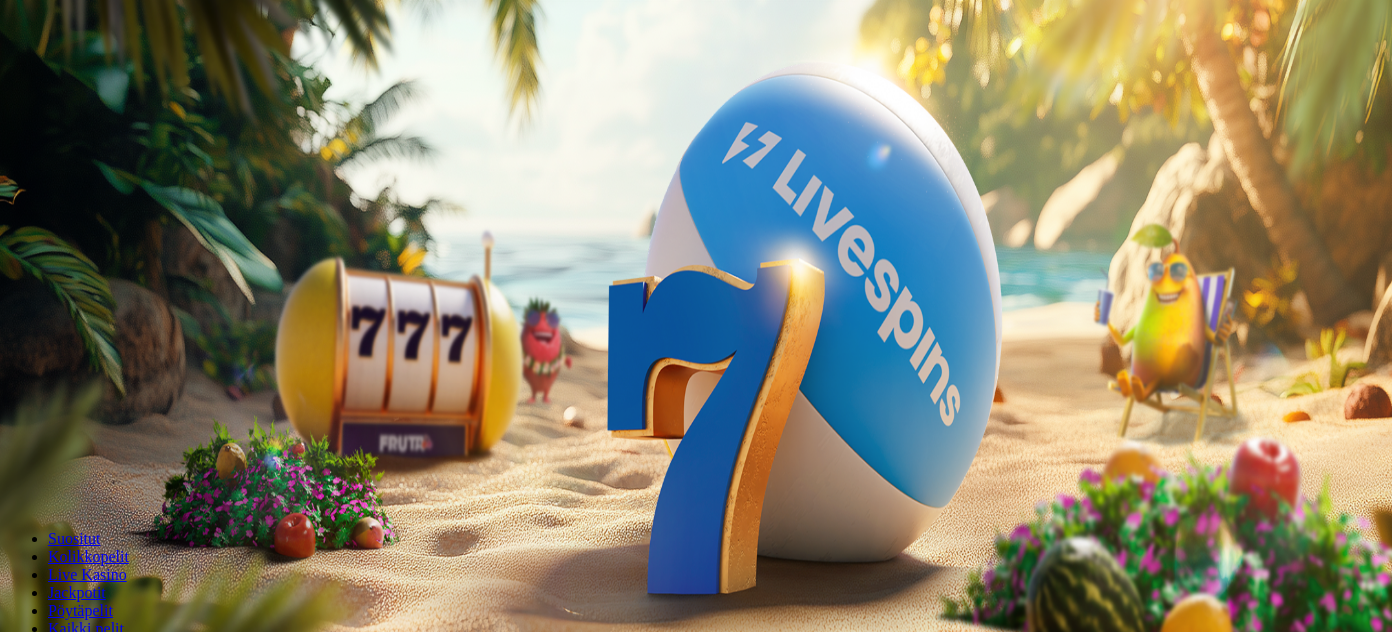 scroll, scrollTop: 0, scrollLeft: 0, axis: both 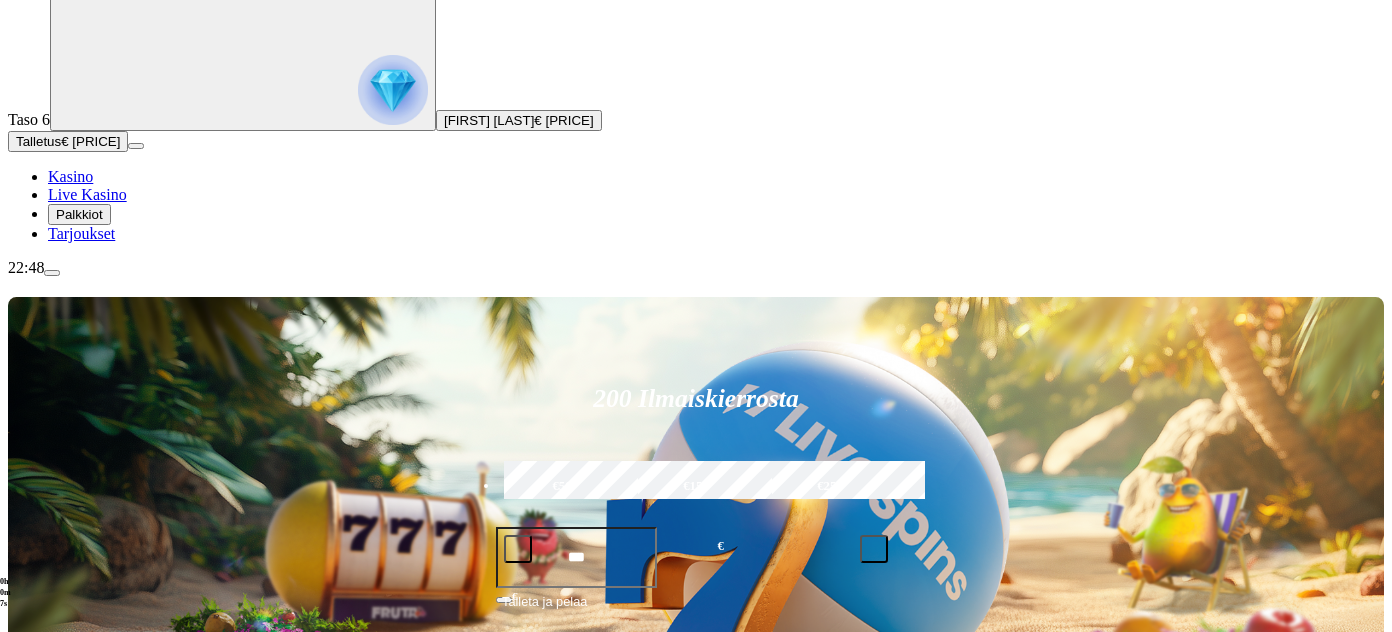 click on "Talletus € [PRICE]" at bounding box center (68, 141) 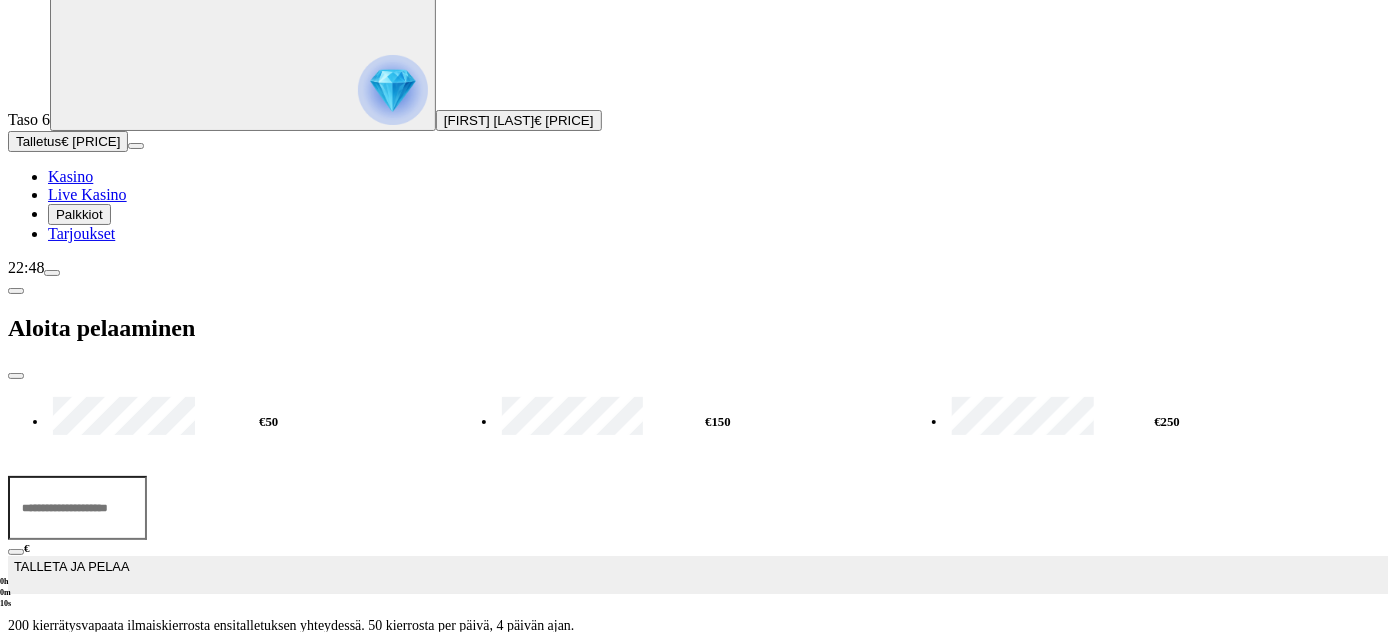 click on "***" at bounding box center (77, 508) 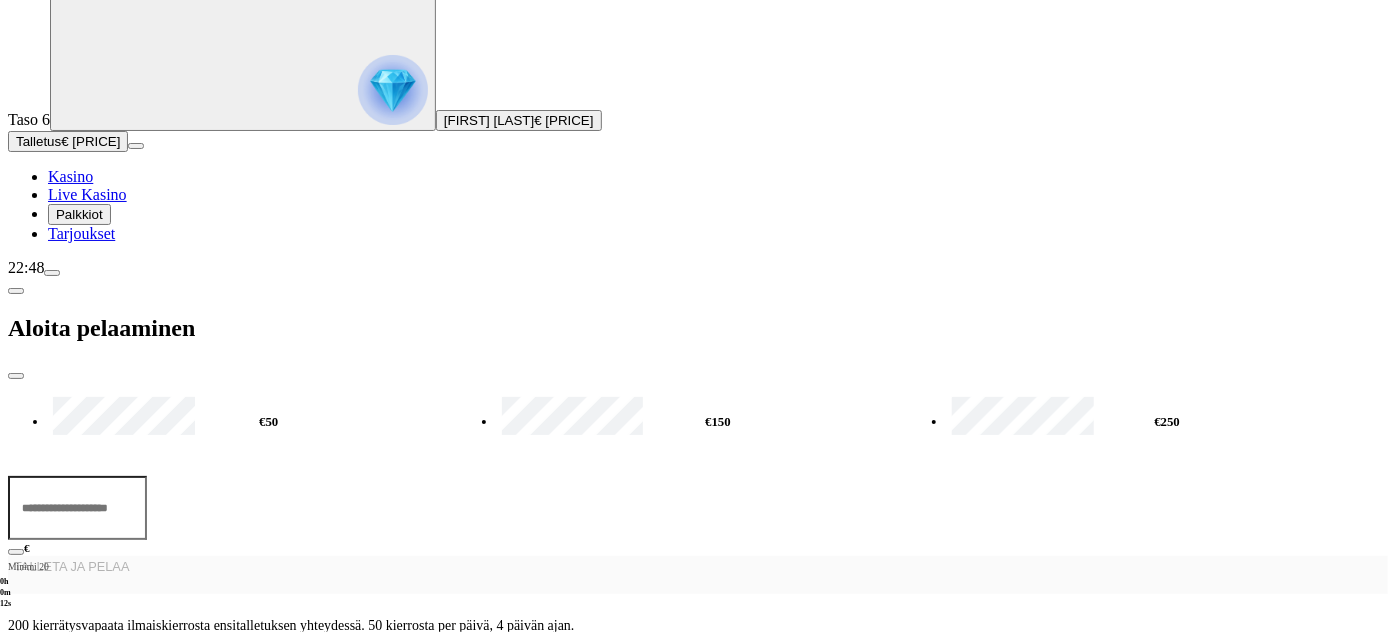 type on "*" 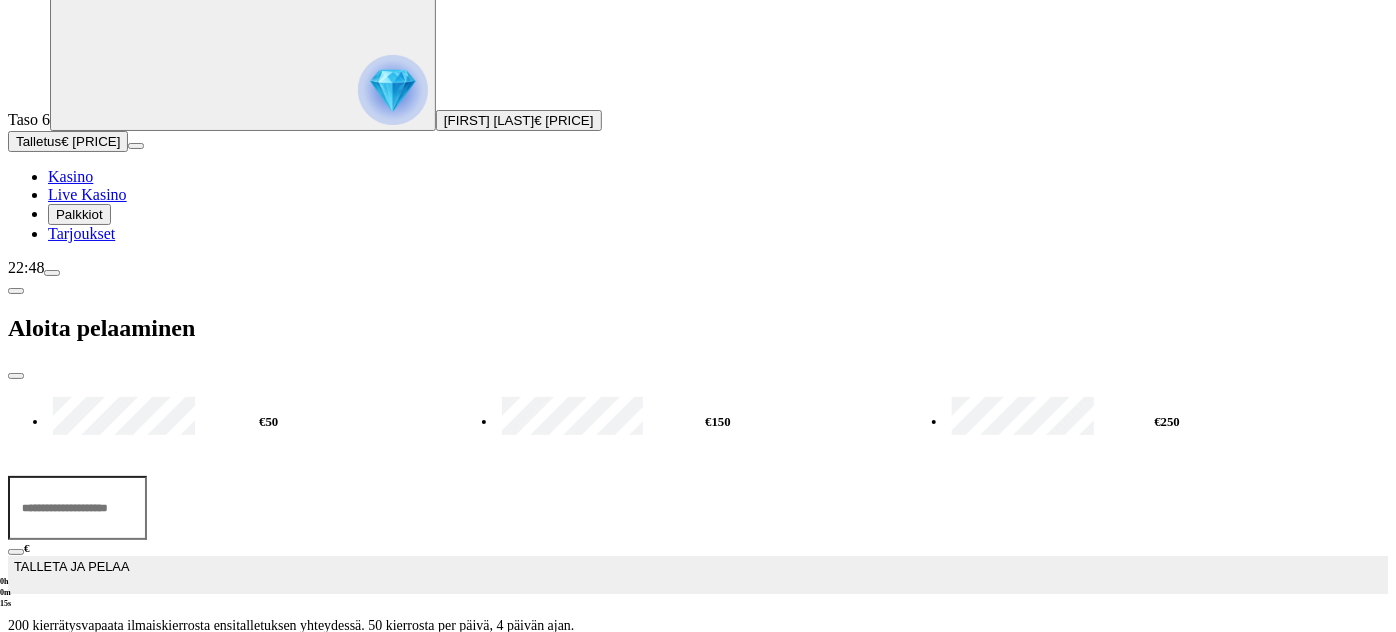 type on "**" 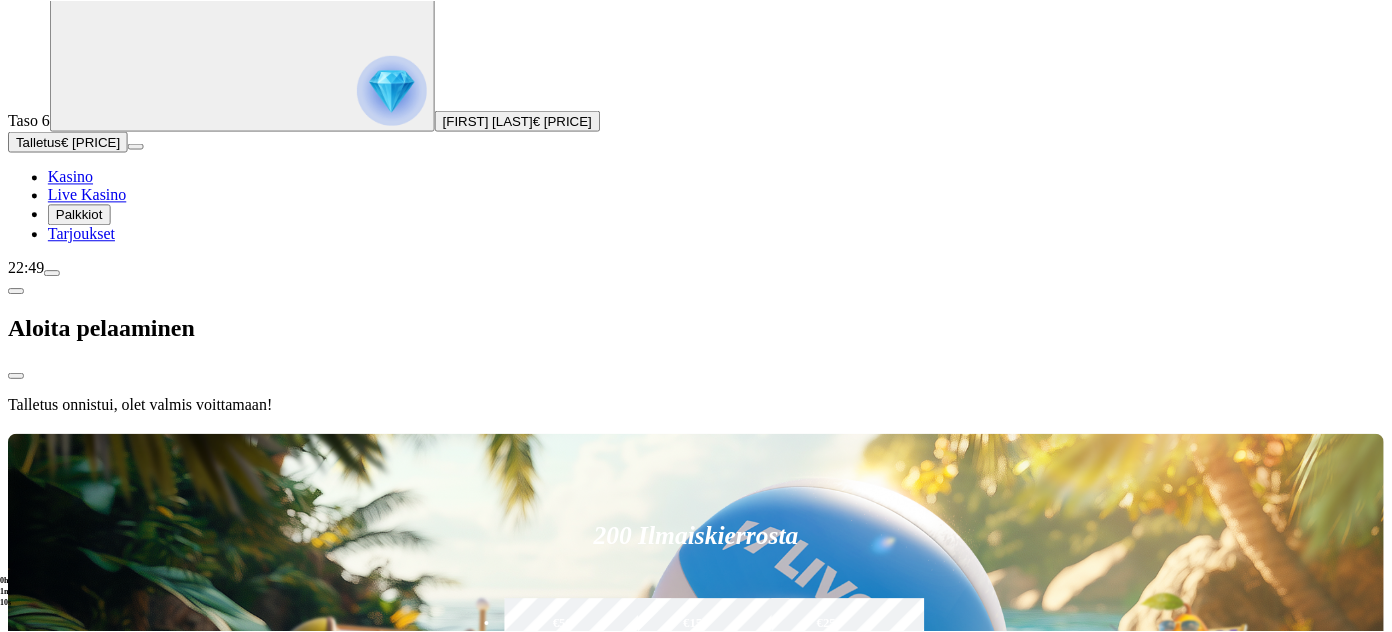 scroll, scrollTop: 0, scrollLeft: 0, axis: both 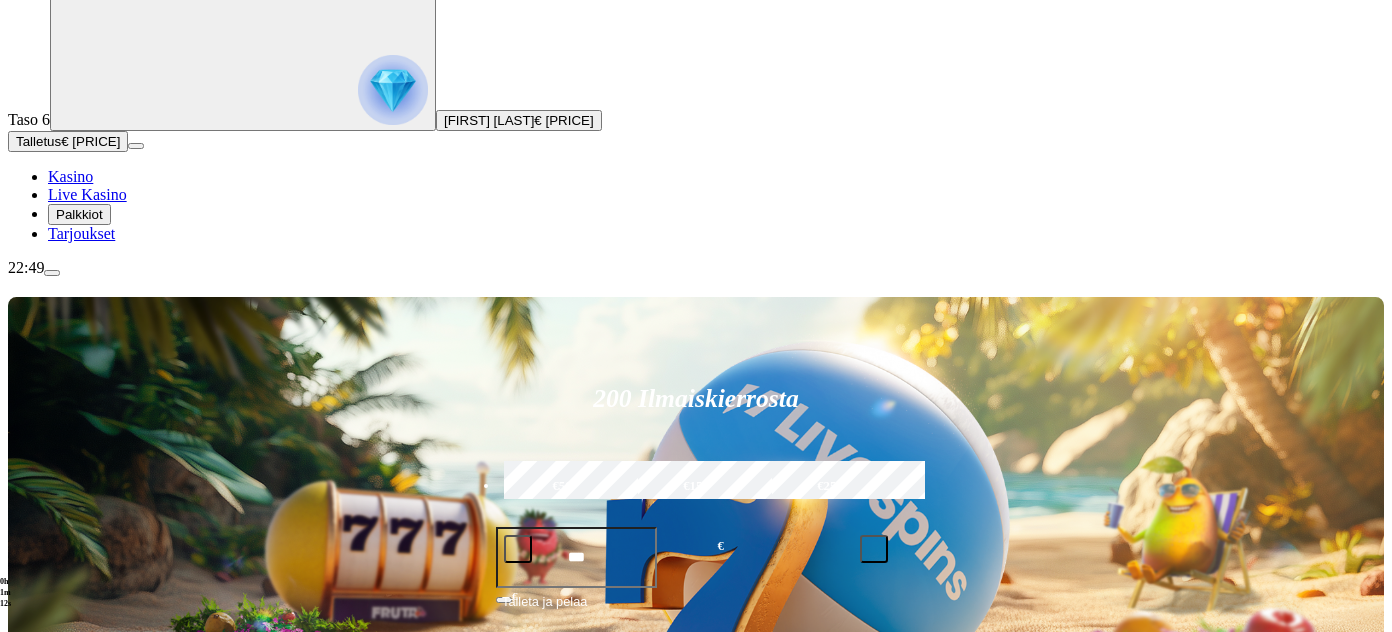 click on "Pelaa nyt" at bounding box center [77, 1255] 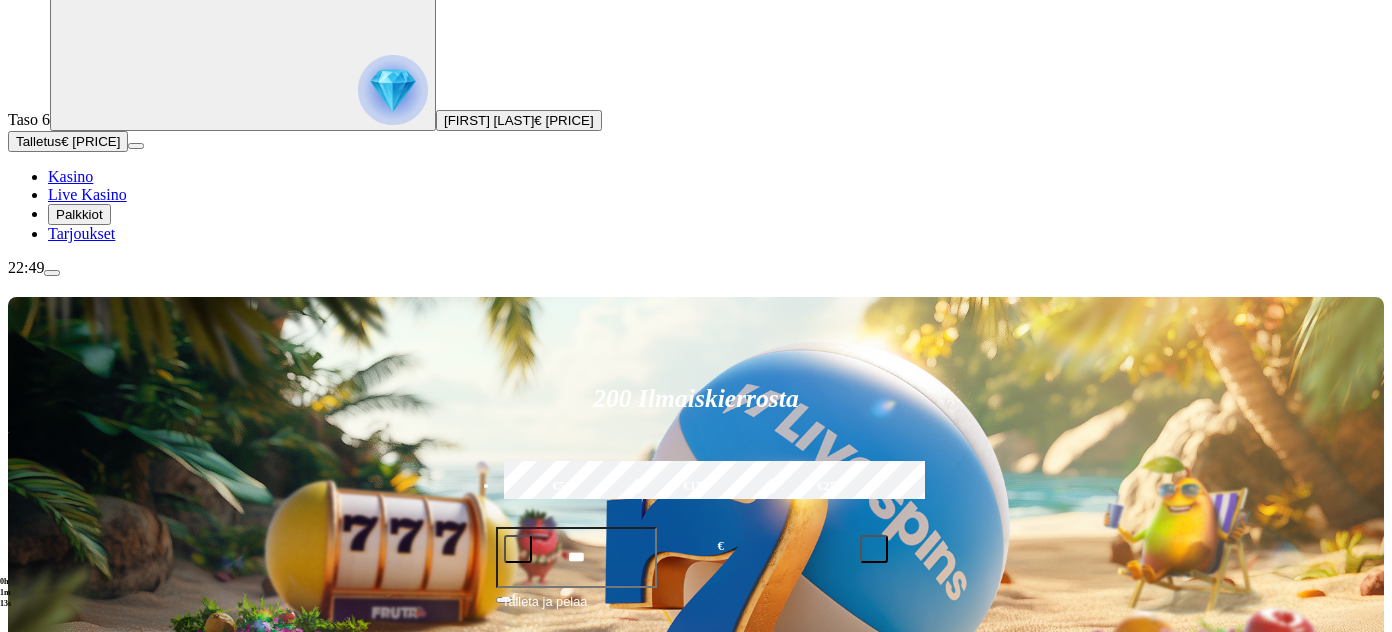 scroll, scrollTop: 0, scrollLeft: 0, axis: both 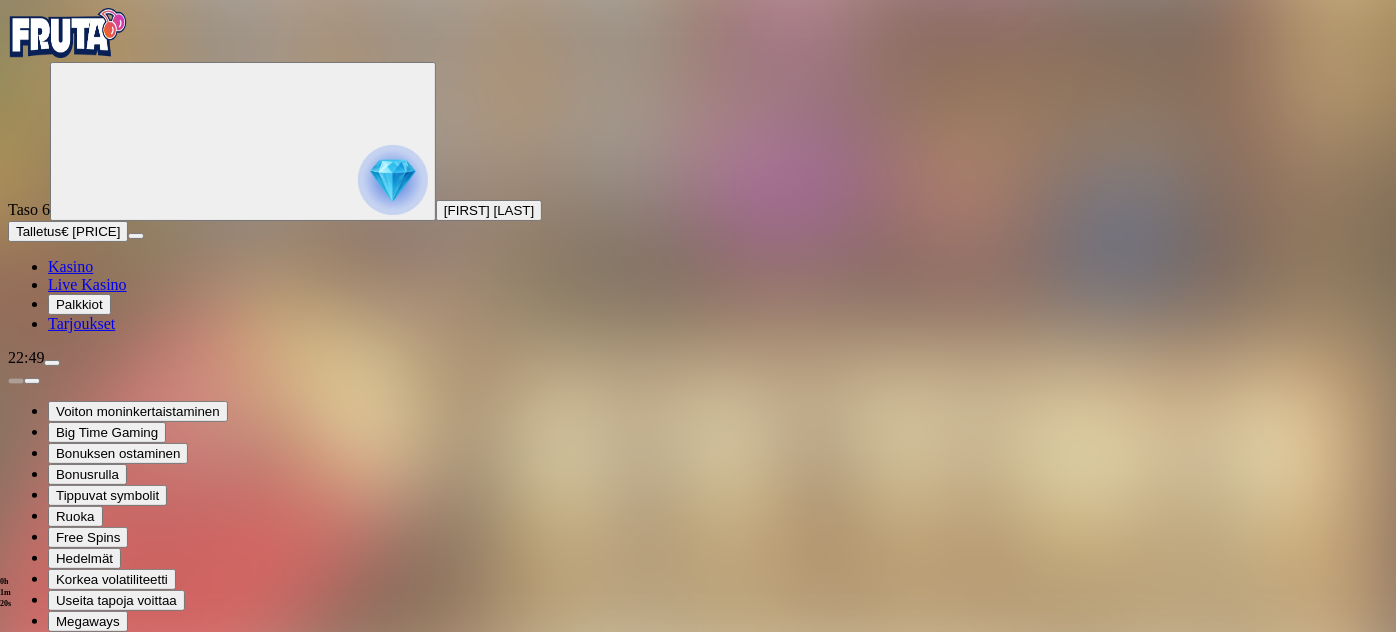 click at bounding box center (48, 883) 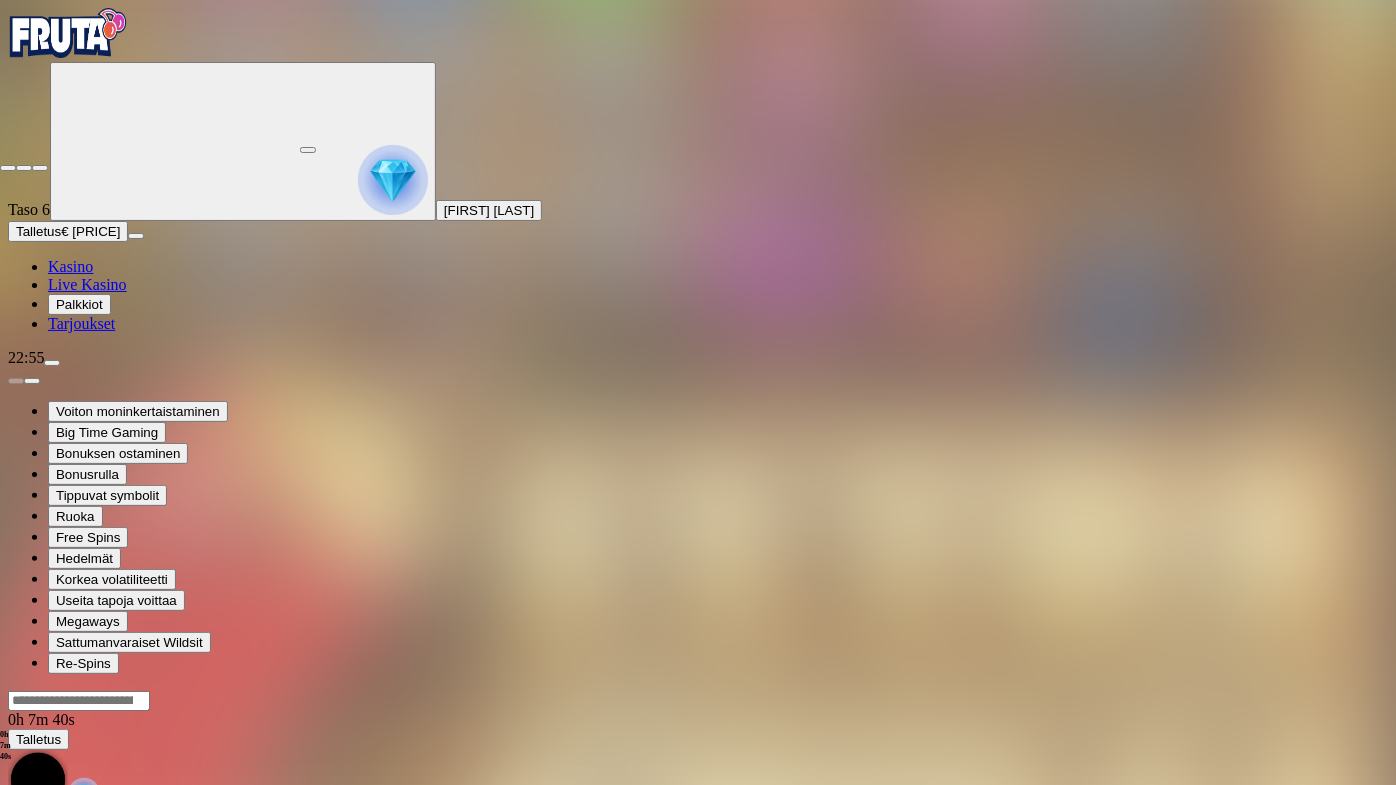 click at bounding box center (8, 168) 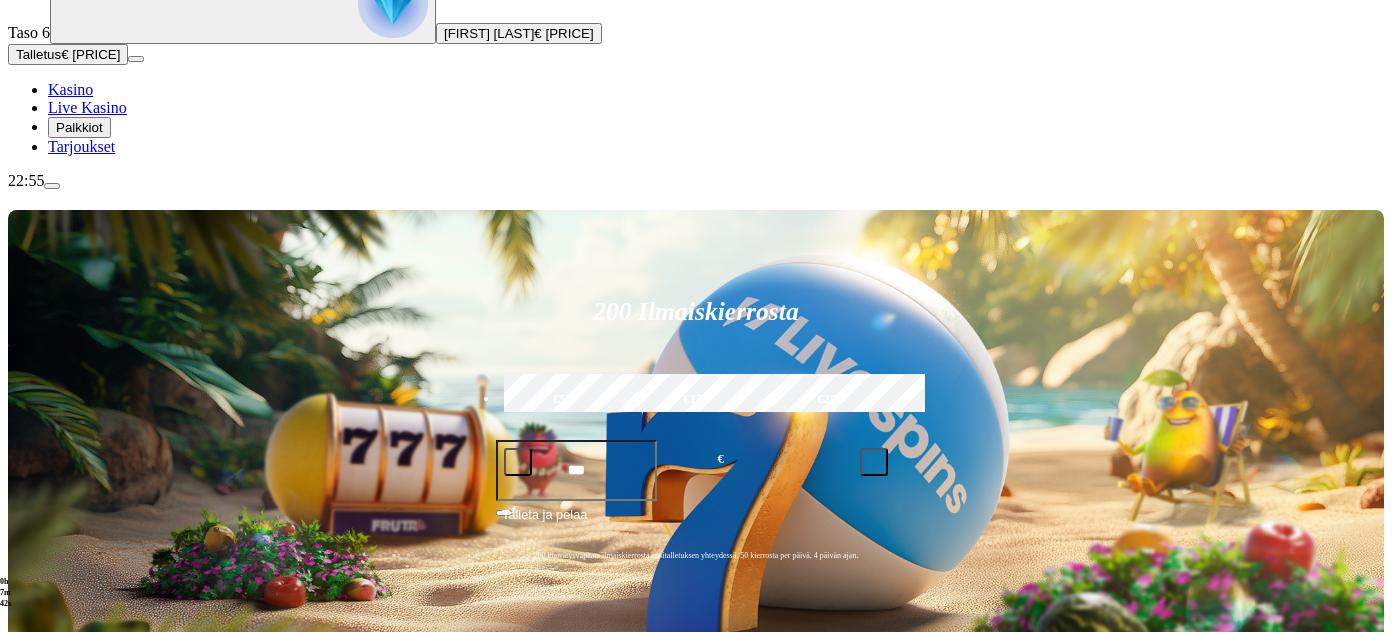 scroll, scrollTop: 181, scrollLeft: 0, axis: vertical 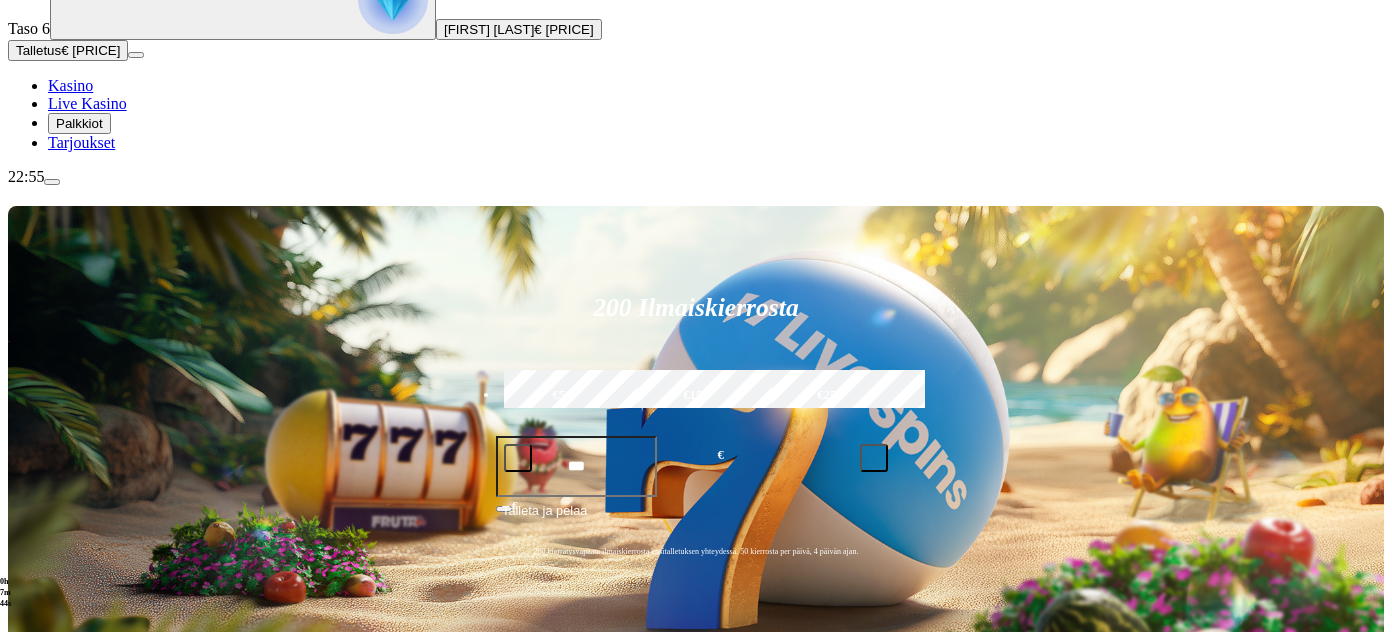 click on "Pelaa nyt" at bounding box center [77, 1450] 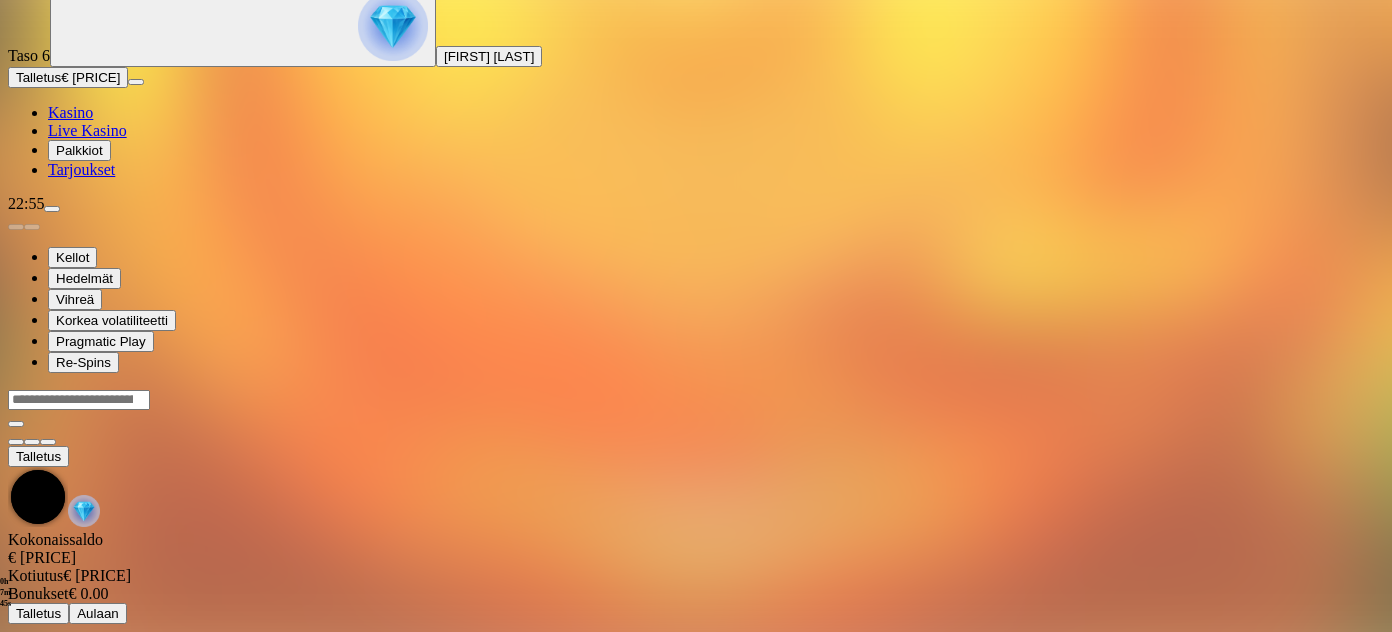 scroll, scrollTop: 0, scrollLeft: 0, axis: both 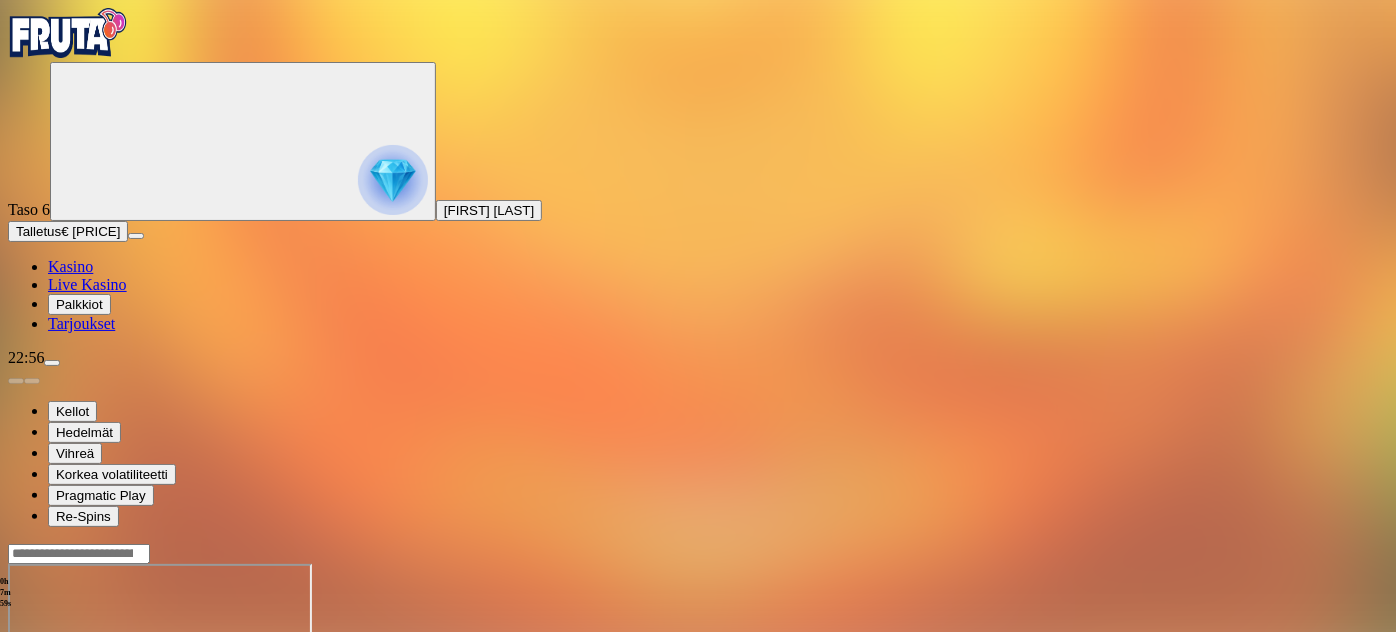 click at bounding box center [48, 736] 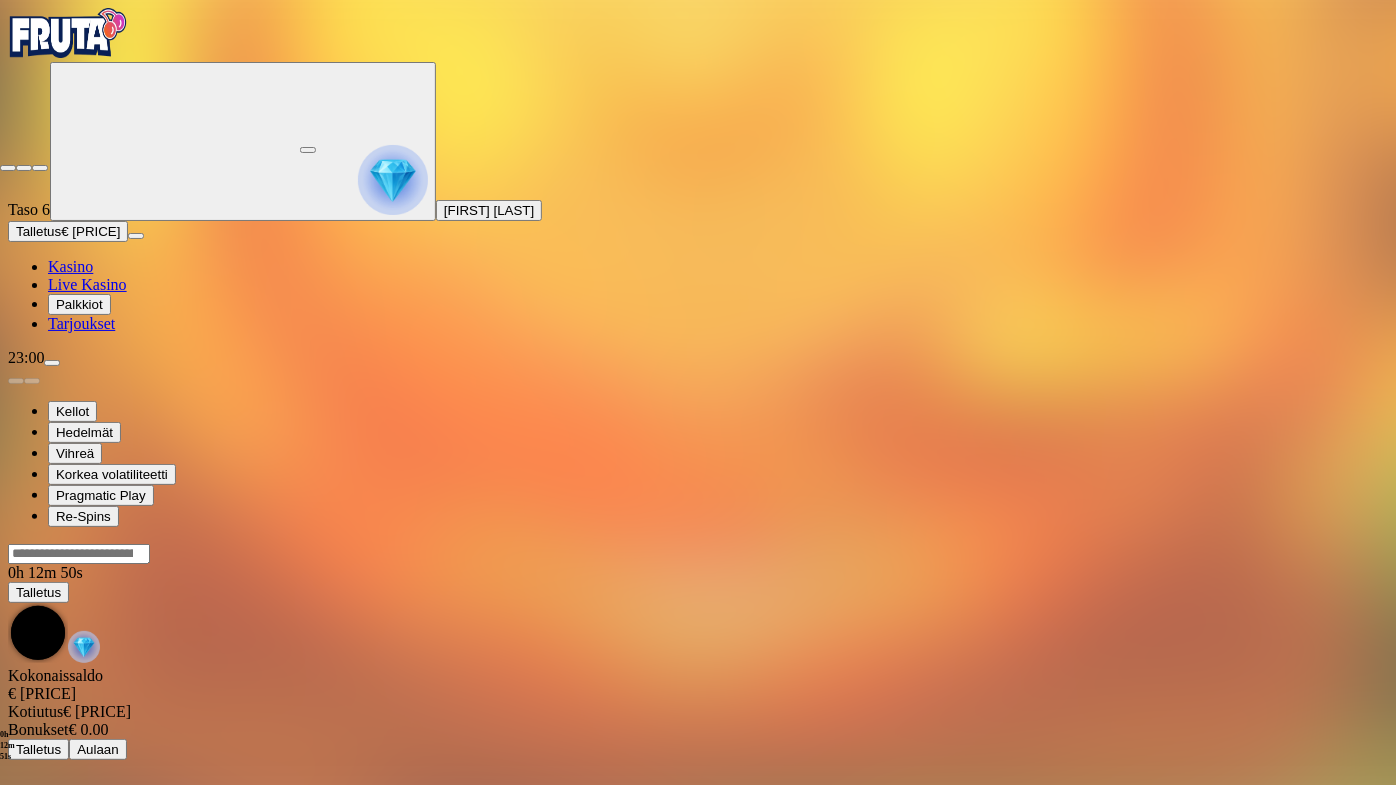 click at bounding box center (8, 168) 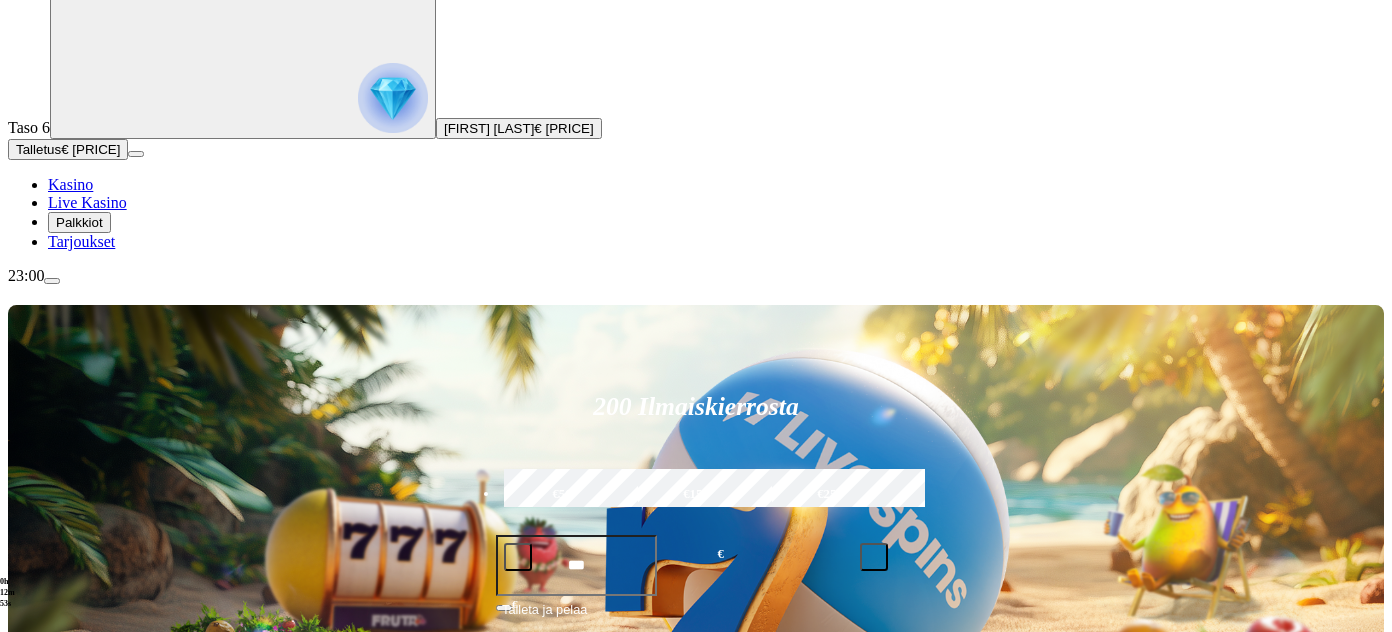 scroll, scrollTop: 181, scrollLeft: 0, axis: vertical 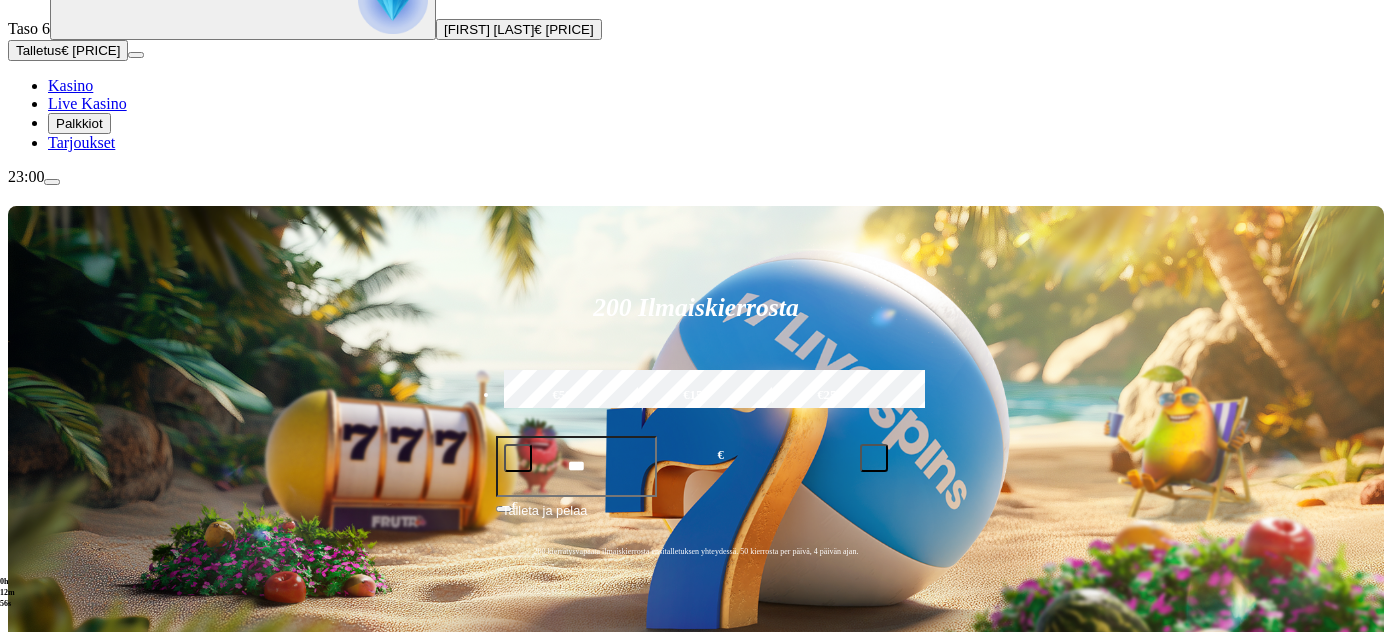 click on "Pelaa nyt" at bounding box center (77, 1259) 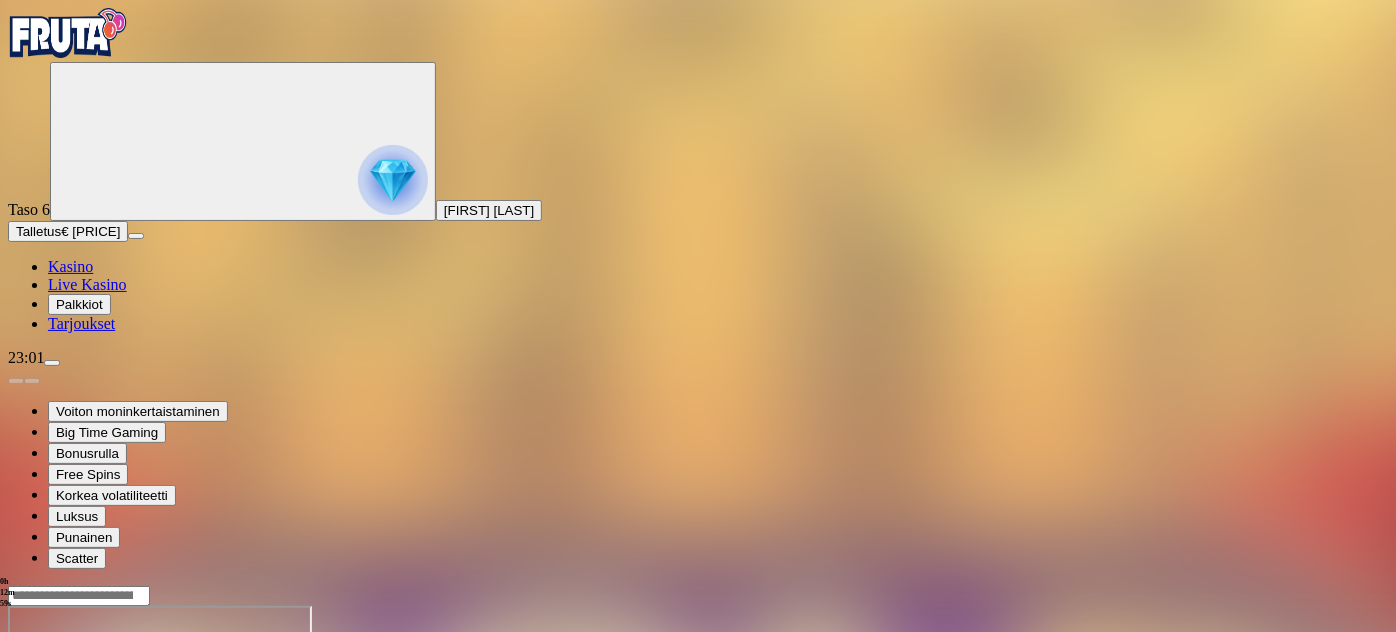 click at bounding box center (48, 778) 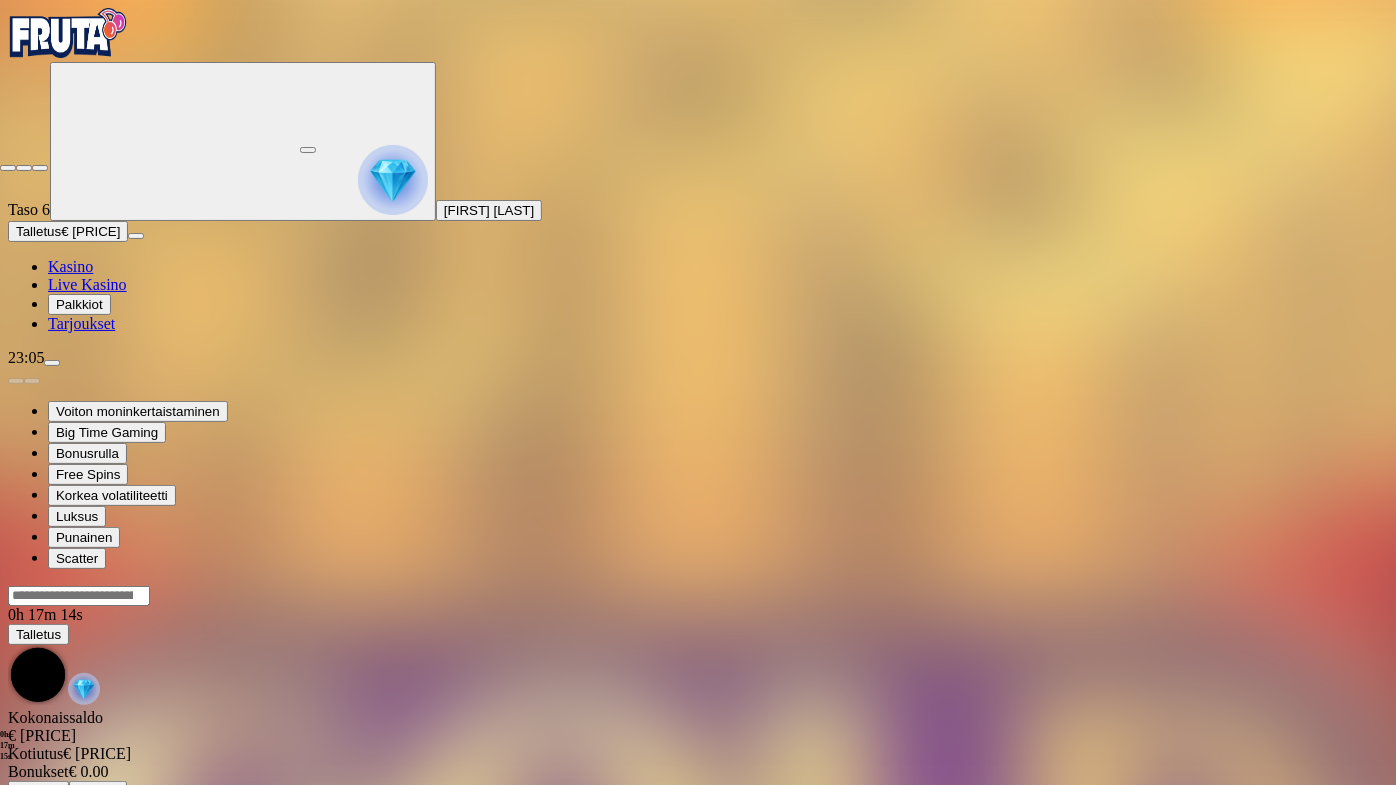 click at bounding box center (40, 168) 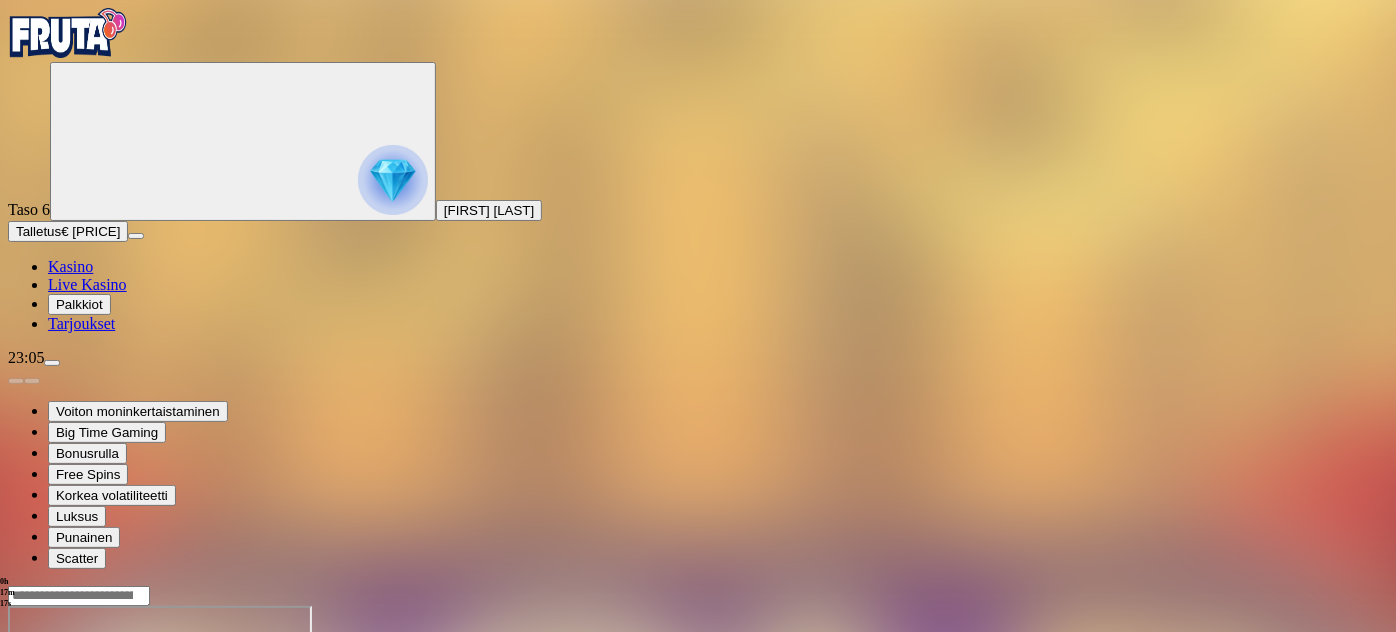 click at bounding box center [16, 778] 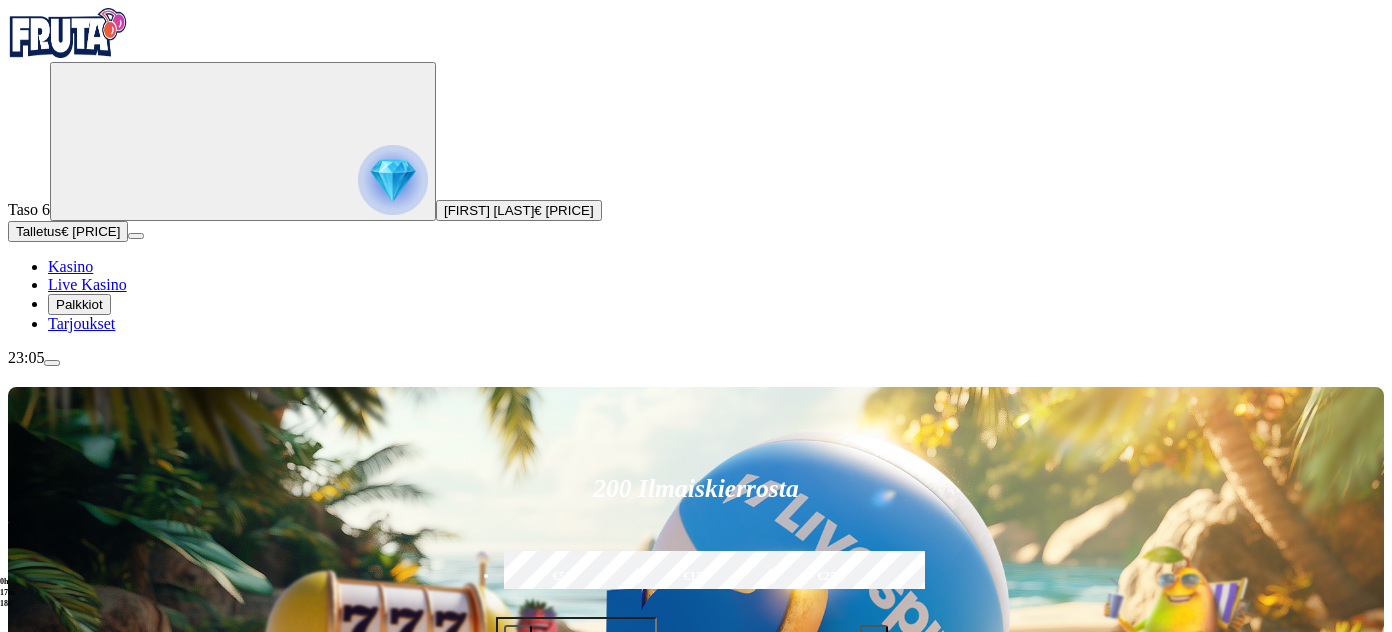 scroll, scrollTop: 181, scrollLeft: 0, axis: vertical 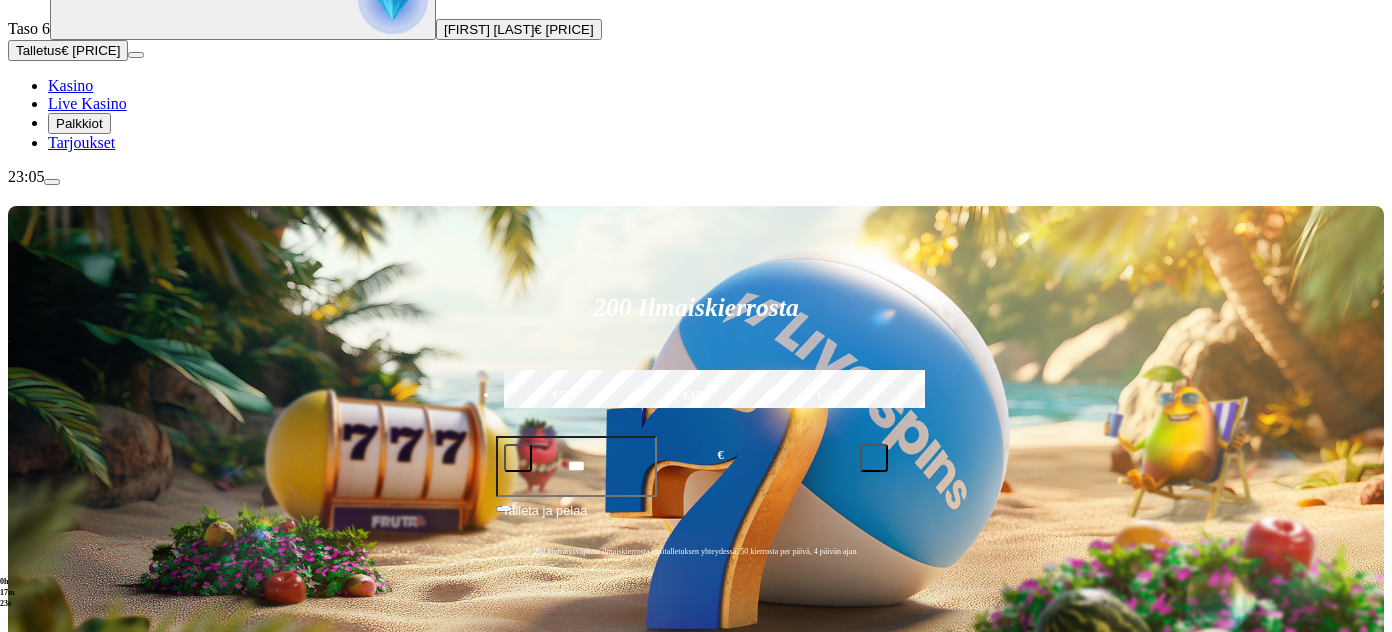 click on "Pelaa nyt" at bounding box center [77, 1068] 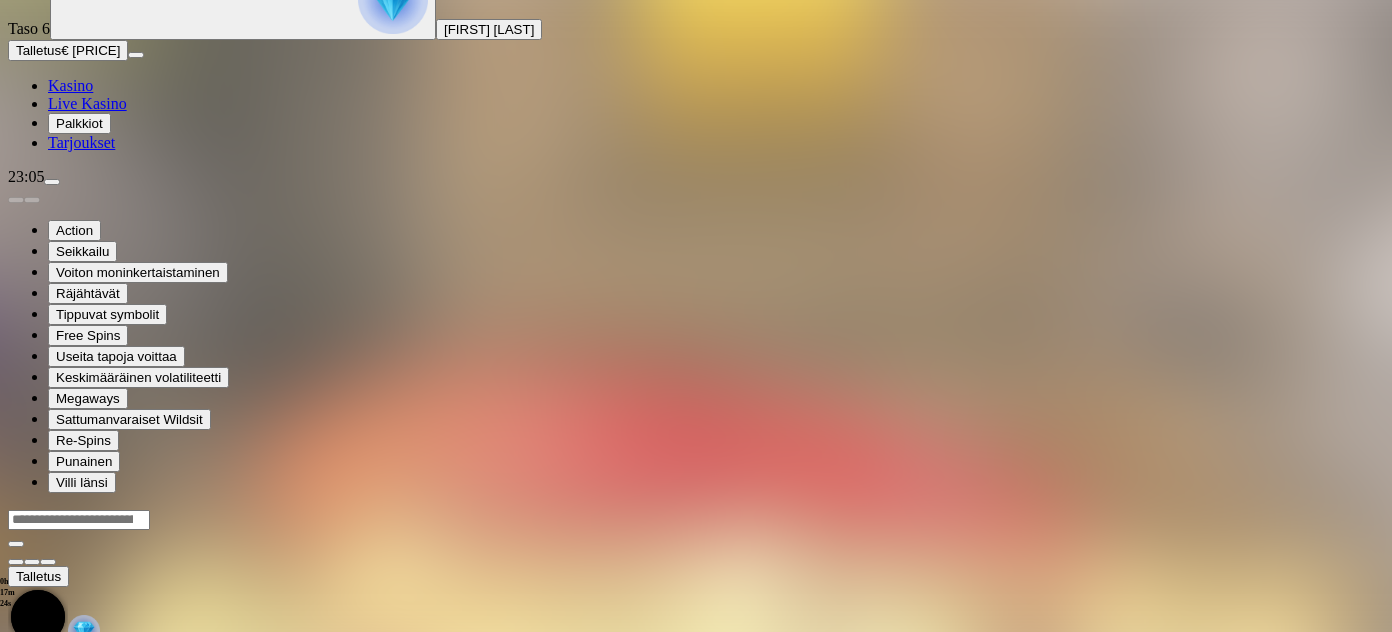 scroll, scrollTop: 0, scrollLeft: 0, axis: both 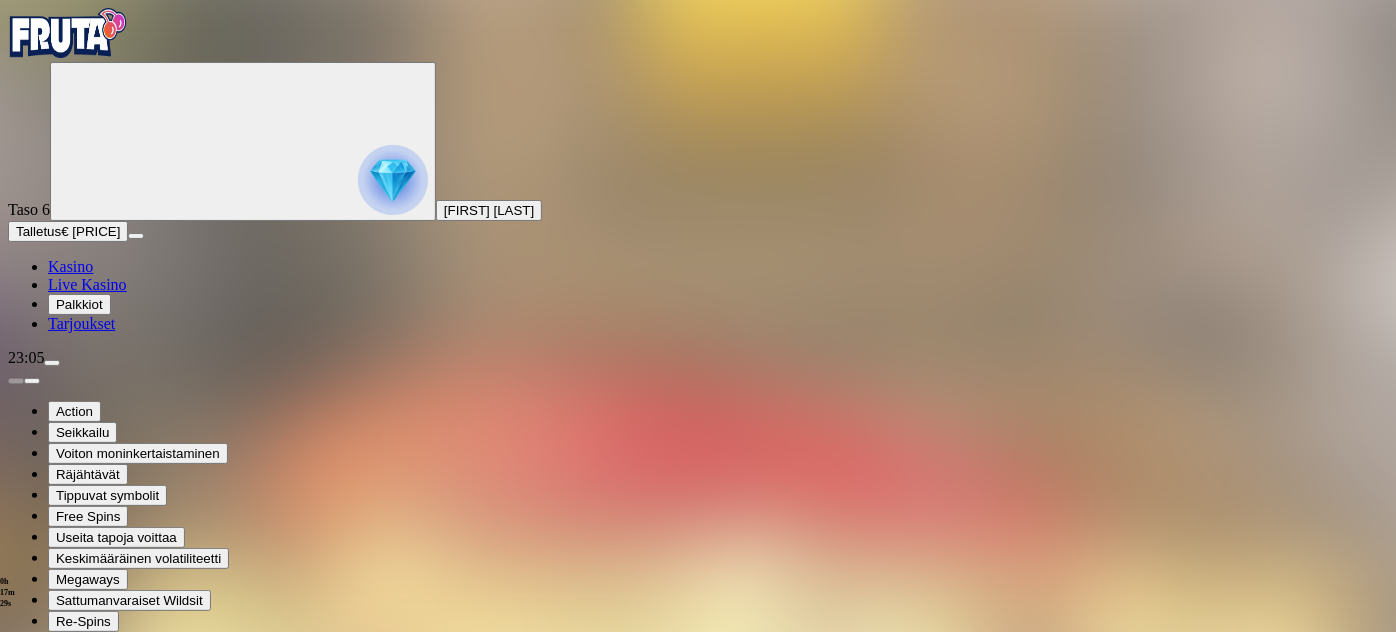 click at bounding box center [48, 883] 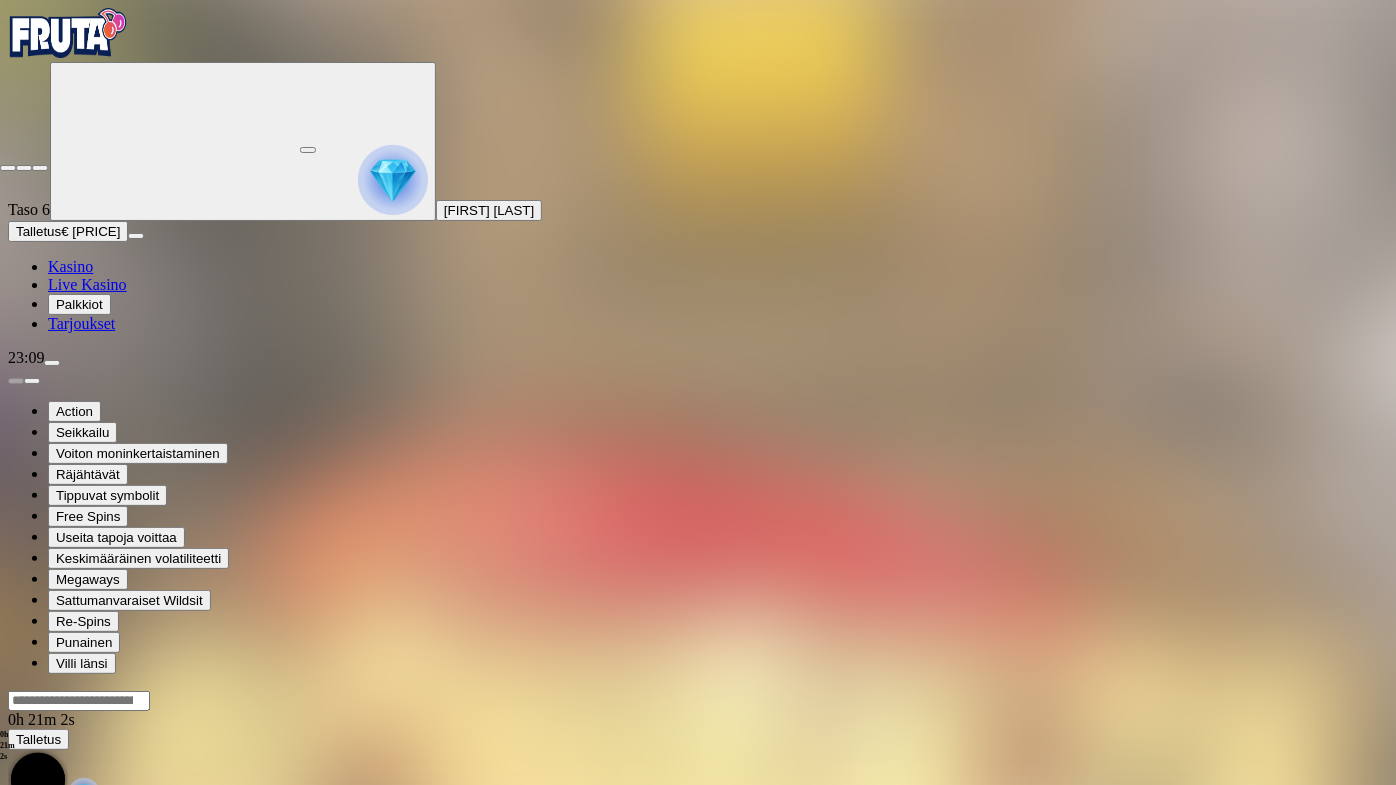 click at bounding box center (40, 168) 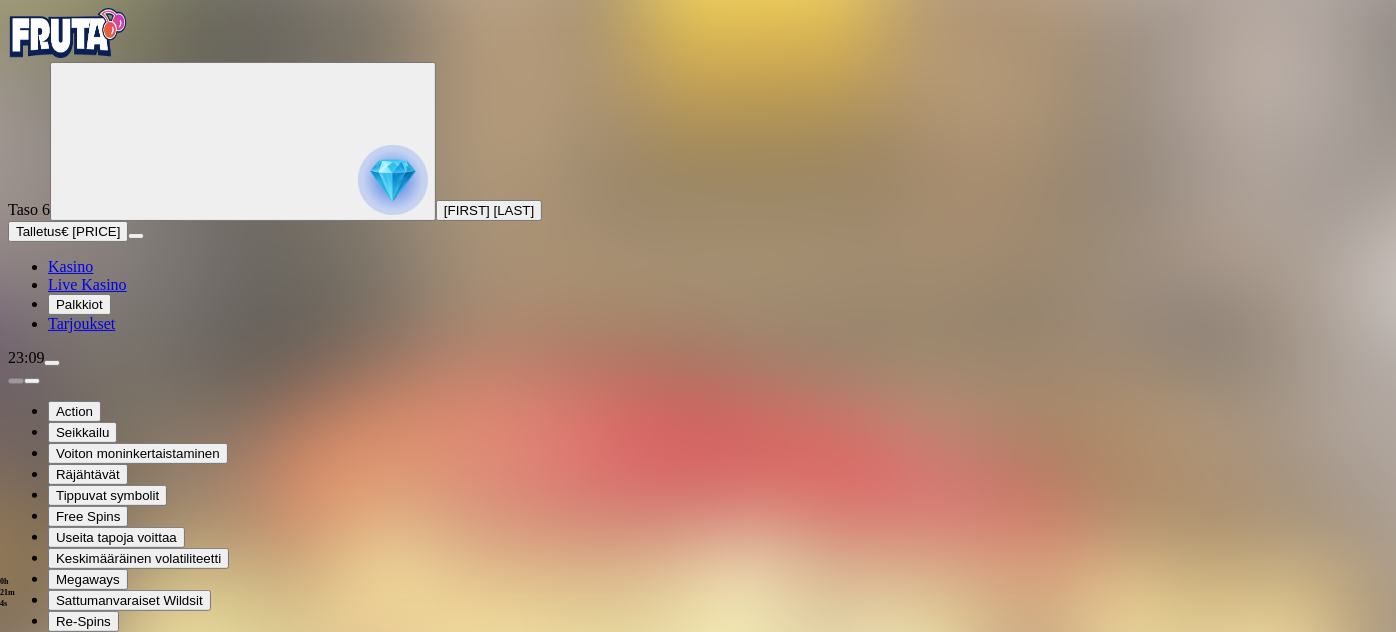 click at bounding box center (16, 883) 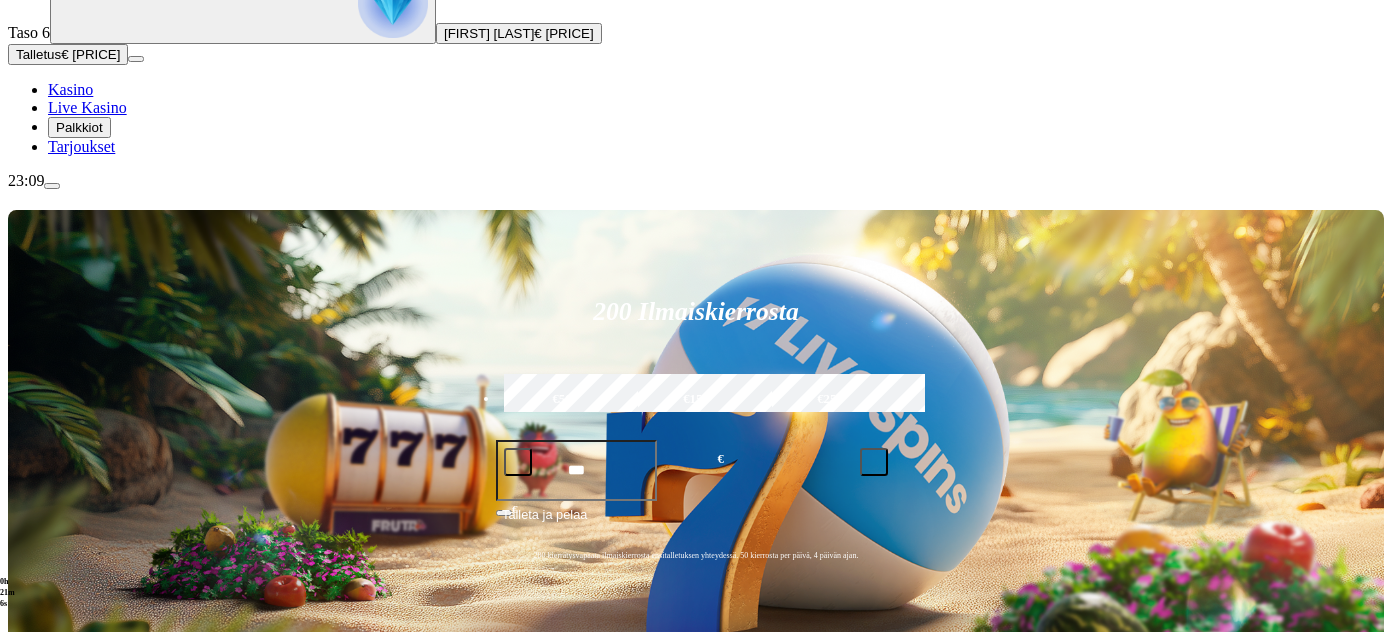 scroll, scrollTop: 181, scrollLeft: 0, axis: vertical 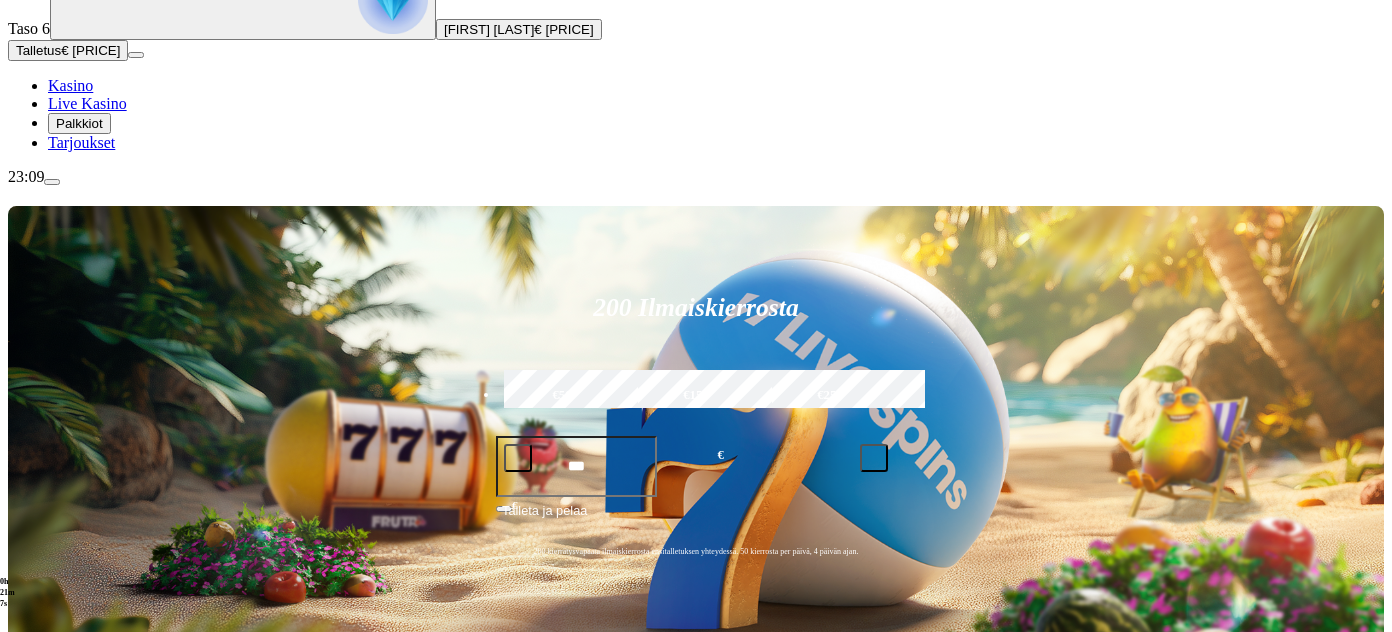 click at bounding box center [32, 927] 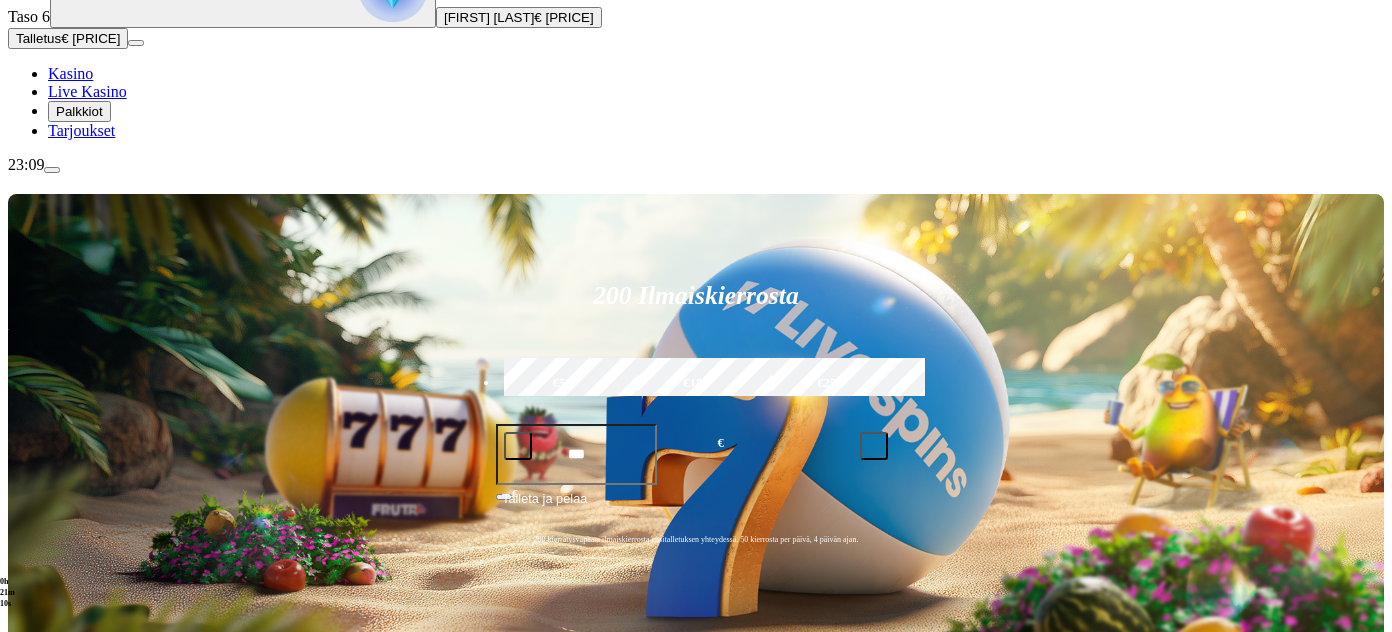 scroll, scrollTop: 181, scrollLeft: 0, axis: vertical 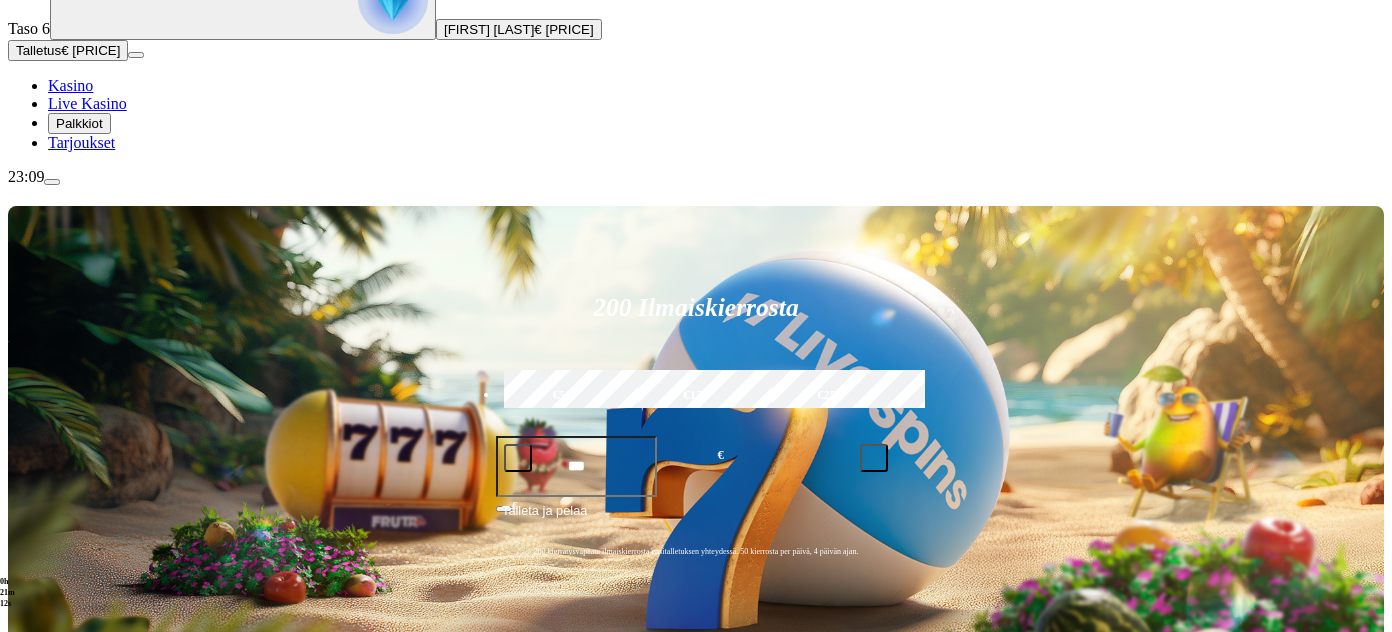 click at bounding box center [973, 755] 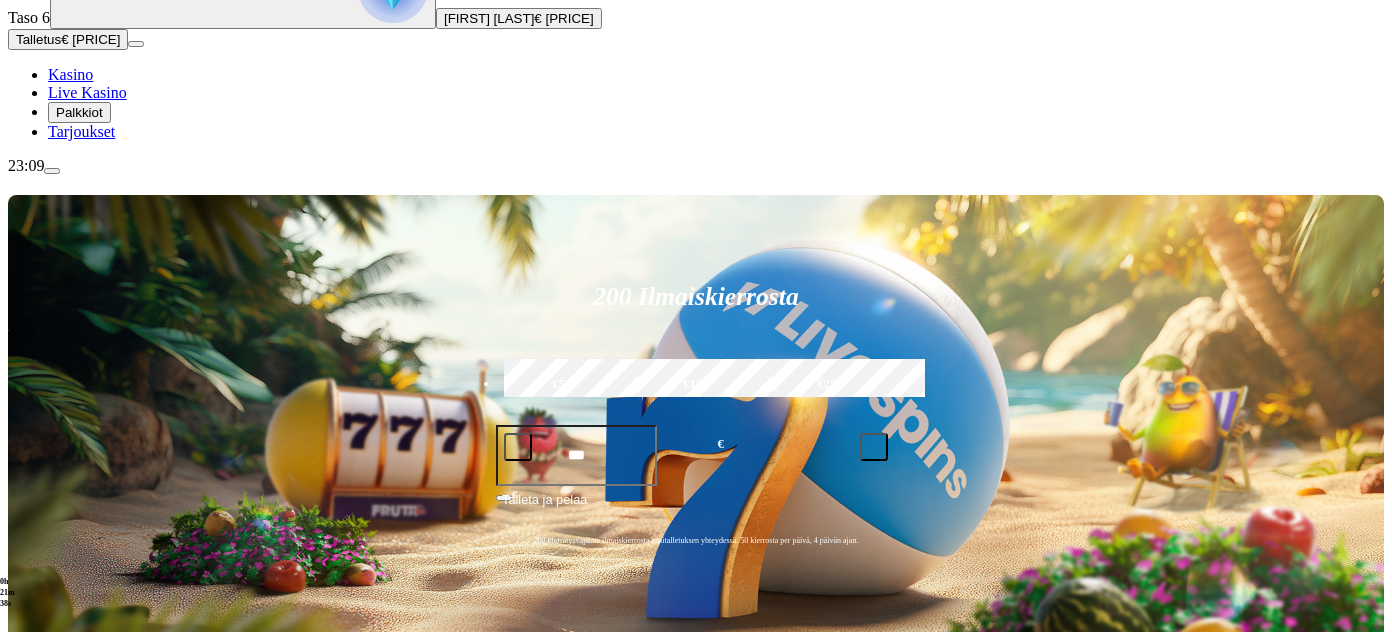 scroll, scrollTop: 181, scrollLeft: 0, axis: vertical 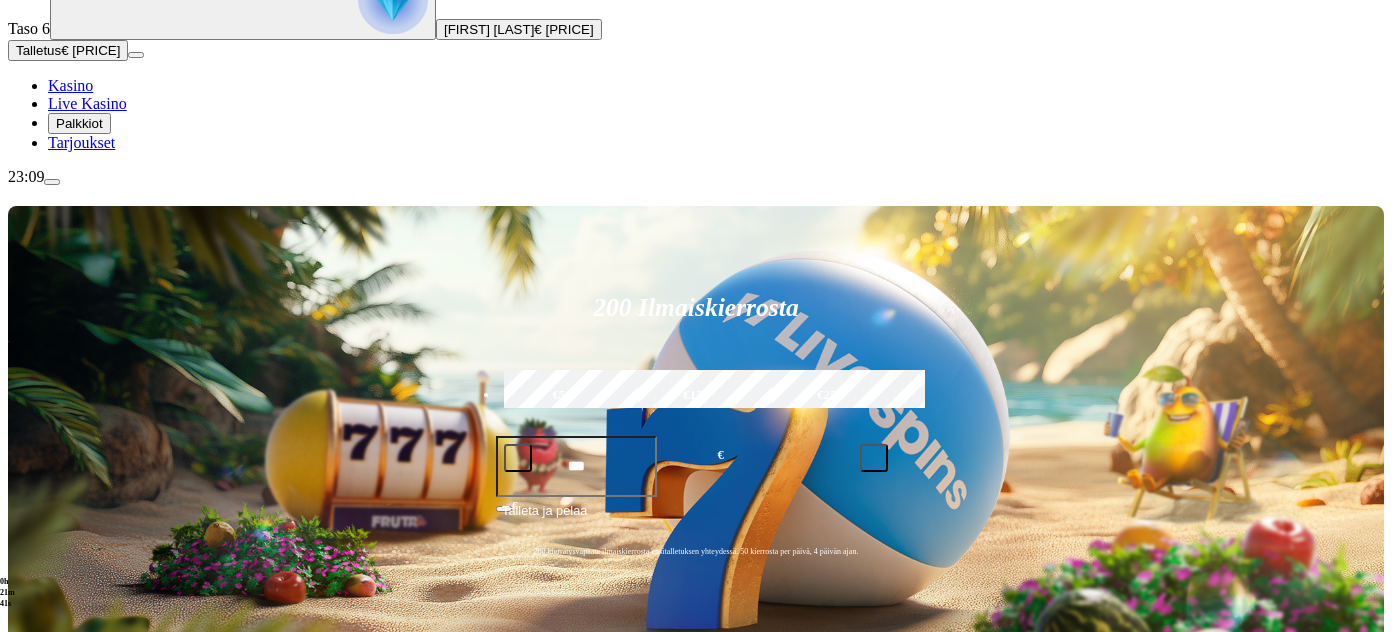 type on "*" 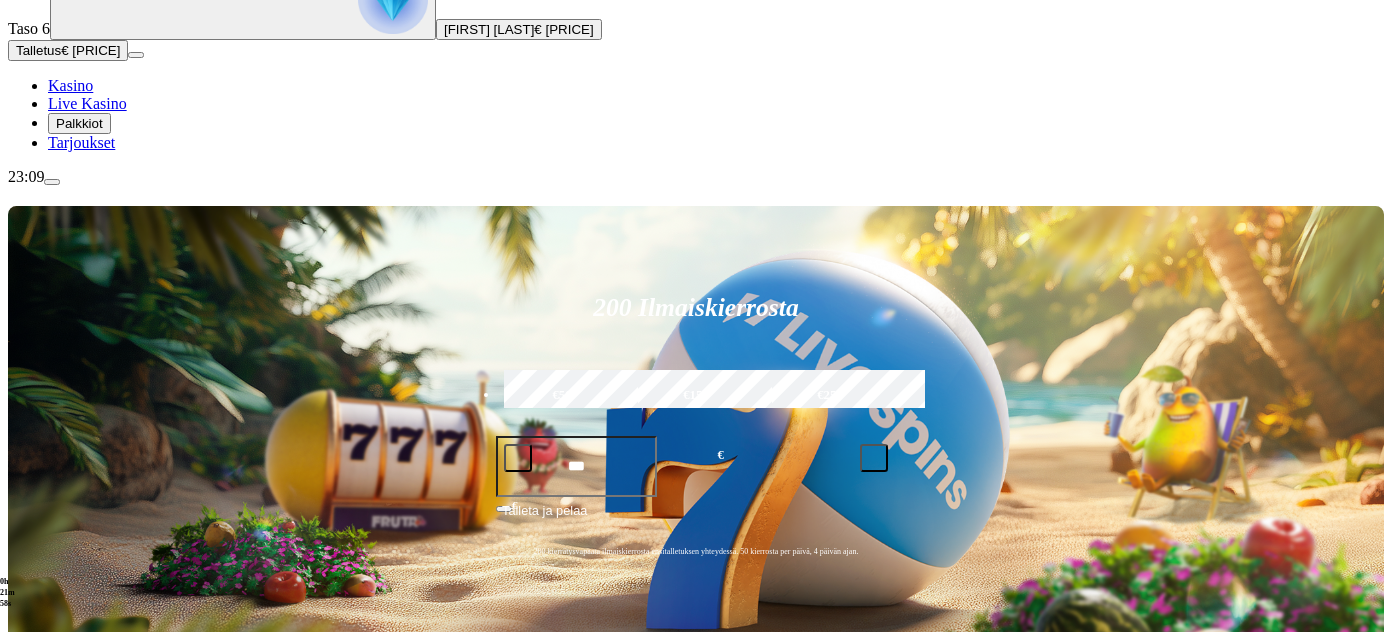 scroll, scrollTop: 0, scrollLeft: 0, axis: both 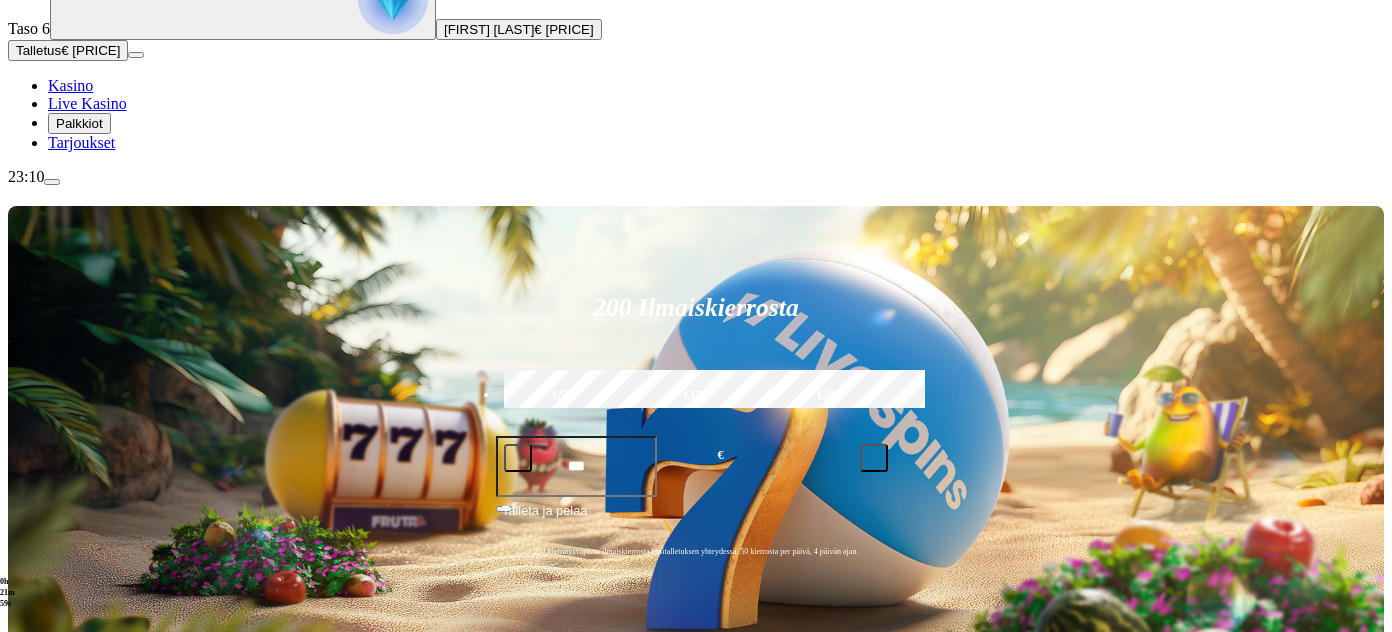 type on "*******" 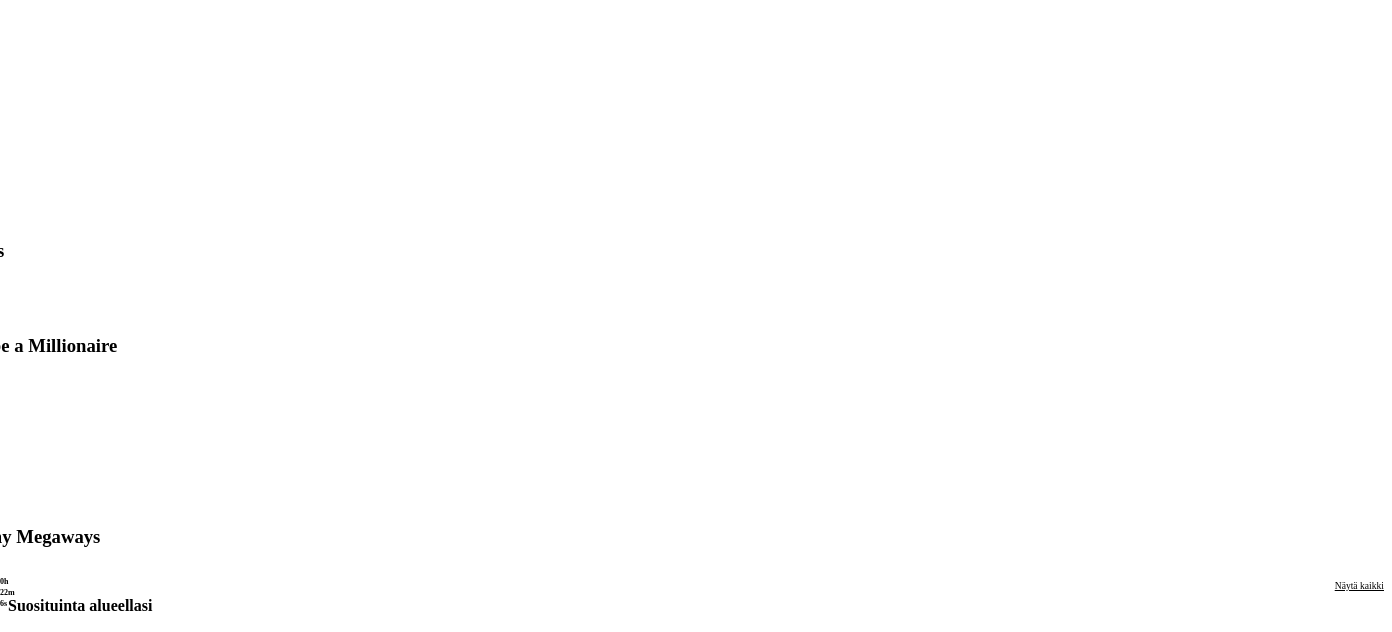 scroll, scrollTop: 1090, scrollLeft: 0, axis: vertical 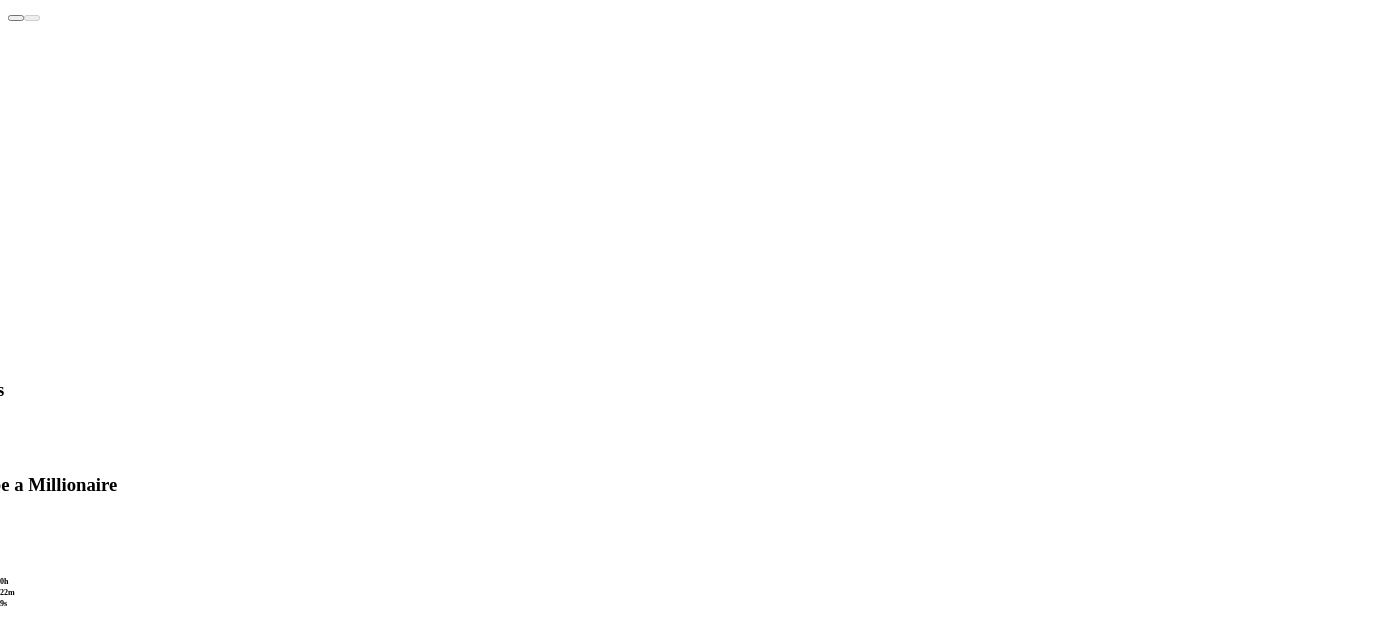 click on "Tarjoukset" at bounding box center [81, -767] 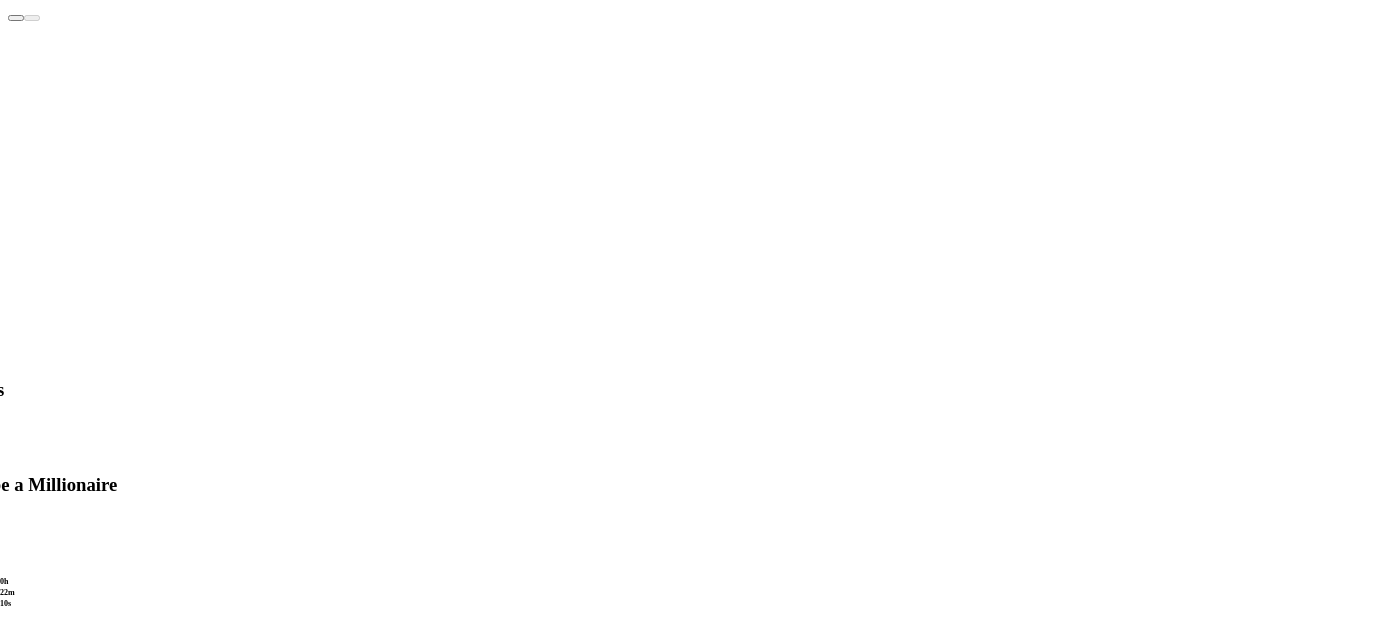 scroll, scrollTop: 0, scrollLeft: 0, axis: both 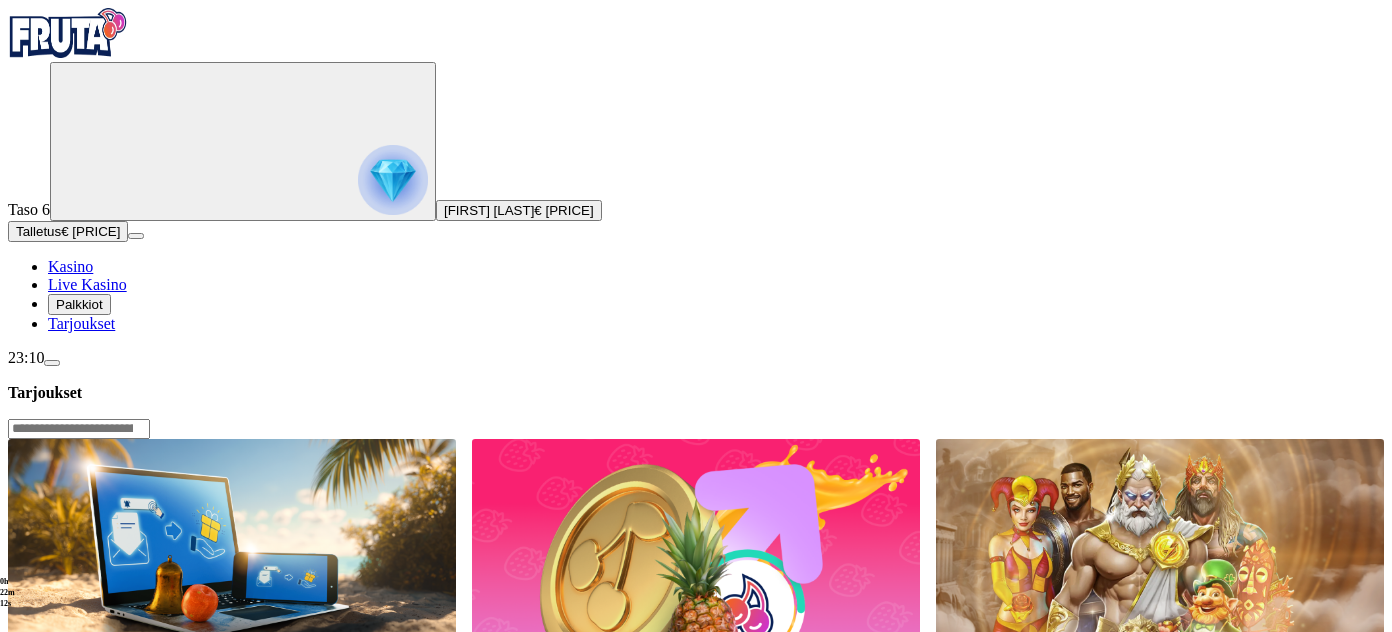 click on "Palkkiot" at bounding box center (79, 304) 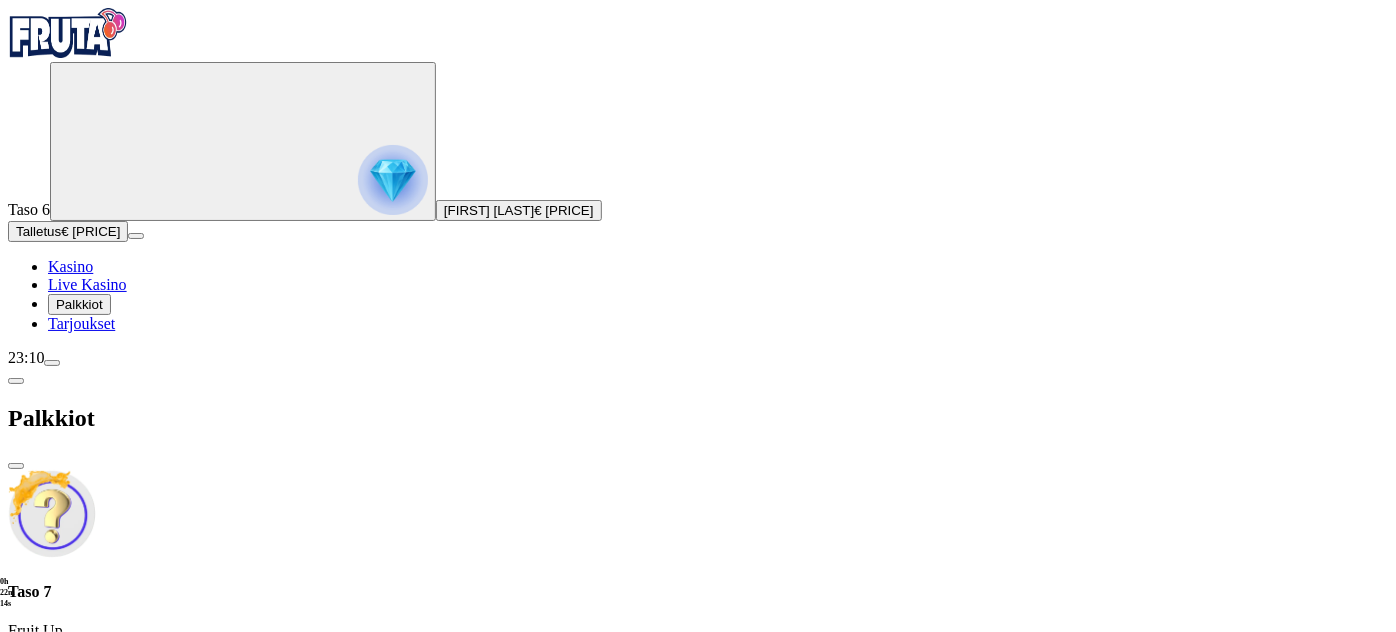 click on "Live Kasino" at bounding box center (87, 284) 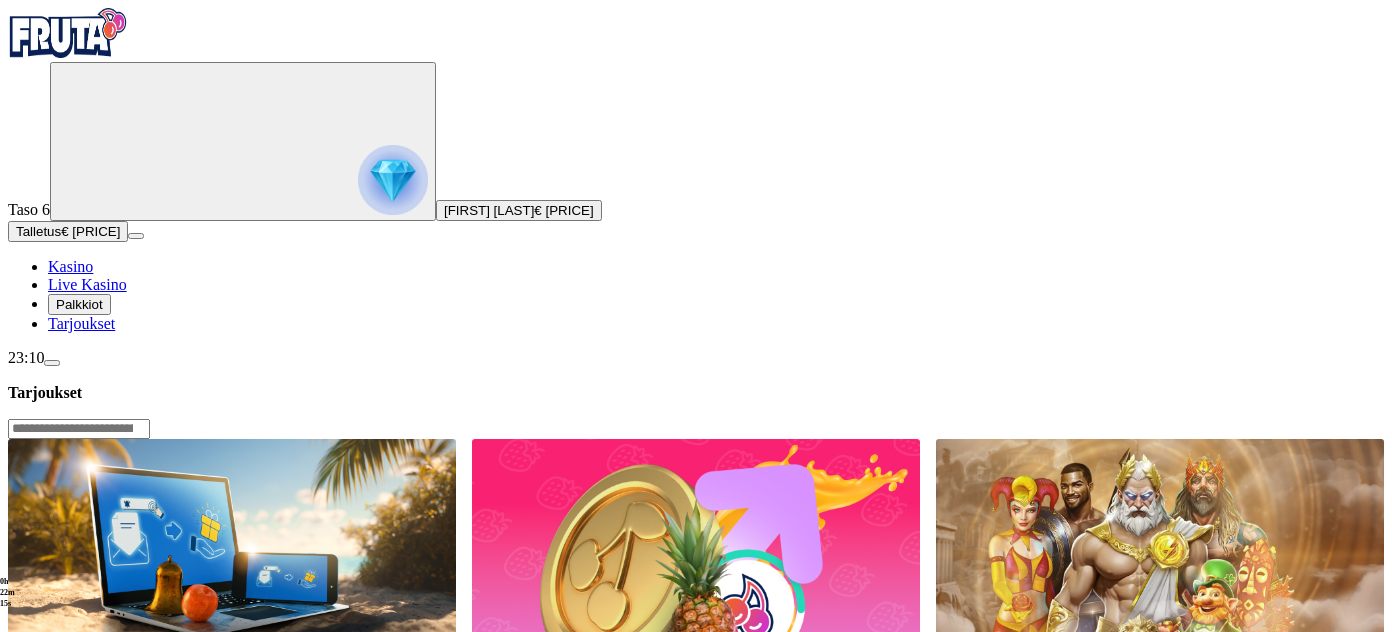 click on "Kasino" at bounding box center [70, 266] 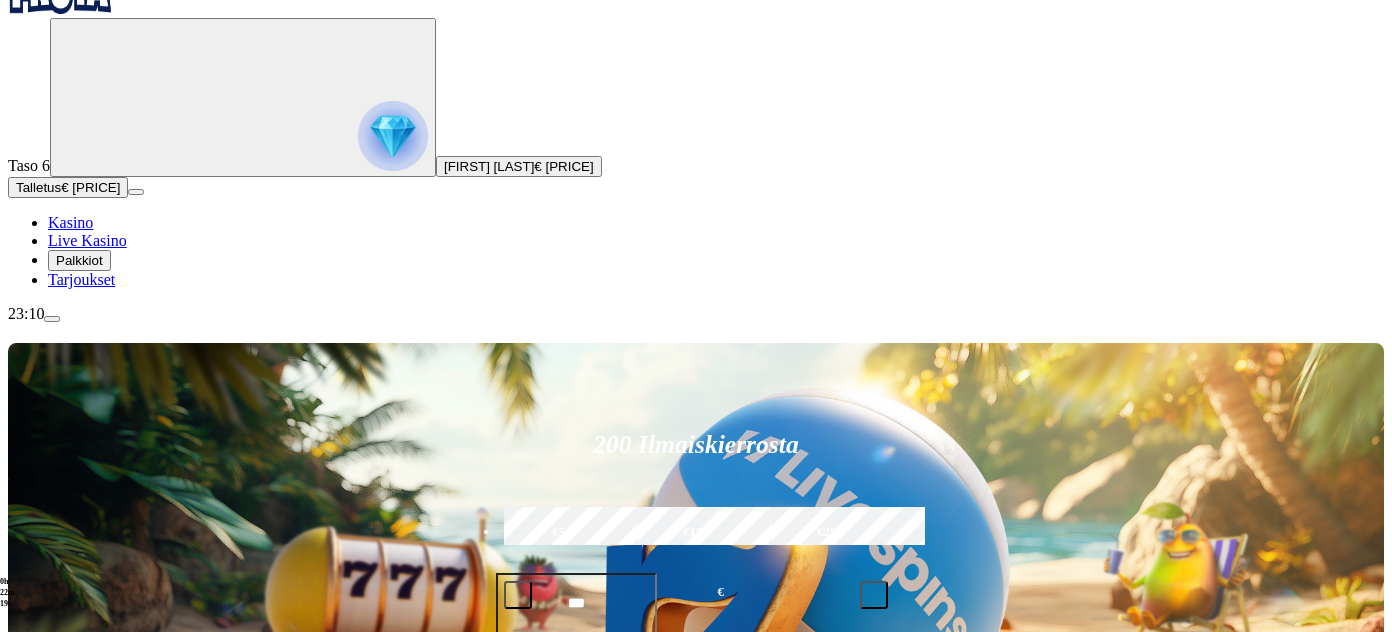 scroll, scrollTop: 0, scrollLeft: 0, axis: both 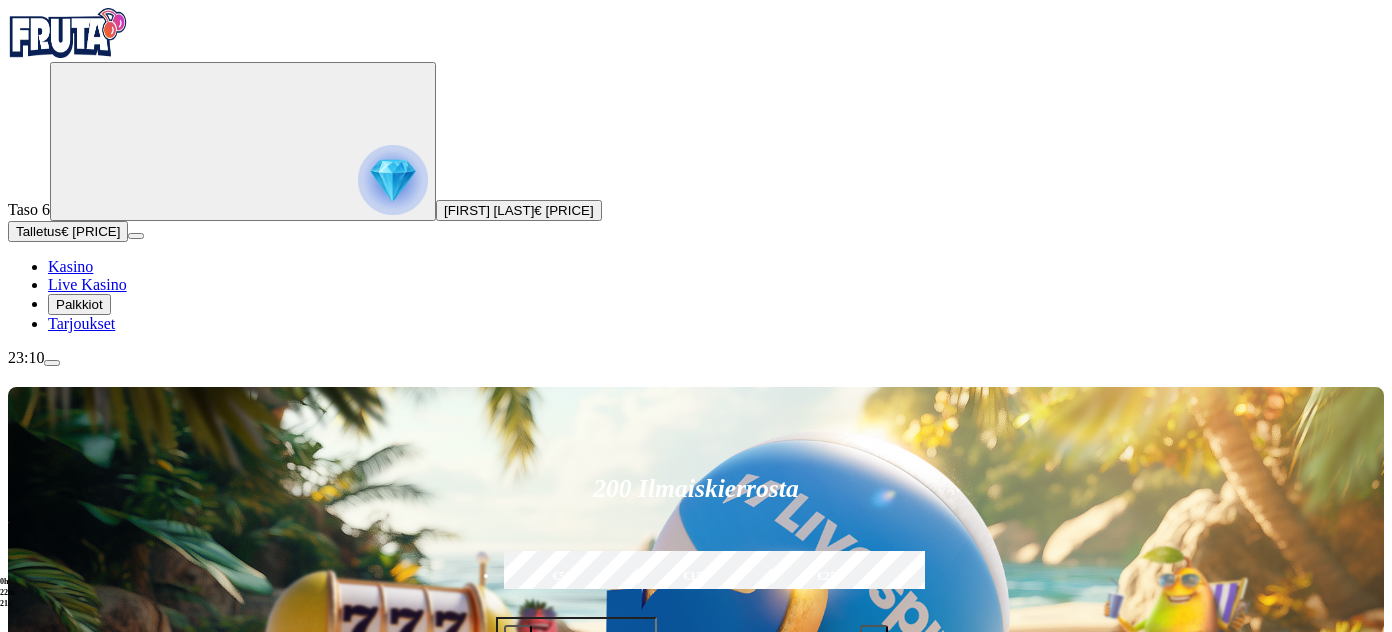click at bounding box center [973, 936] 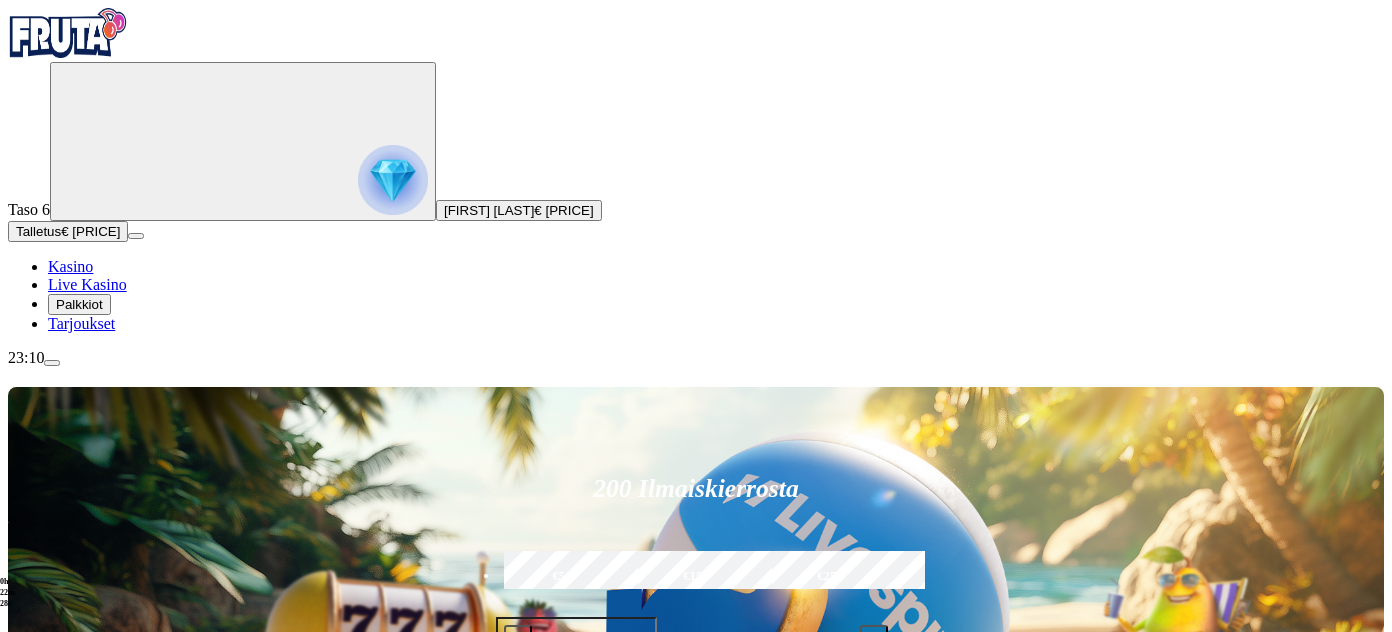 click on "********" at bounding box center (973, 875) 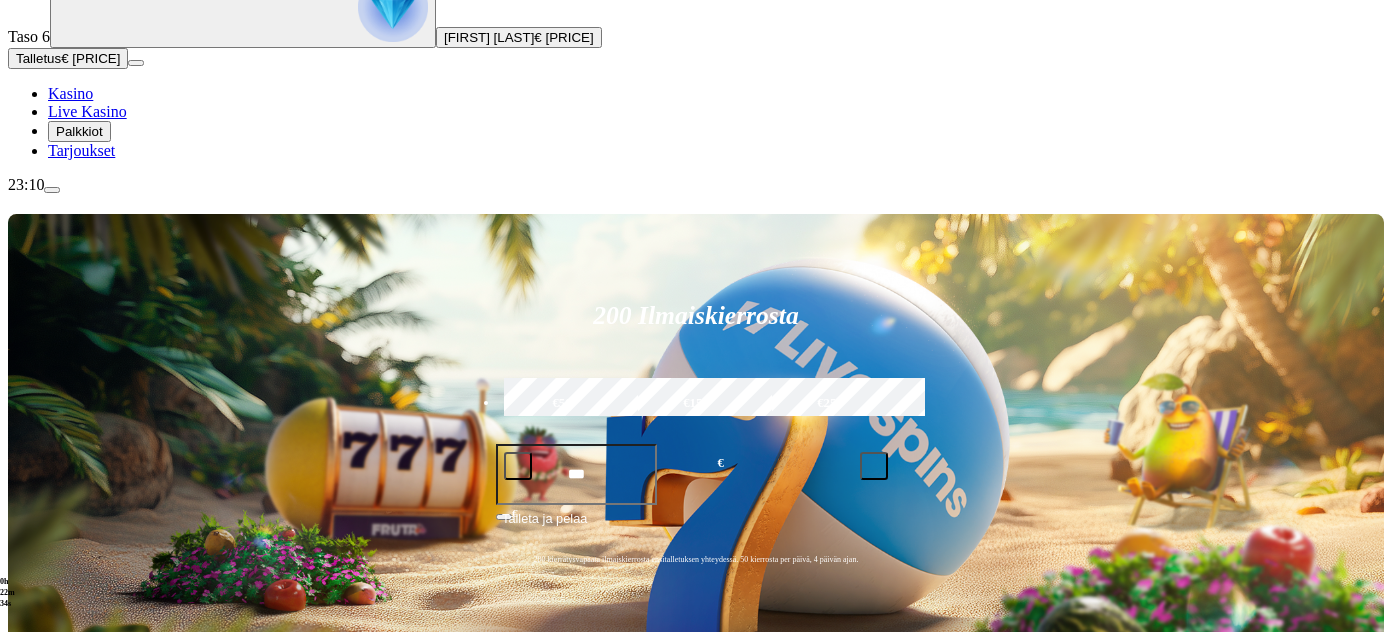scroll, scrollTop: 272, scrollLeft: 0, axis: vertical 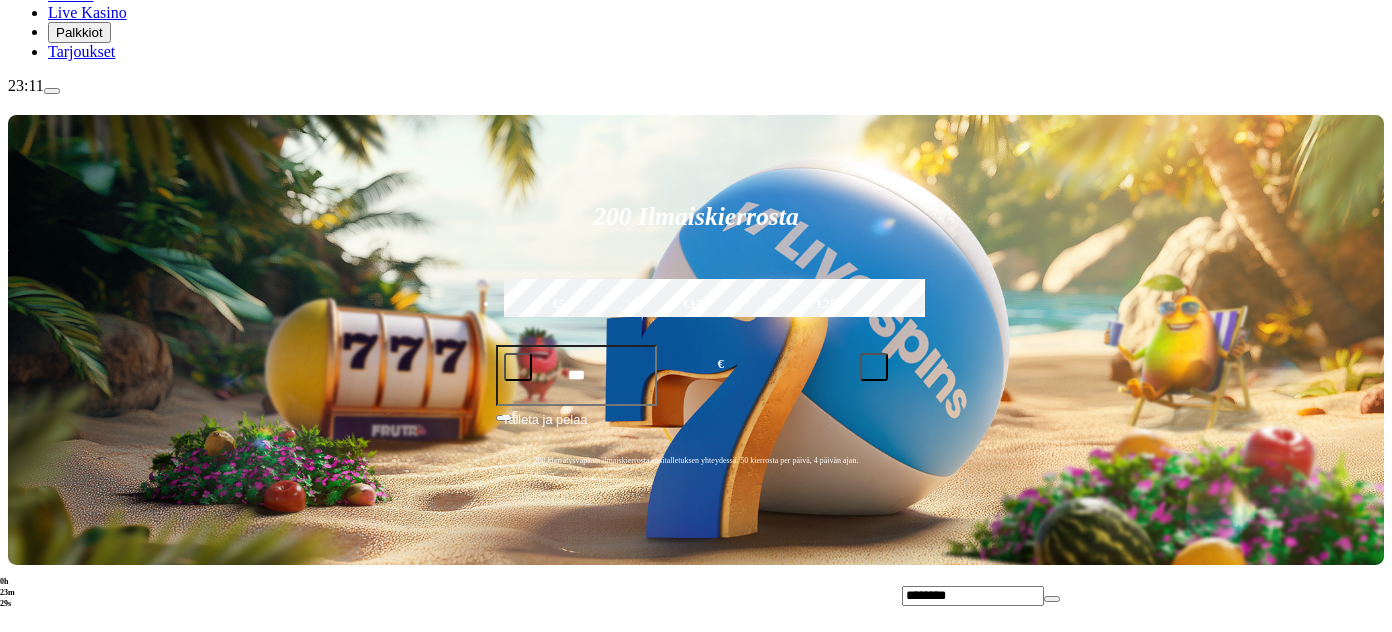 type on "********" 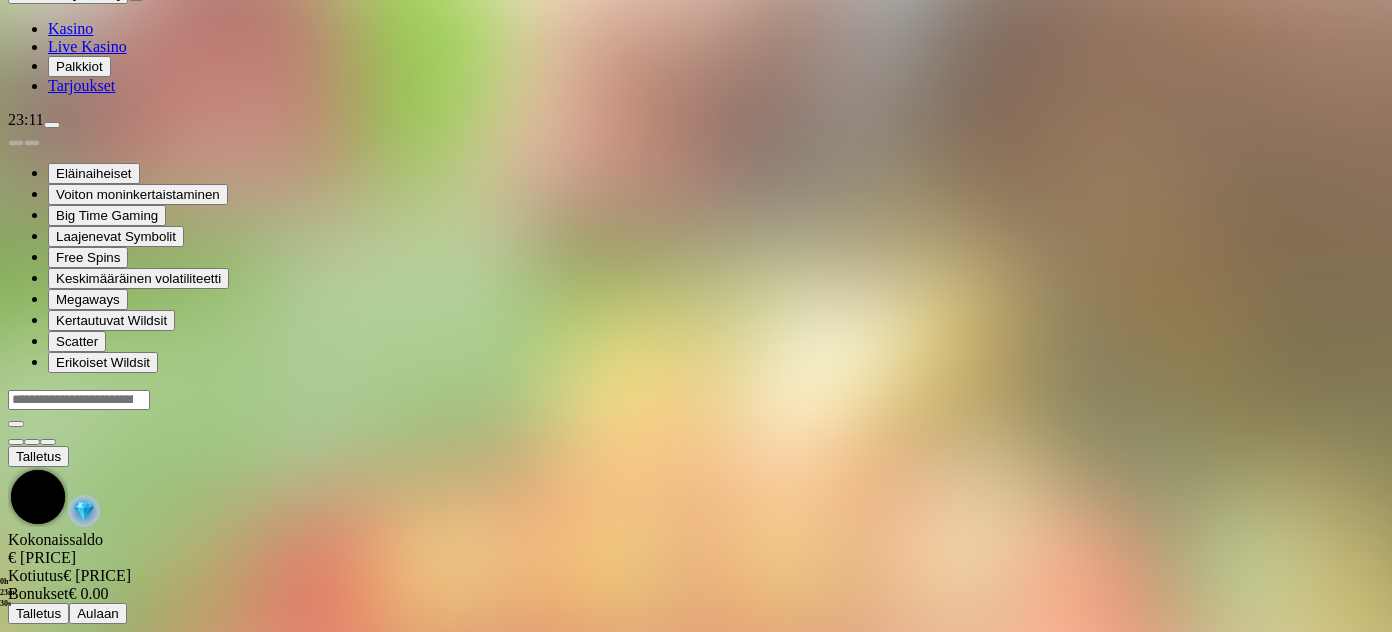 scroll, scrollTop: 0, scrollLeft: 0, axis: both 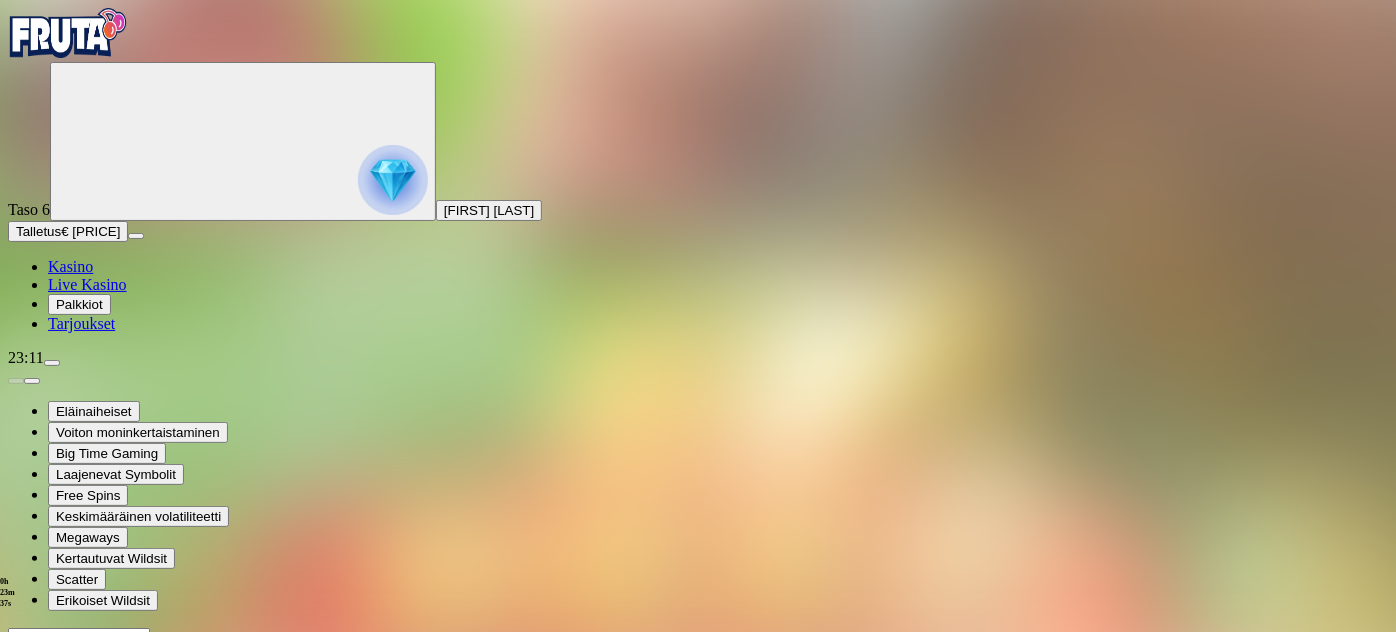 click at bounding box center [48, 820] 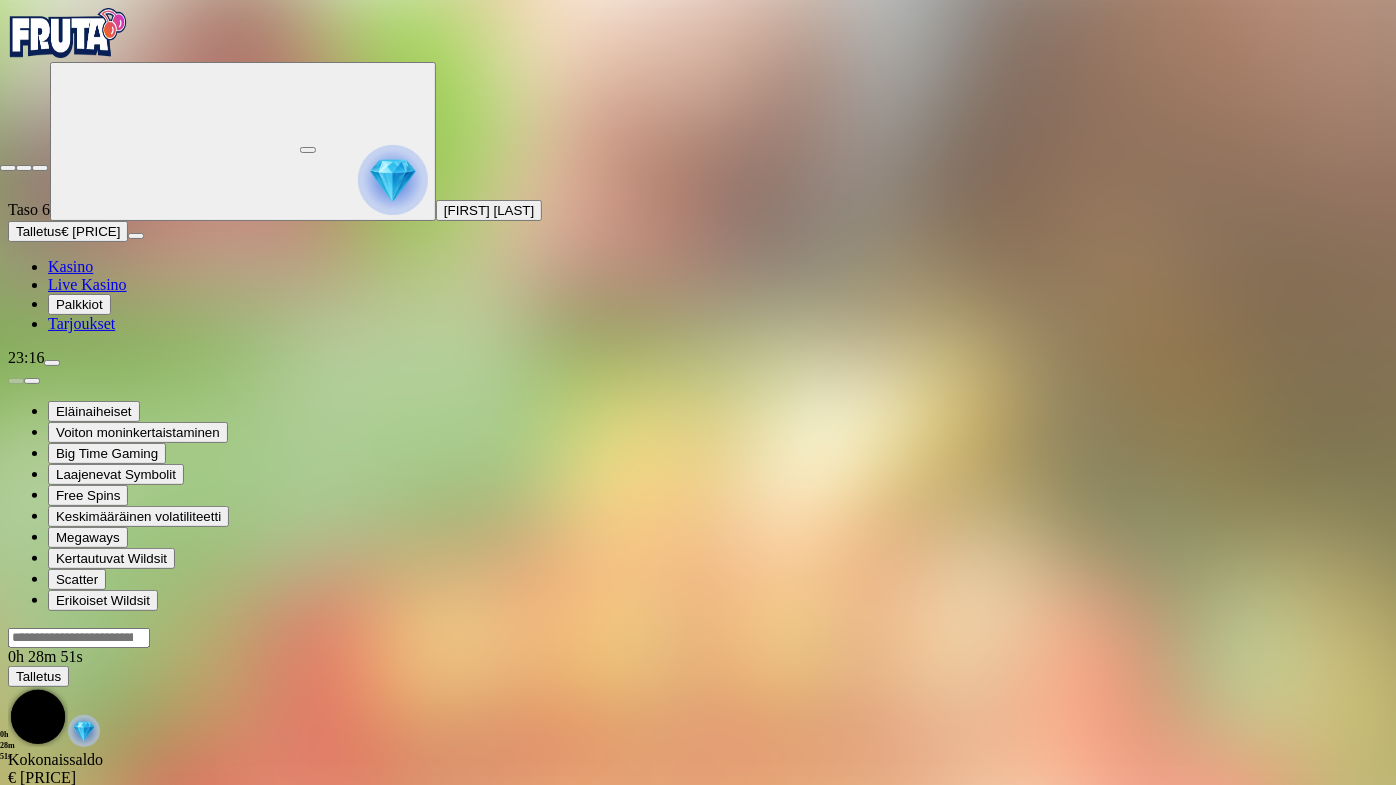 click at bounding box center (40, 168) 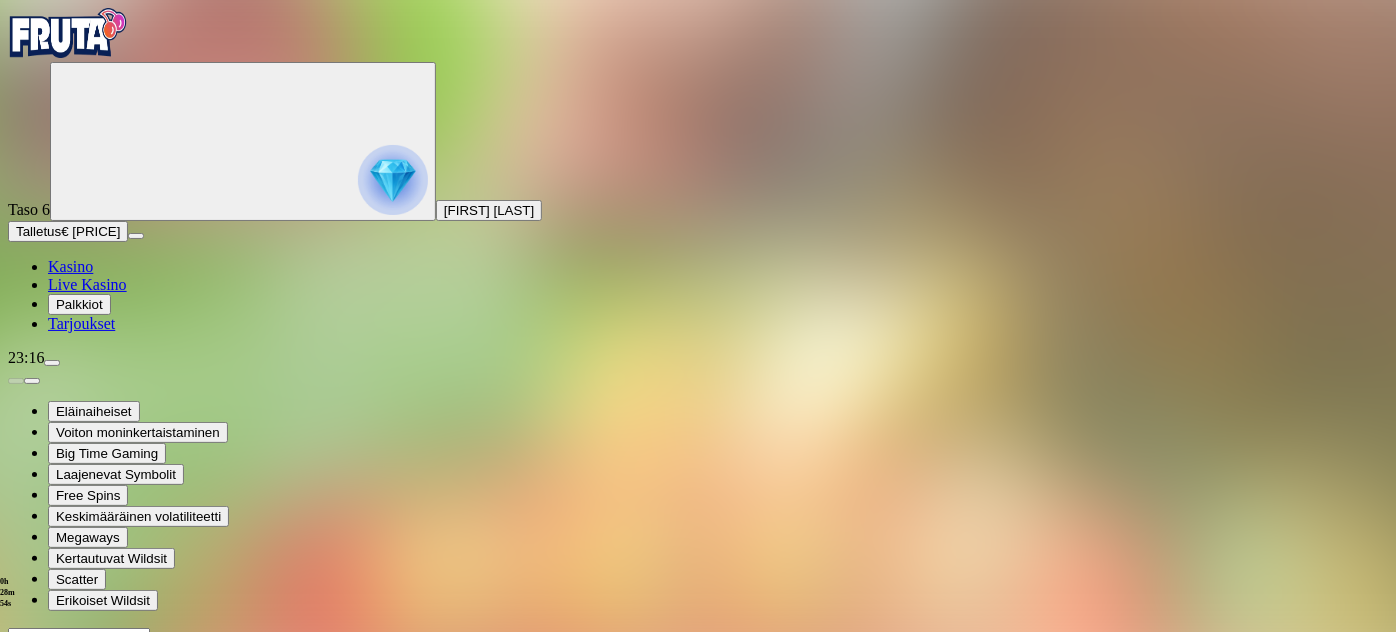 click at bounding box center [16, 820] 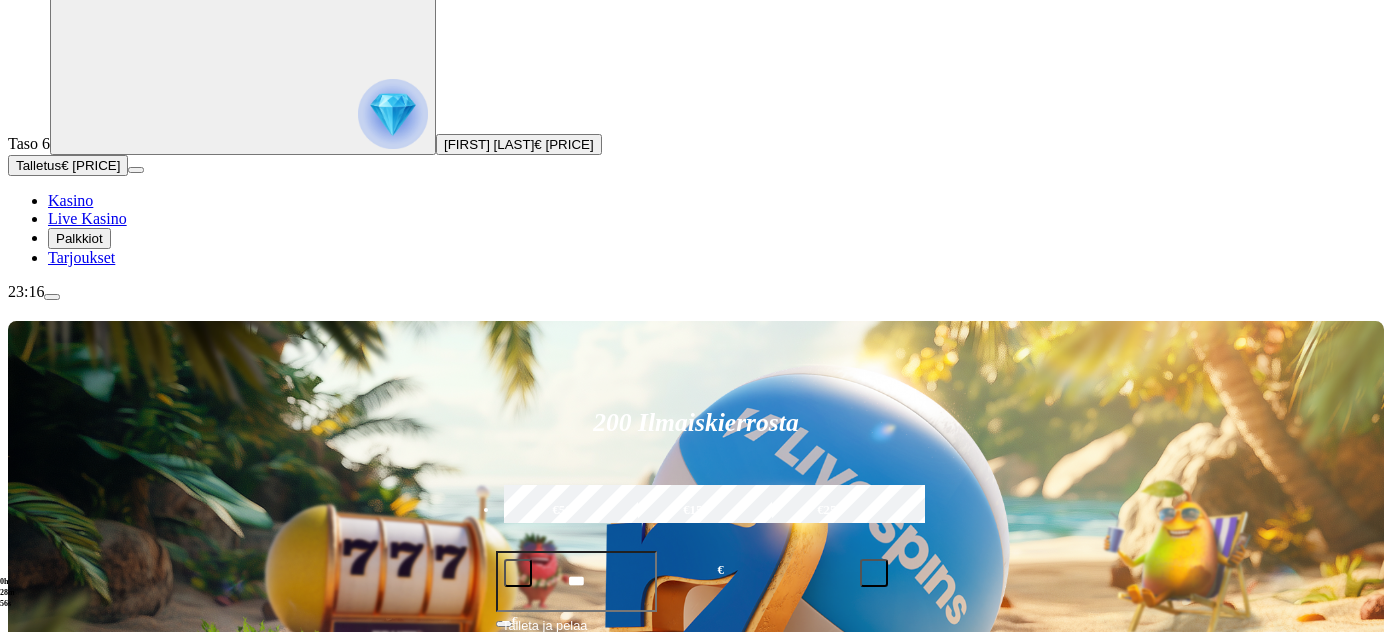 scroll, scrollTop: 181, scrollLeft: 0, axis: vertical 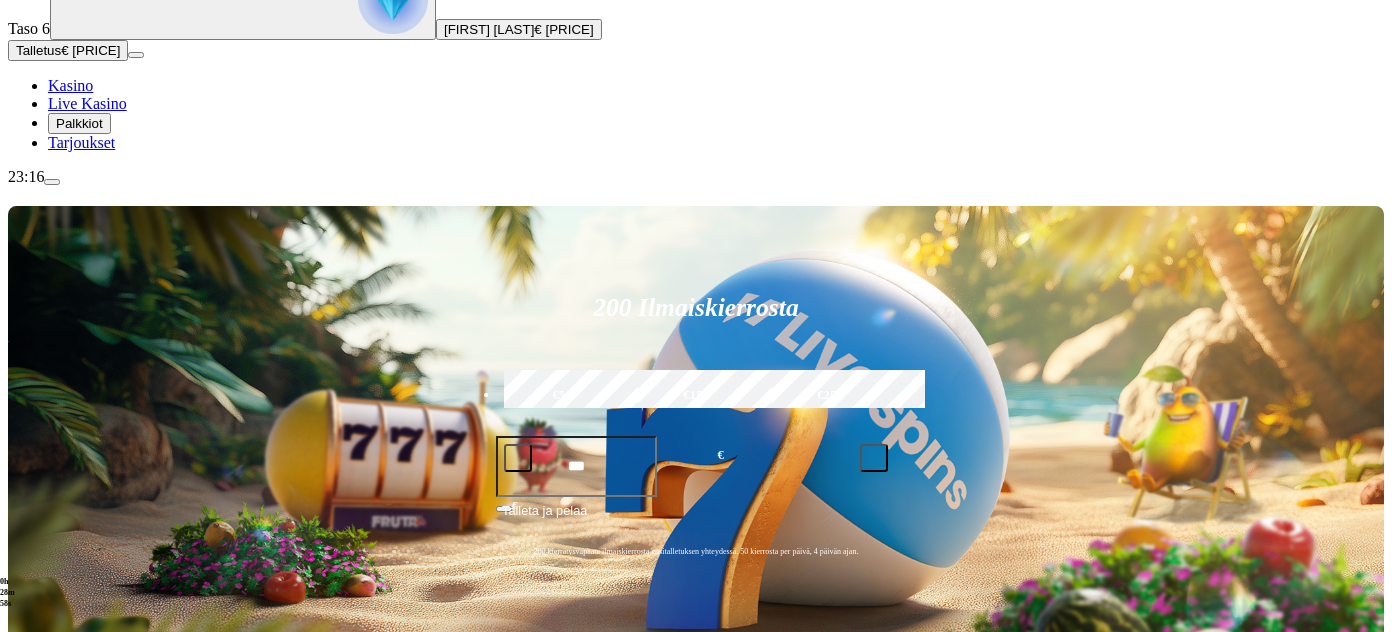 click at bounding box center [32, 927] 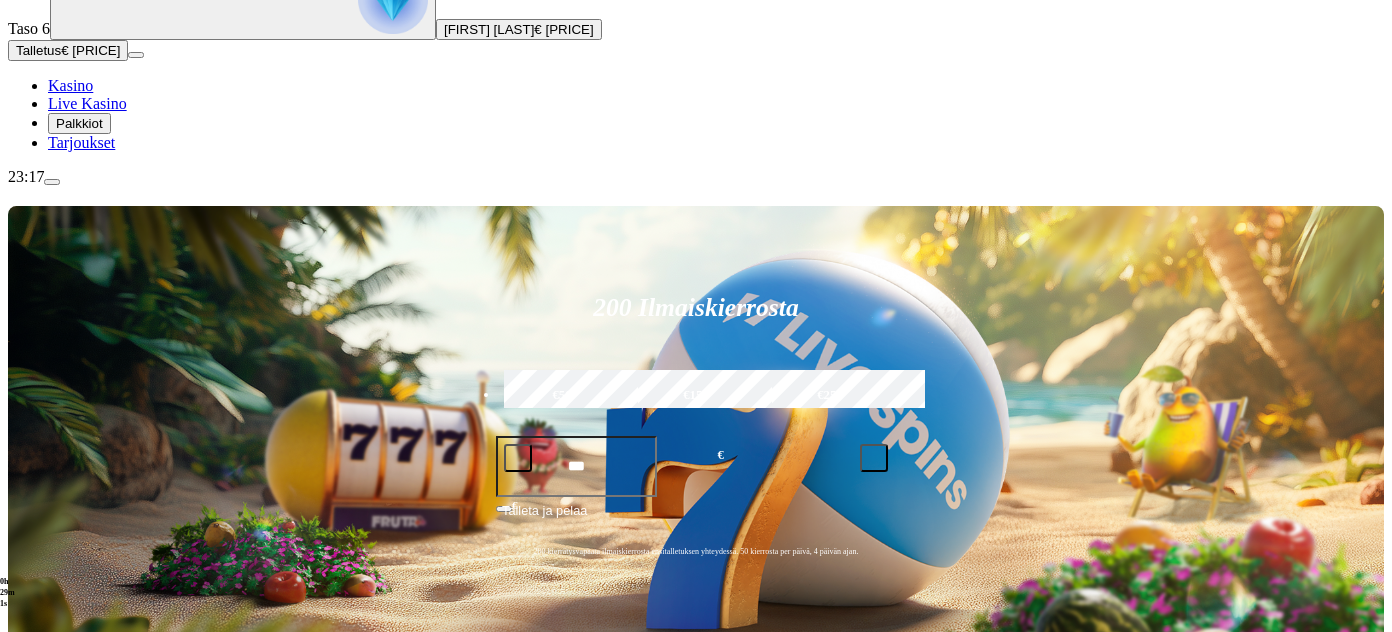 click on "Pelaa nyt" at bounding box center (-253, 1641) 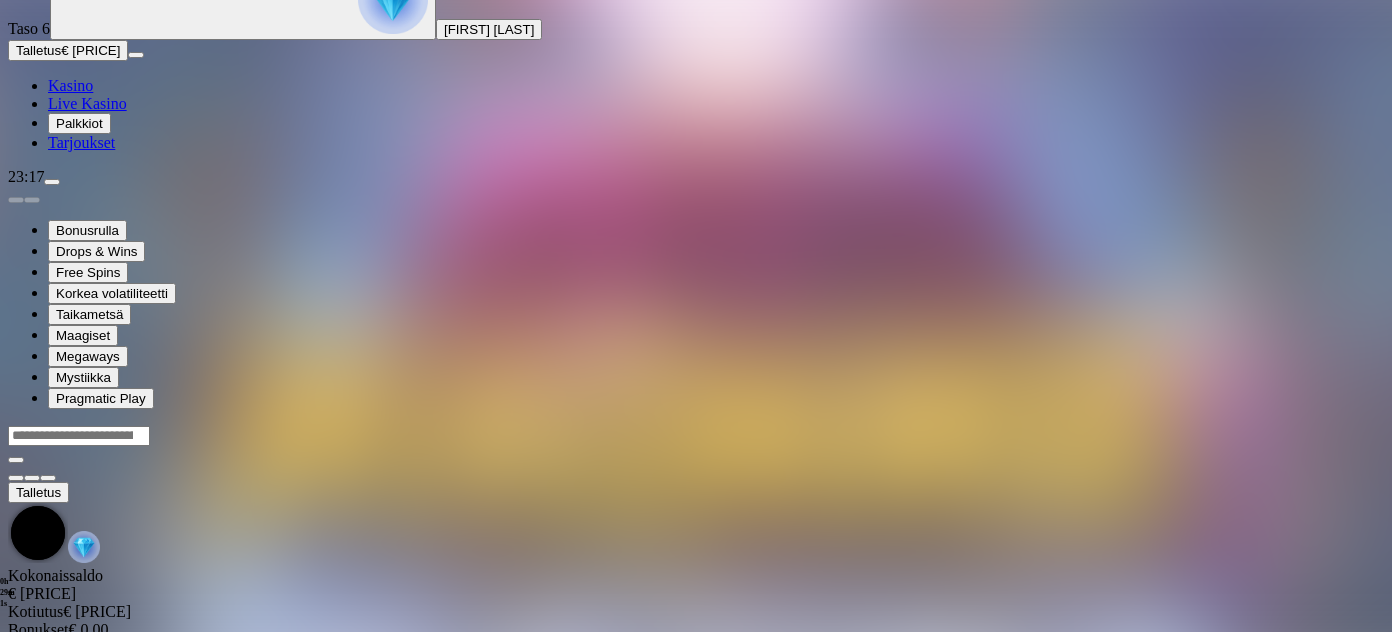 scroll, scrollTop: 0, scrollLeft: 0, axis: both 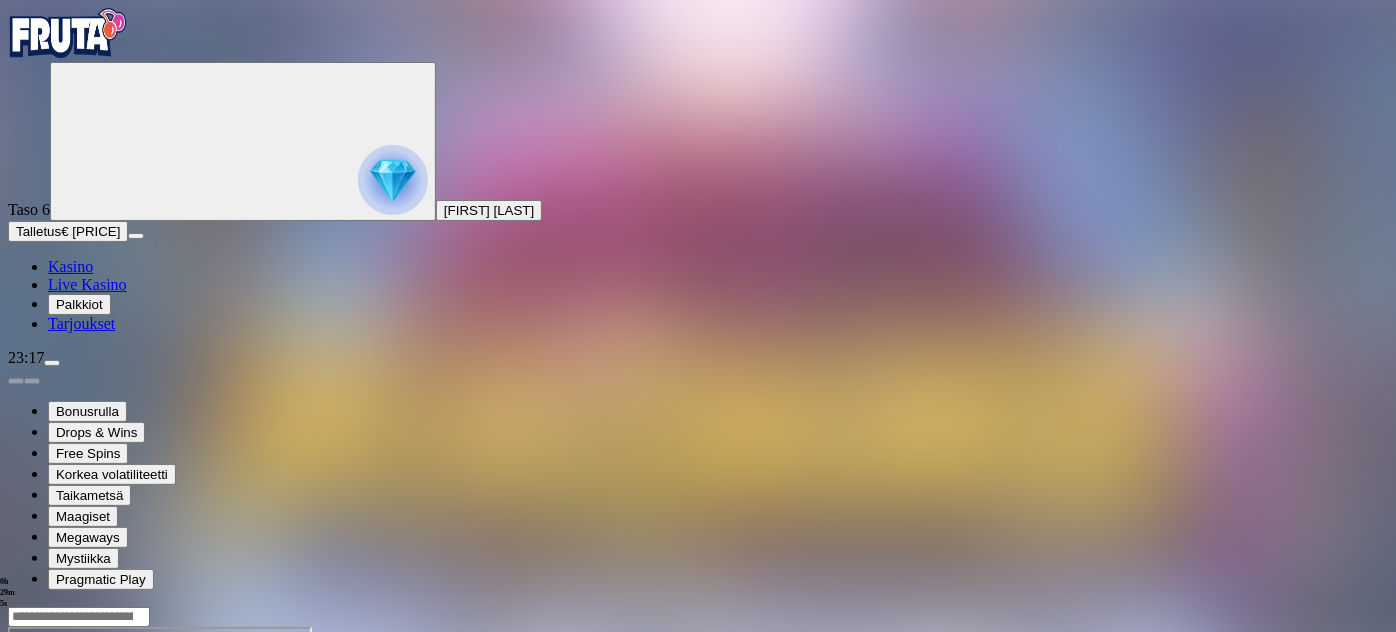 click at bounding box center [48, 799] 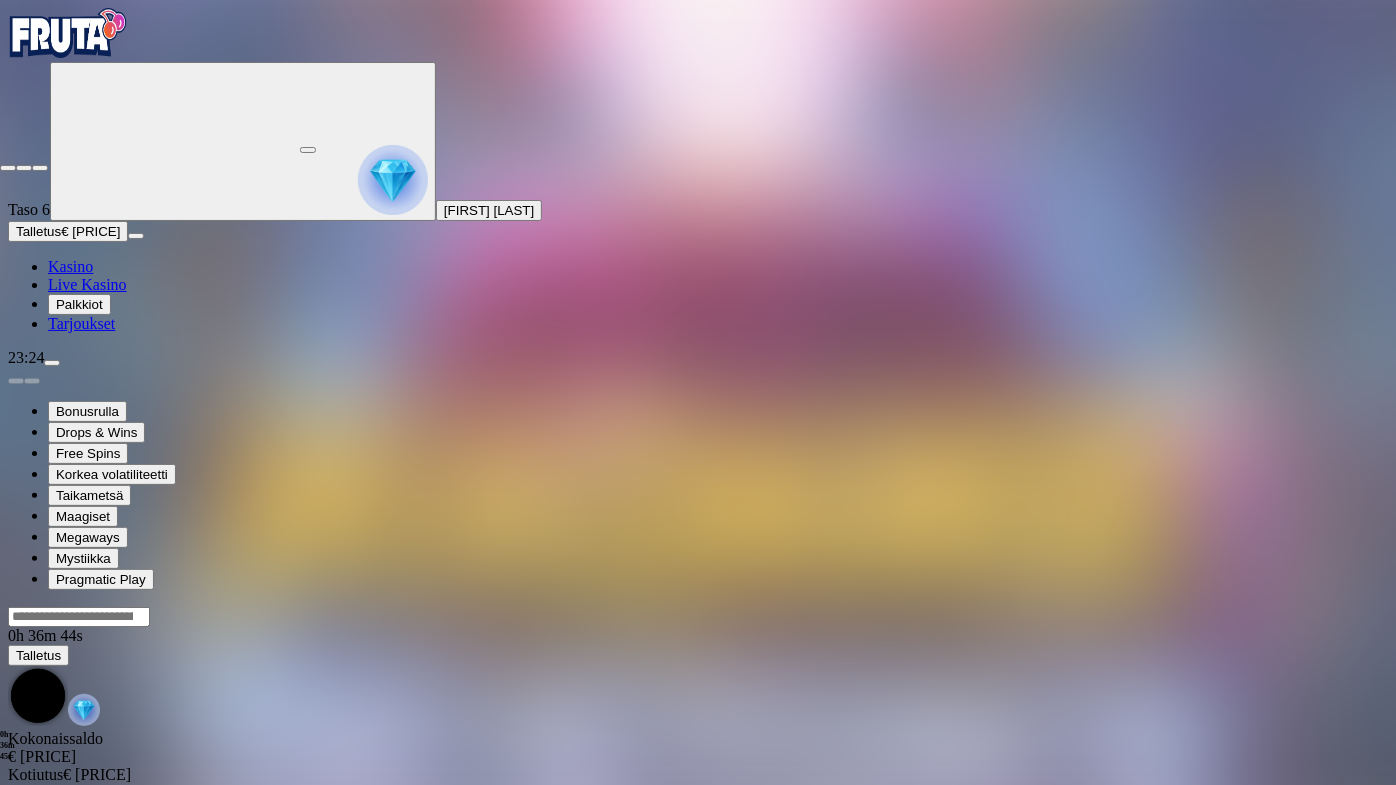 click at bounding box center (40, 168) 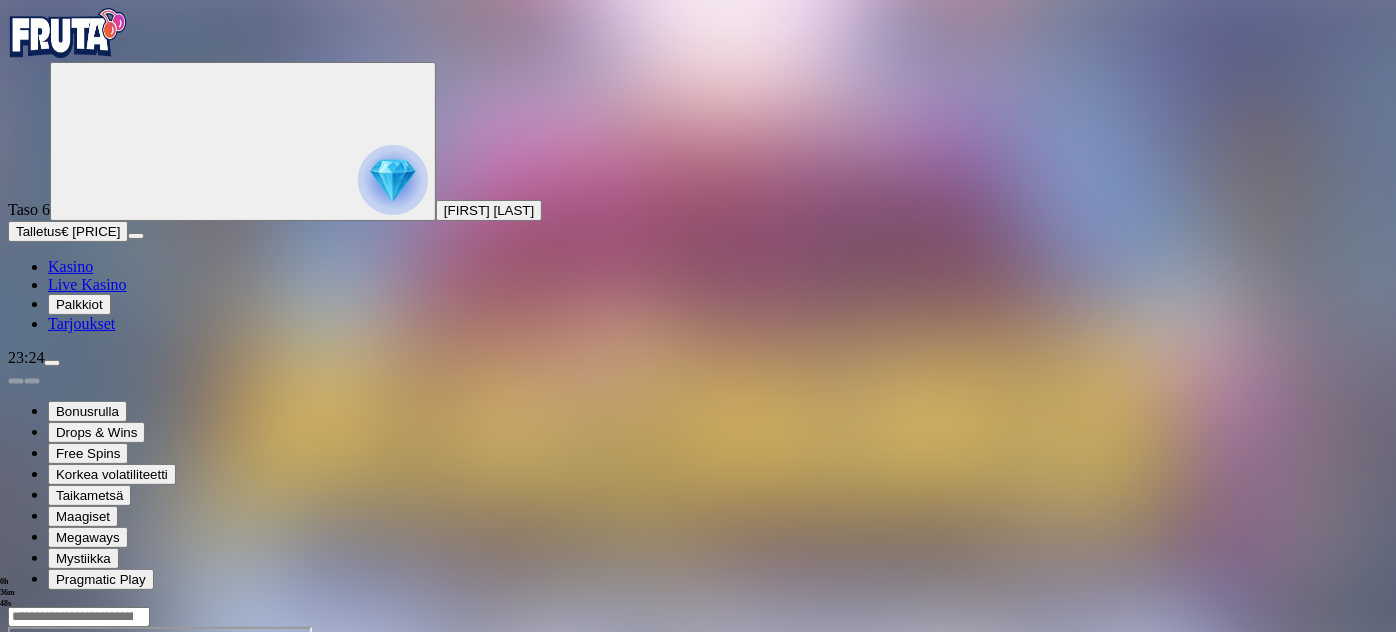 click on "Kasino" at bounding box center (70, 266) 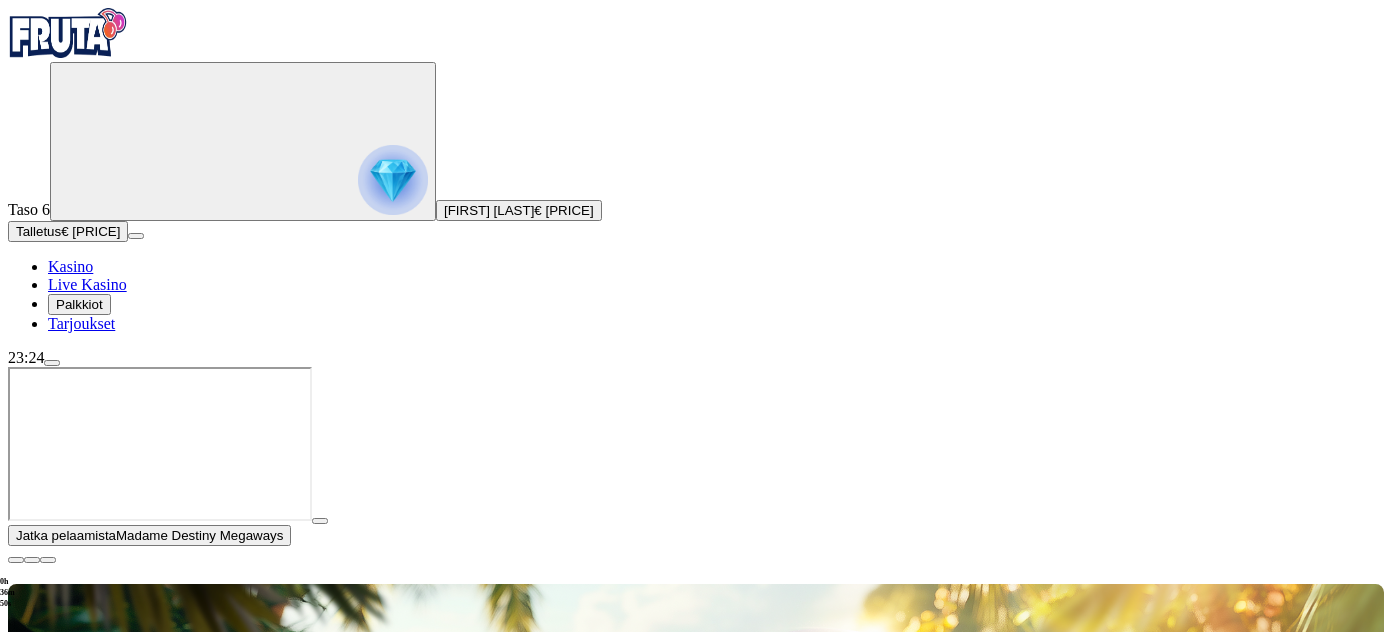 click at bounding box center [16, 560] 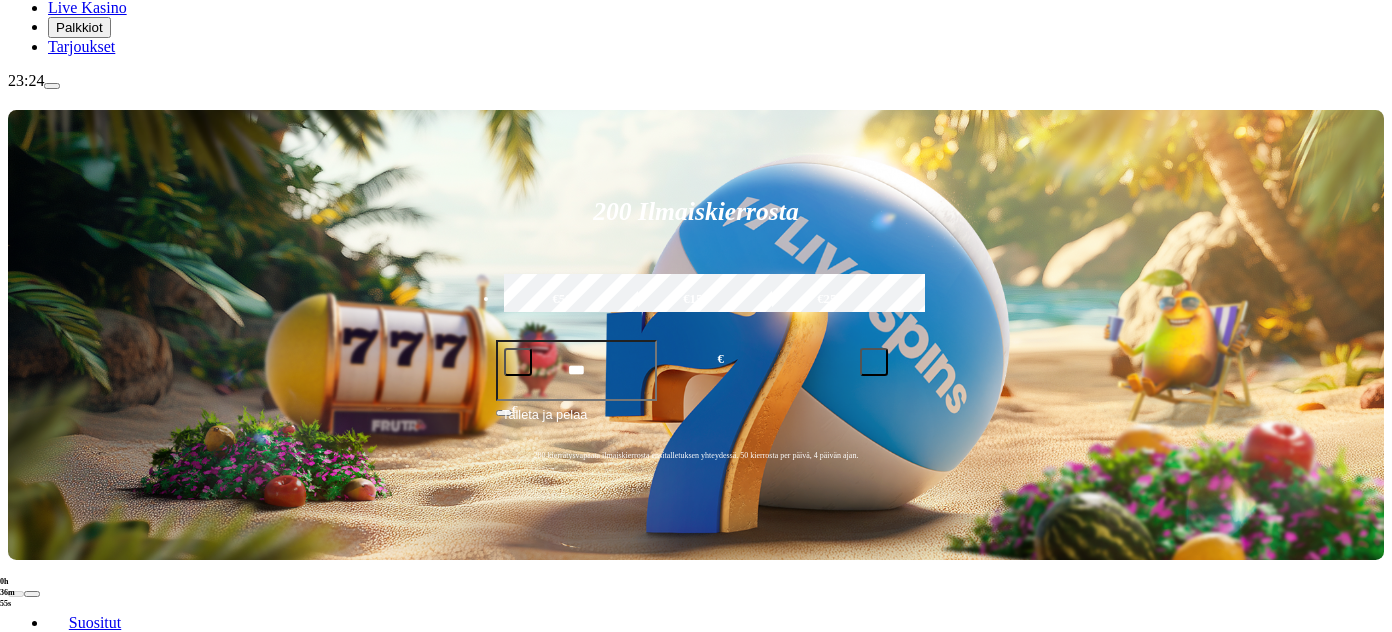 scroll, scrollTop: 363, scrollLeft: 0, axis: vertical 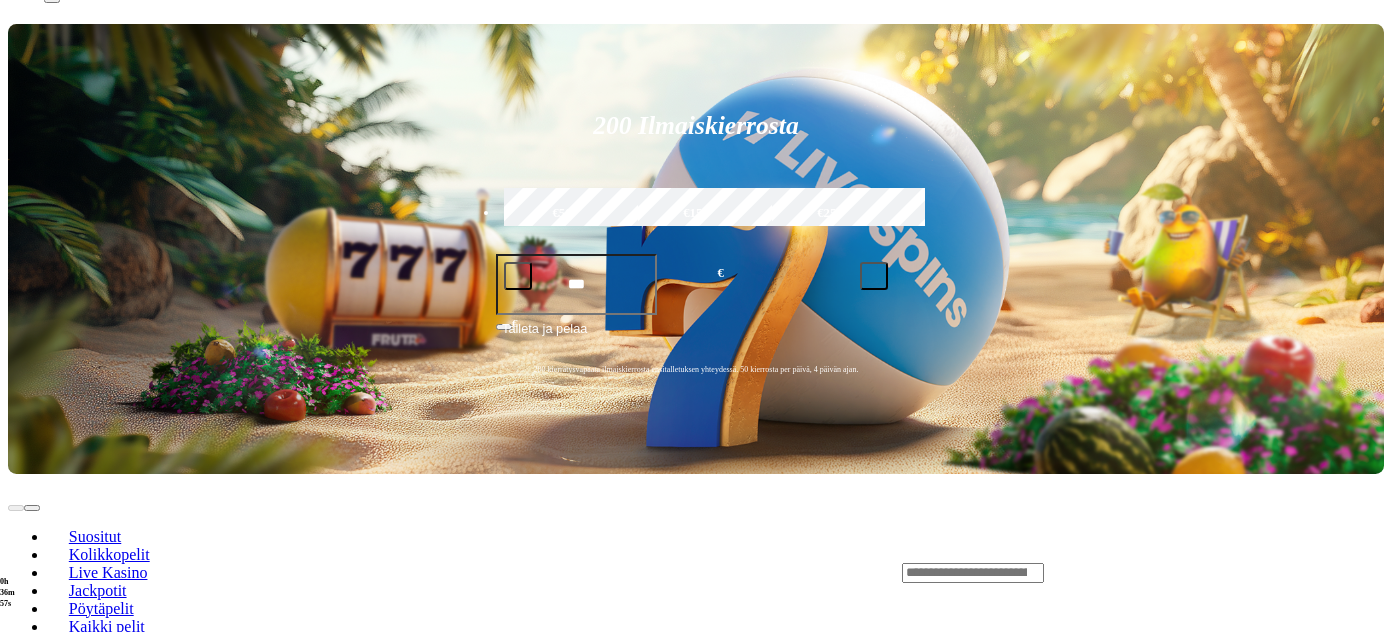 click at bounding box center (32, 745) 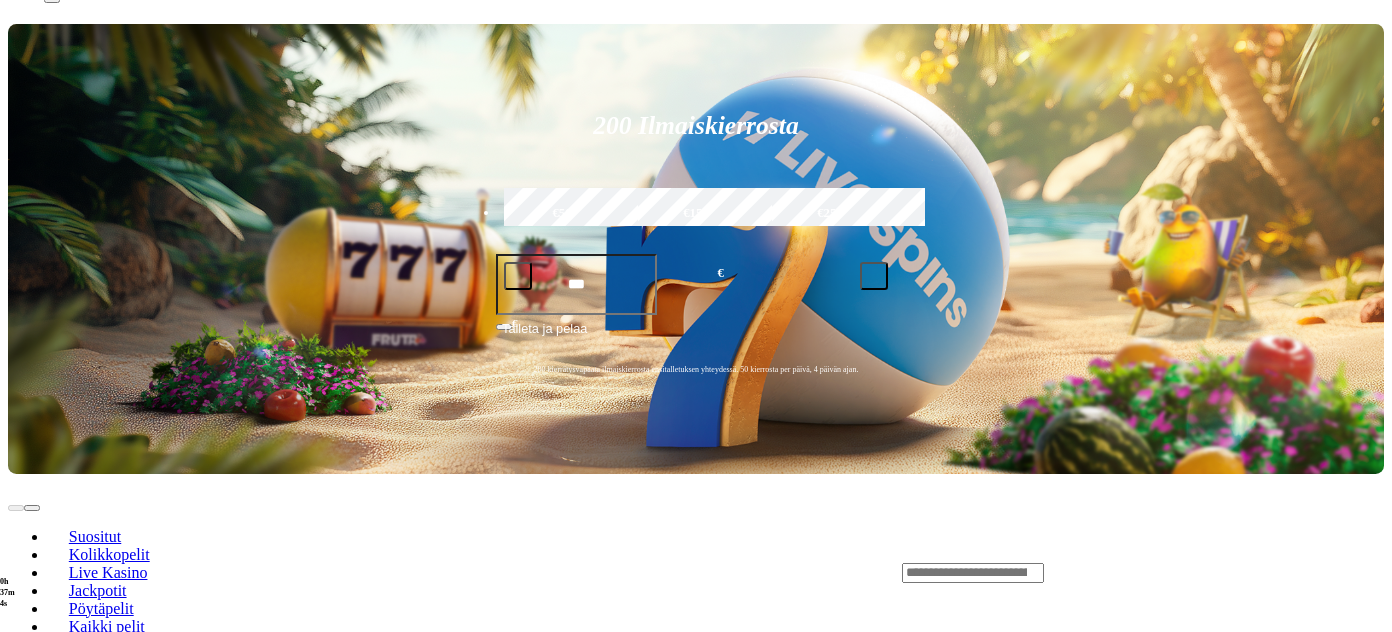 click on "Jackpotit" at bounding box center (98, 590) 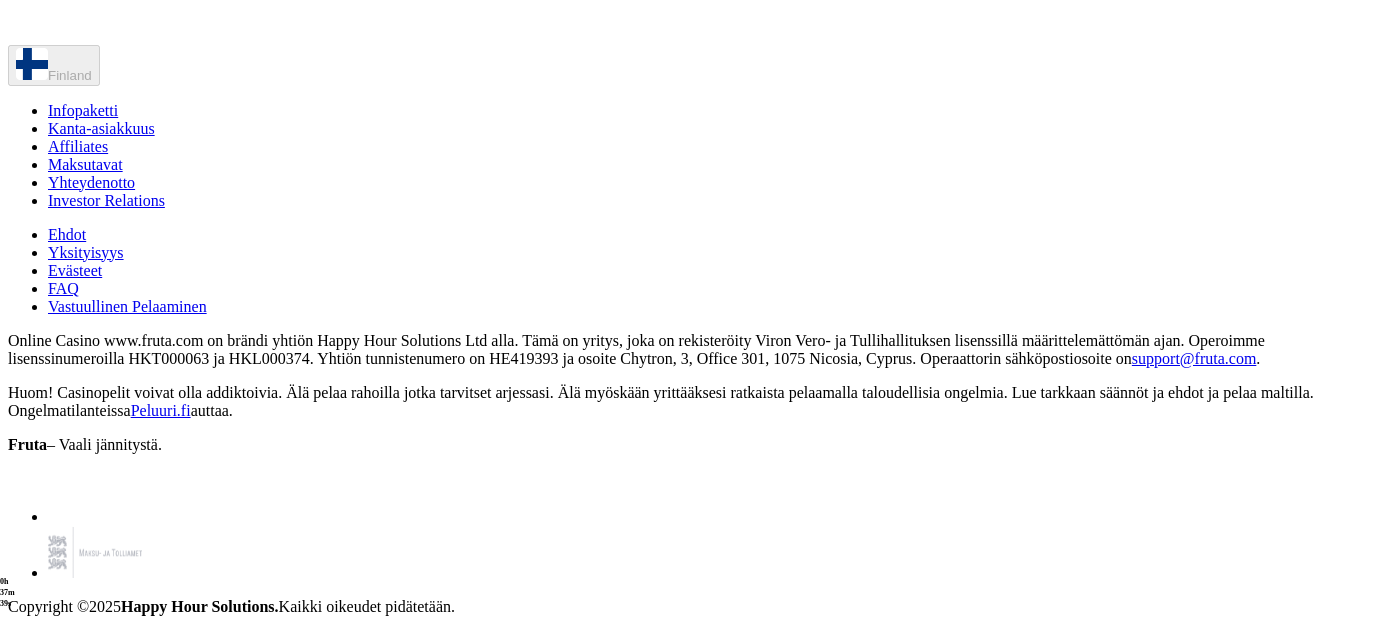 scroll, scrollTop: 2727, scrollLeft: 0, axis: vertical 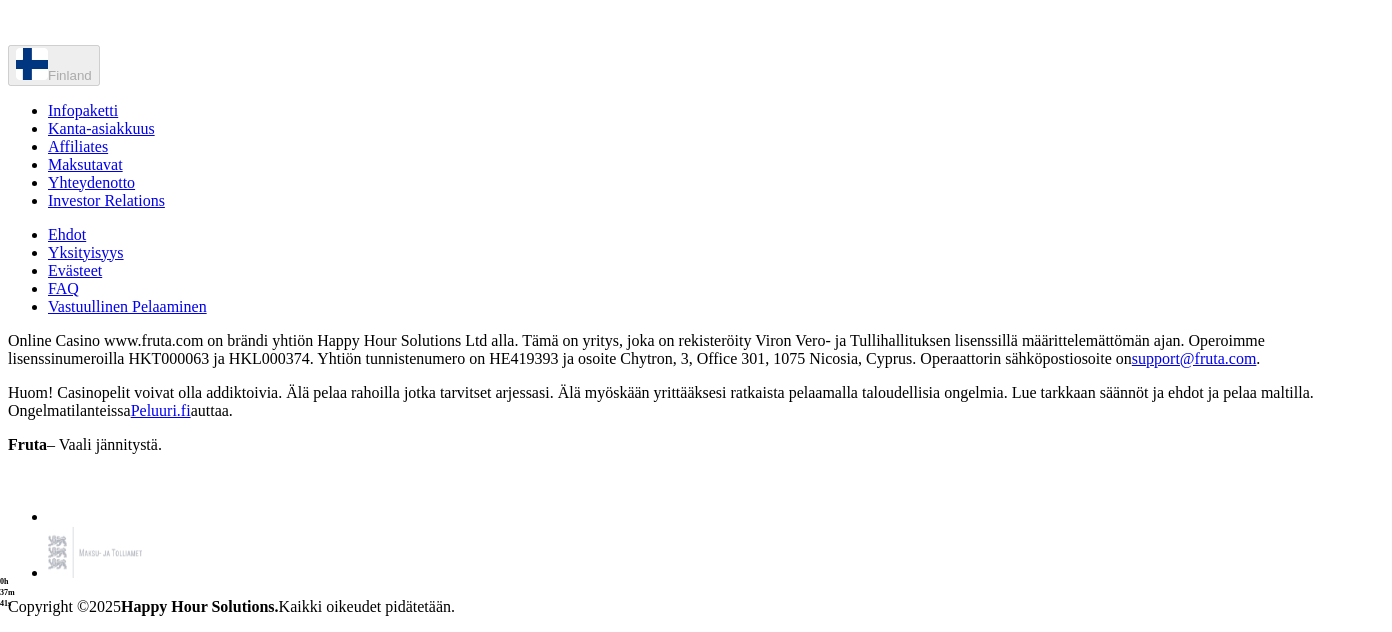 click on "Pelaa nyt" at bounding box center (414, -631) 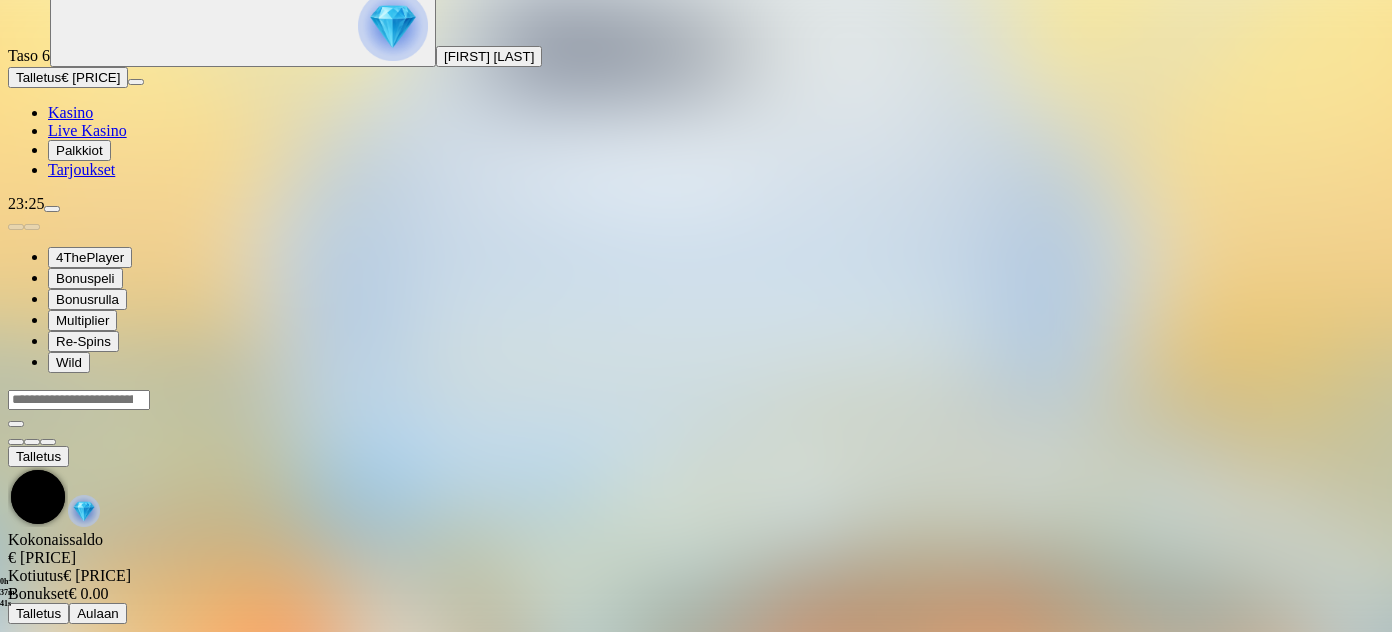 scroll, scrollTop: 0, scrollLeft: 0, axis: both 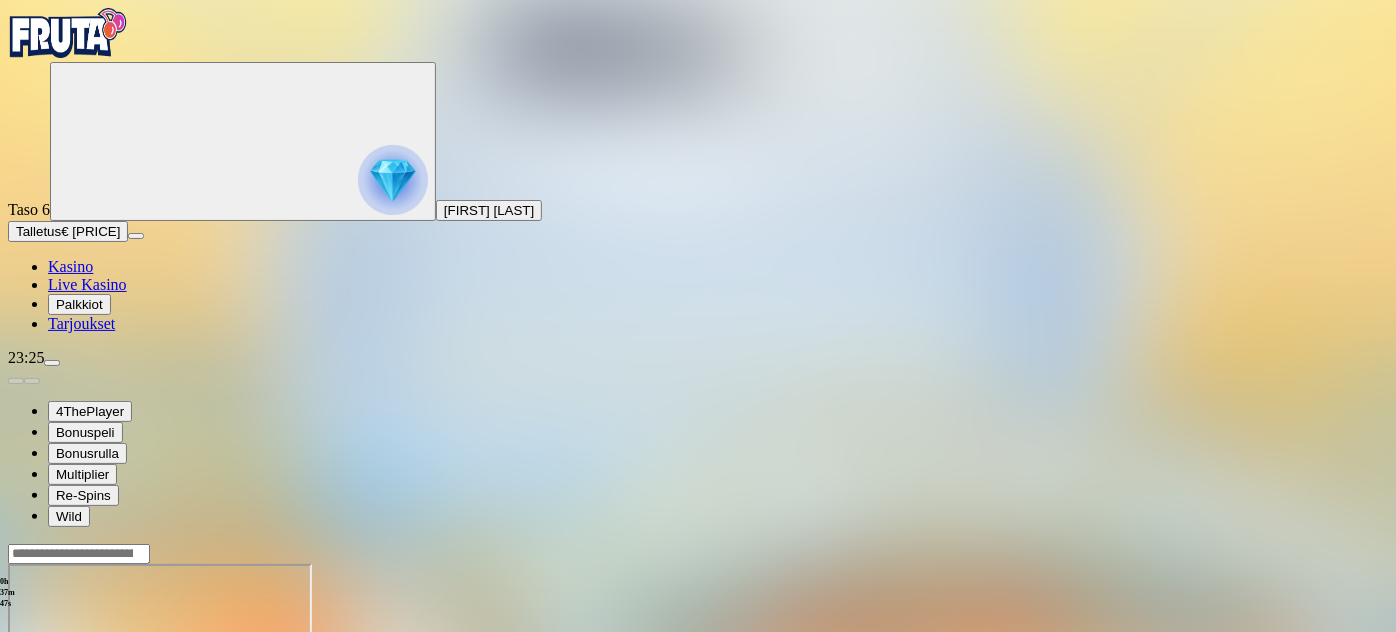 click at bounding box center (48, 736) 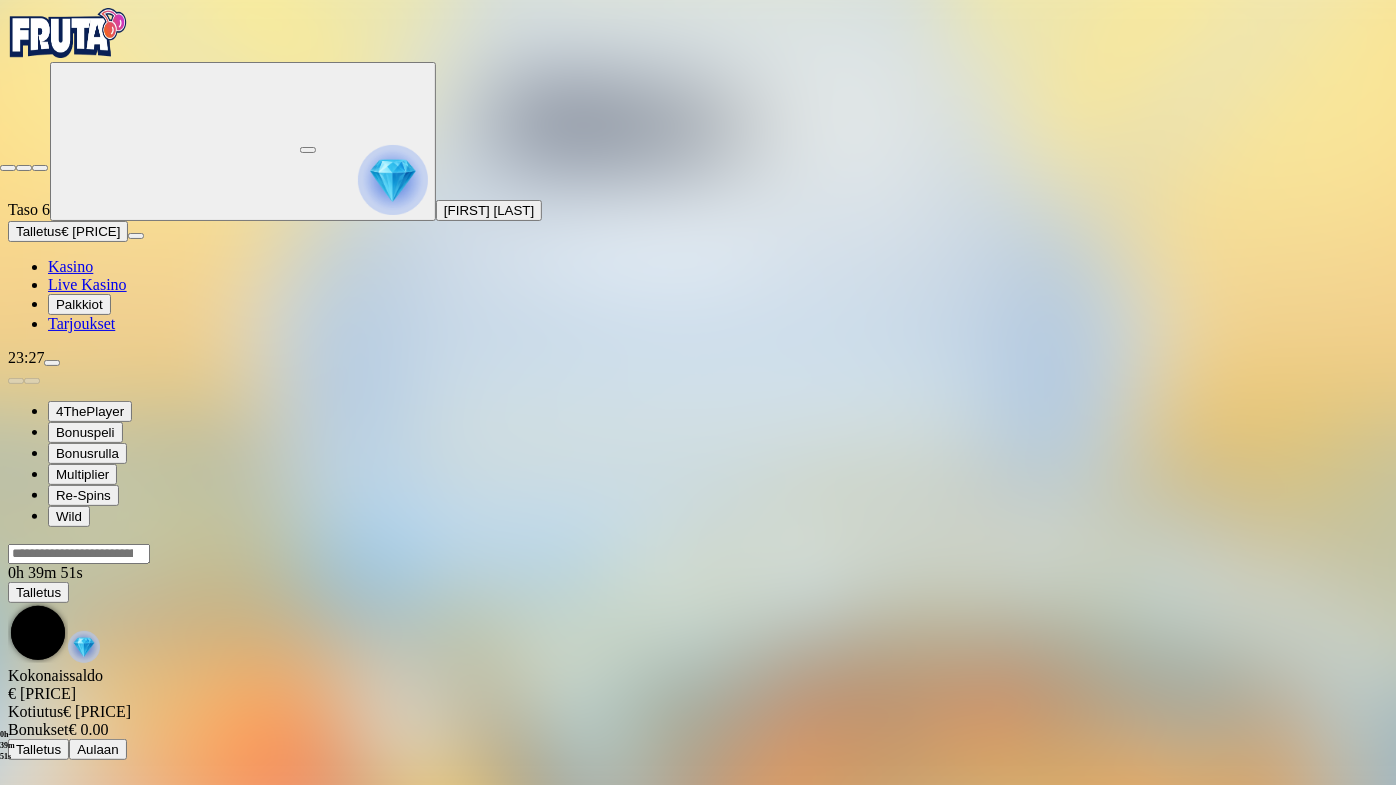 click at bounding box center (8, 168) 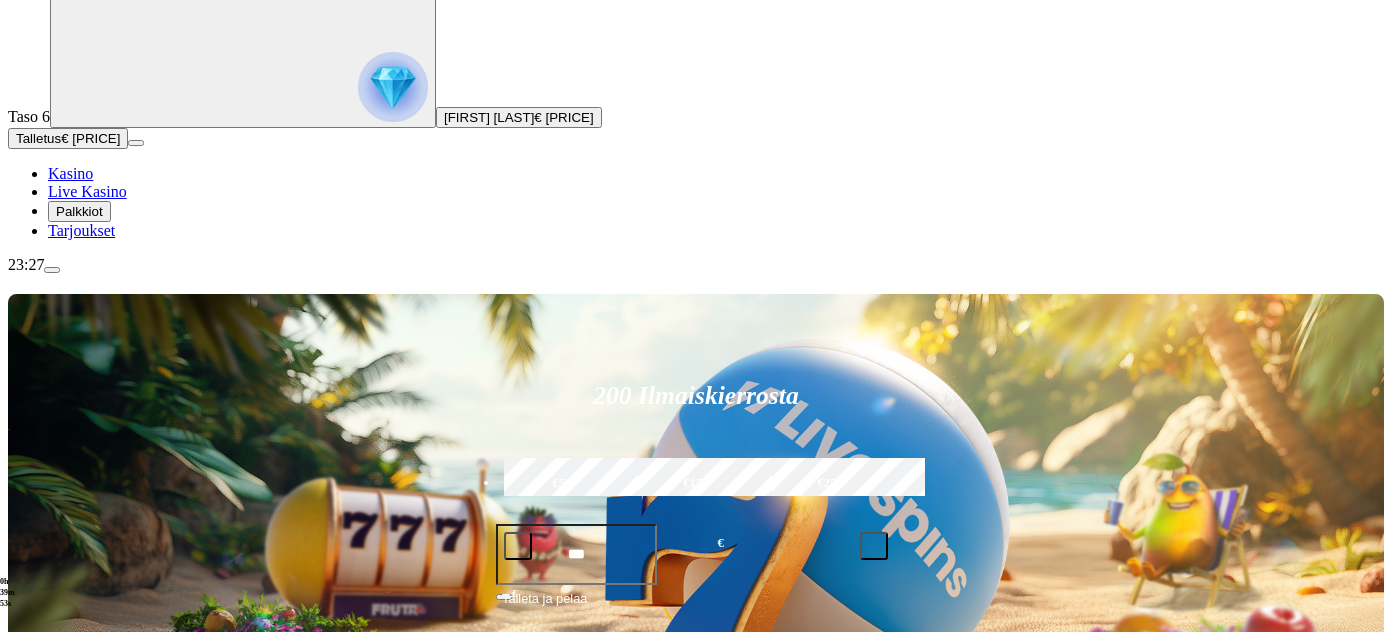 scroll, scrollTop: 181, scrollLeft: 0, axis: vertical 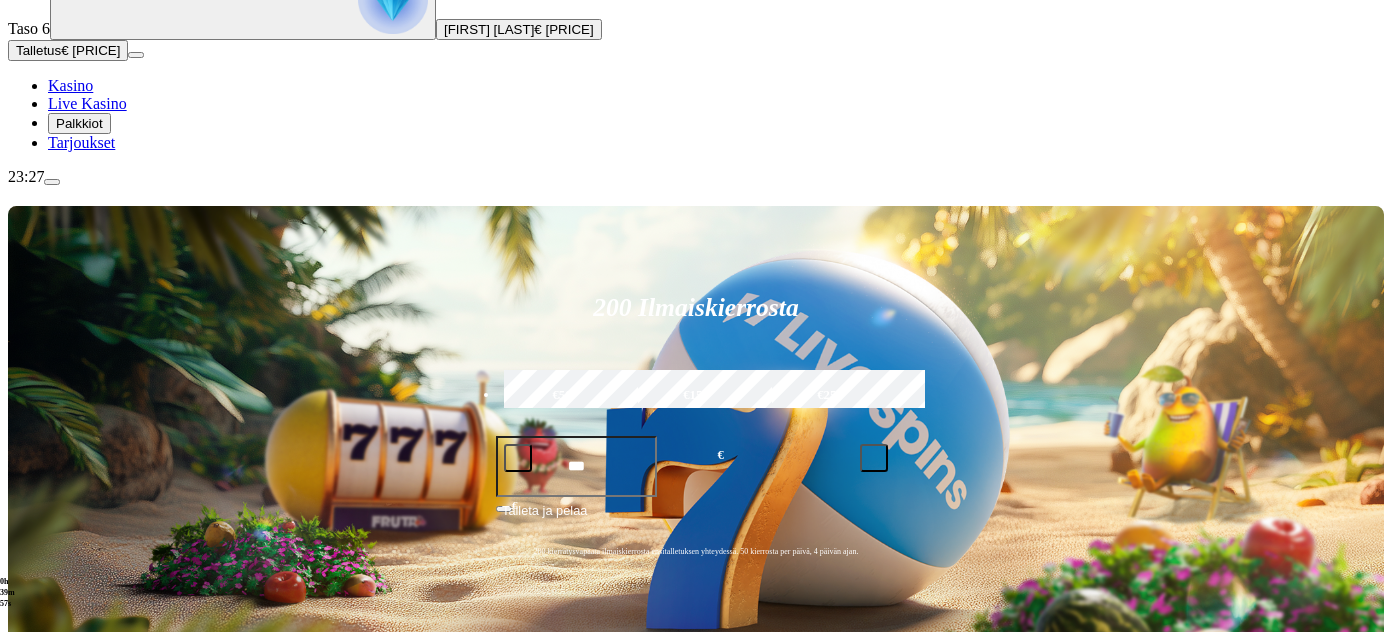 click at bounding box center (32, 927) 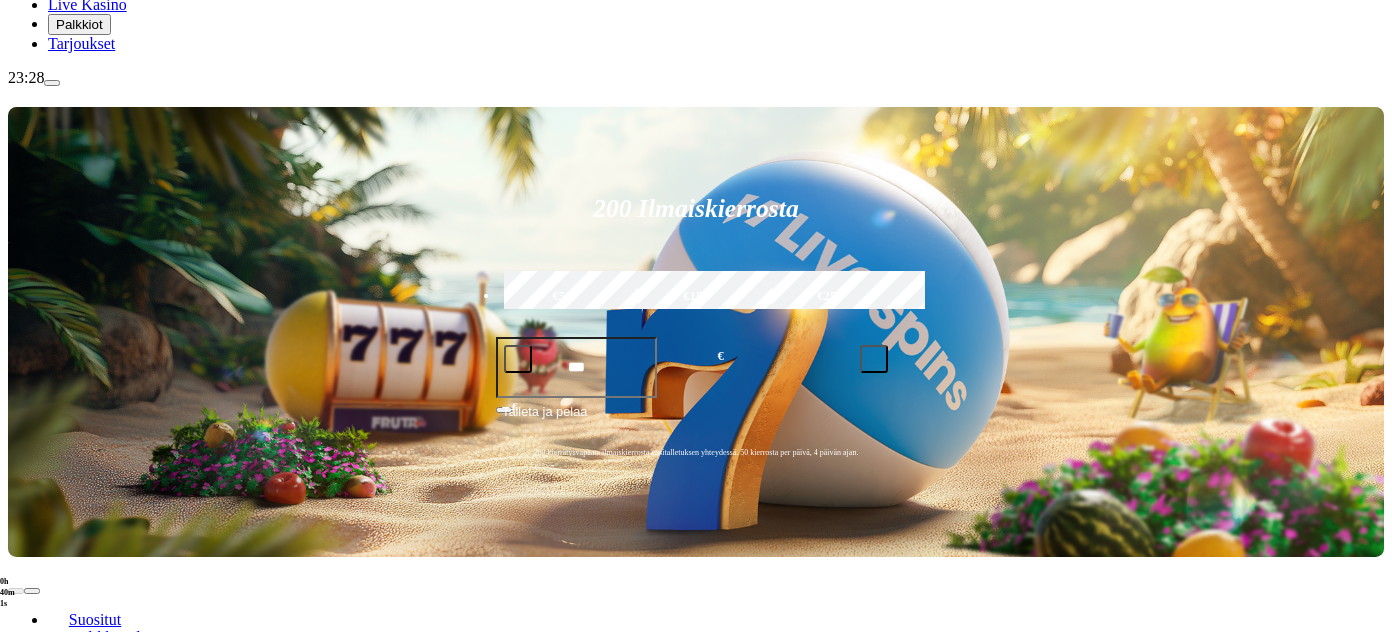 scroll, scrollTop: 363, scrollLeft: 0, axis: vertical 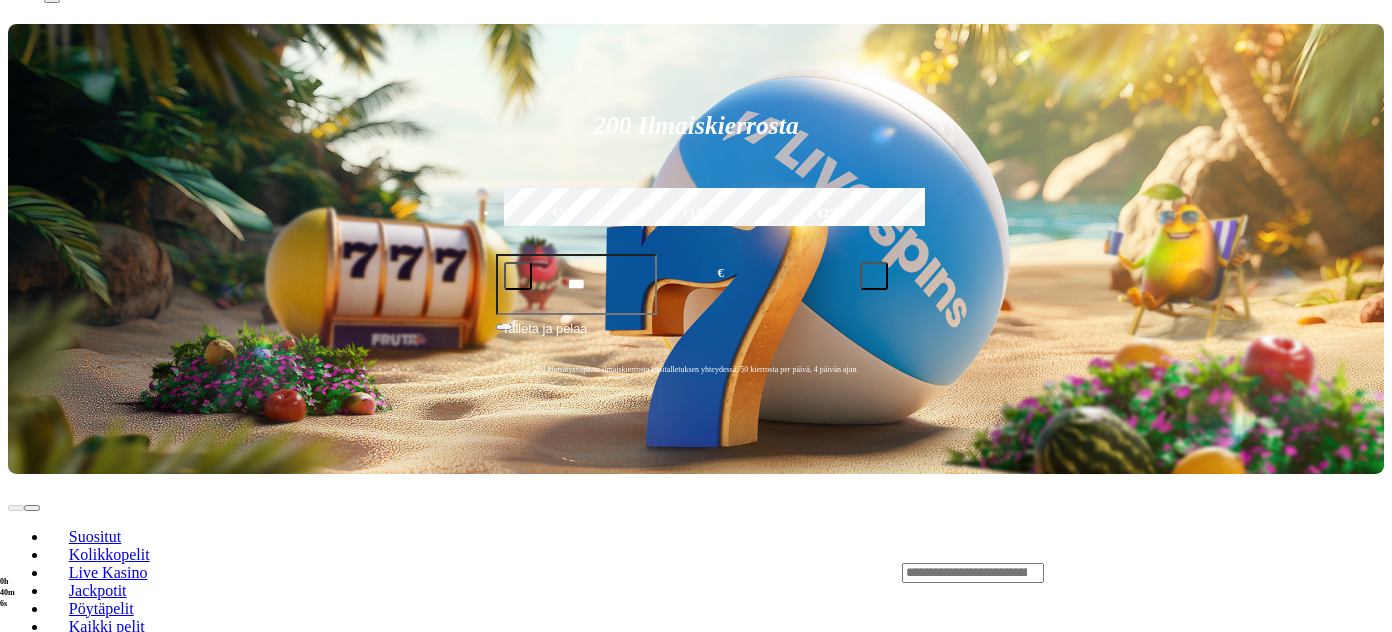 click at bounding box center [32, 1711] 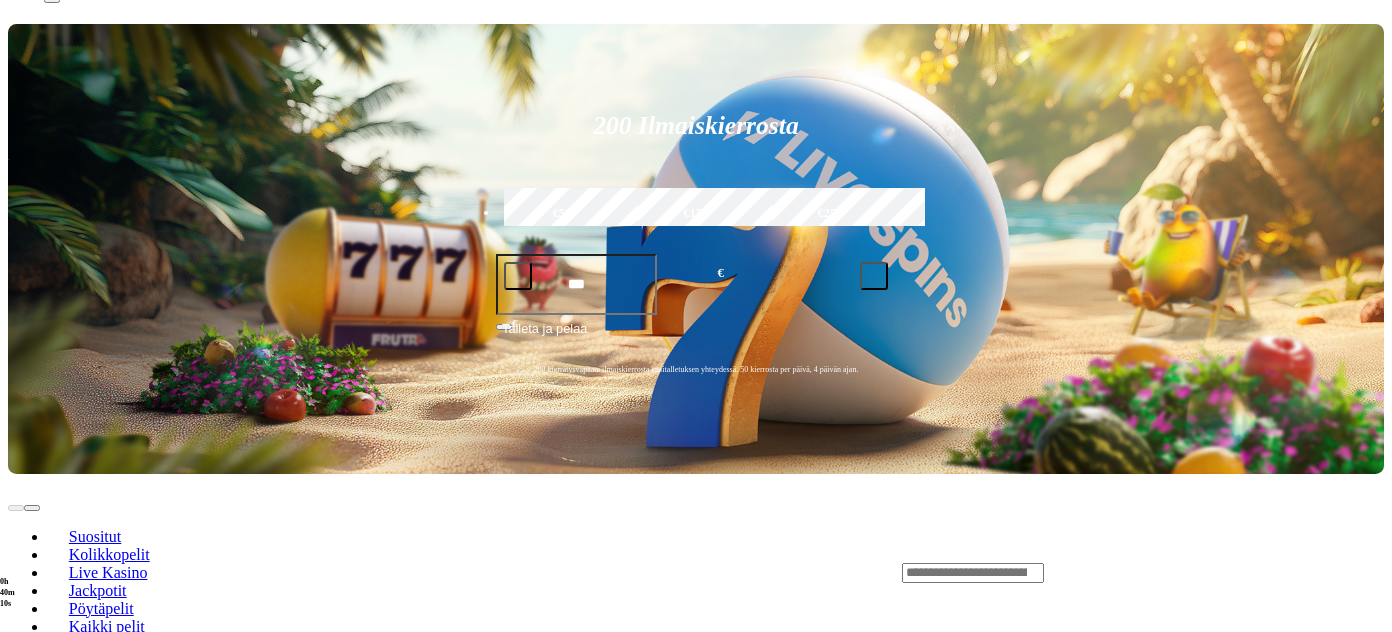 click on "Pelaa nyt" at bounding box center [-513, 2711] 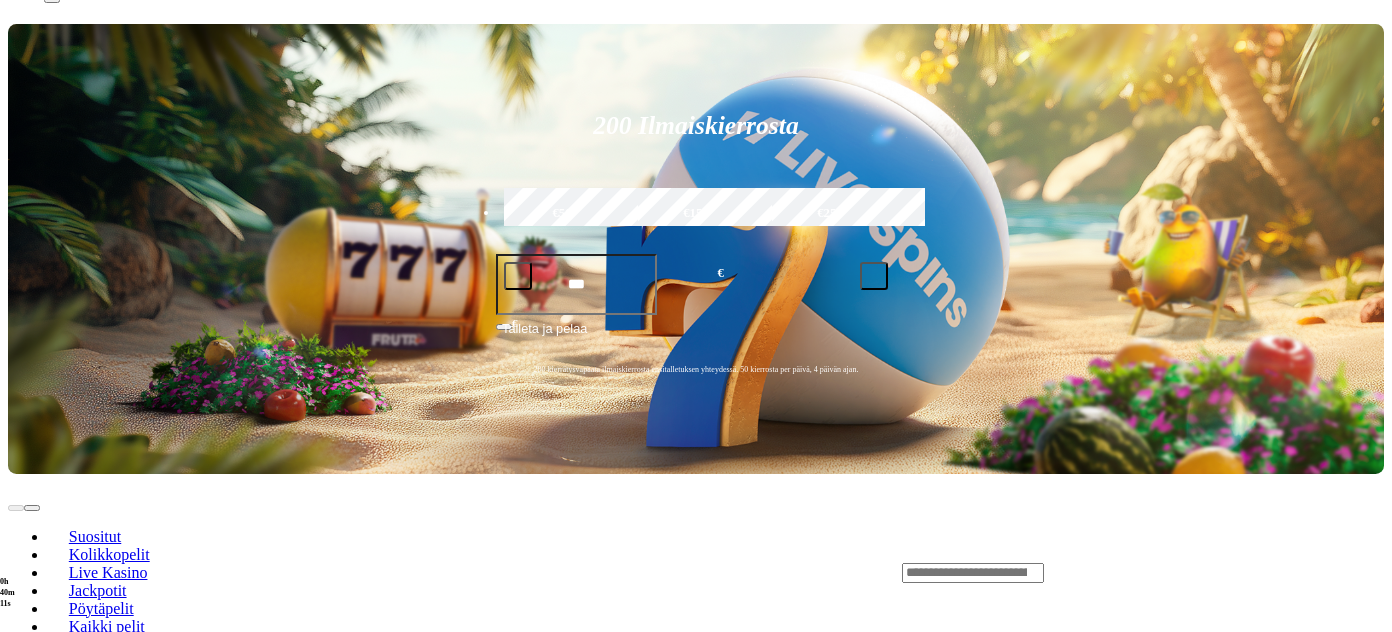 scroll, scrollTop: 0, scrollLeft: 0, axis: both 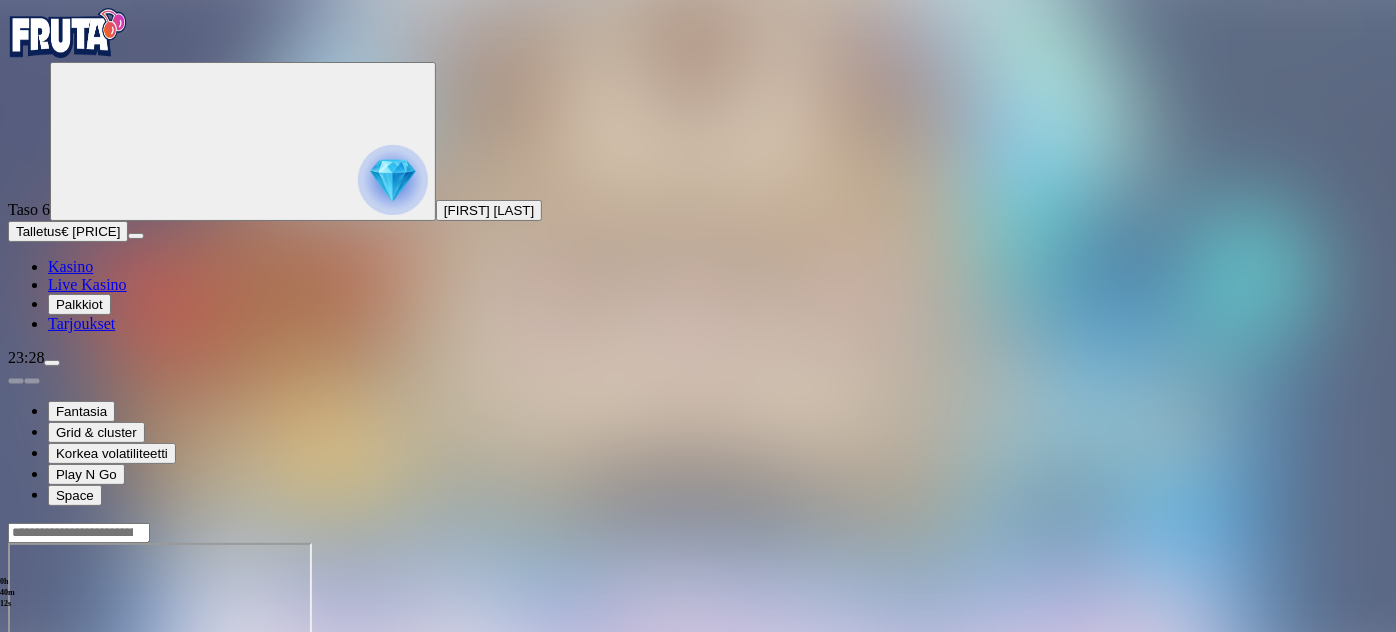 click at bounding box center [48, 715] 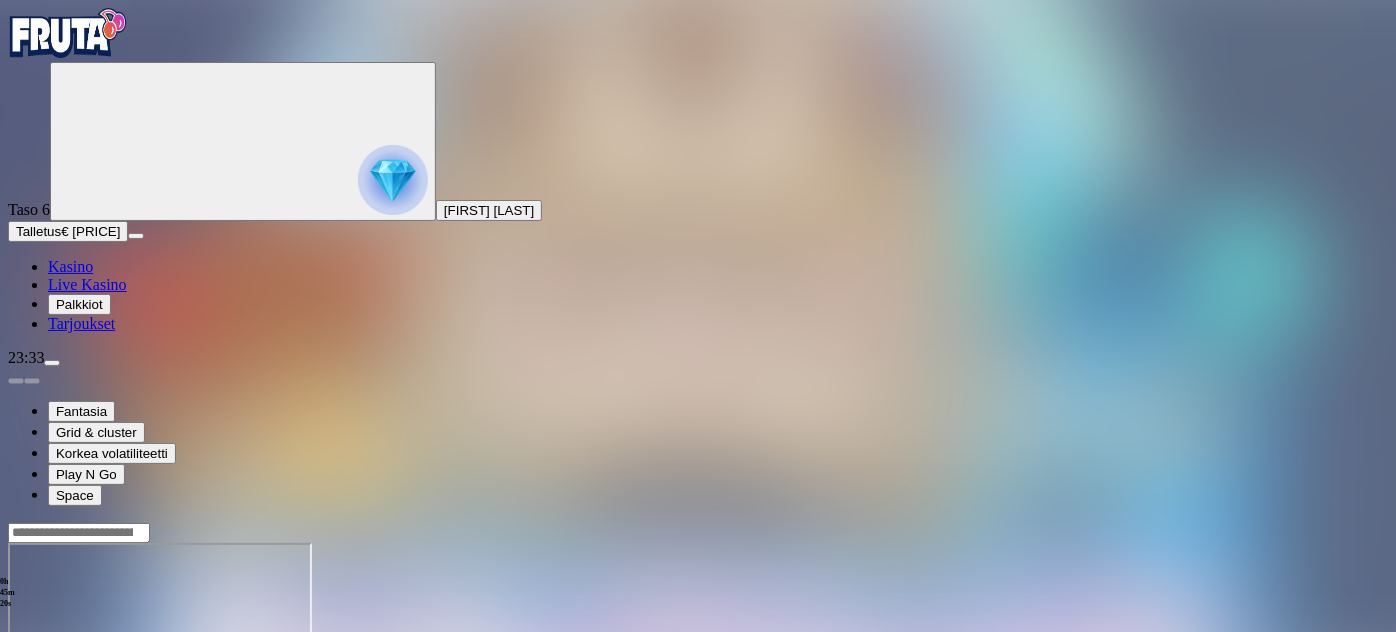 click on "Kasino" at bounding box center (70, 266) 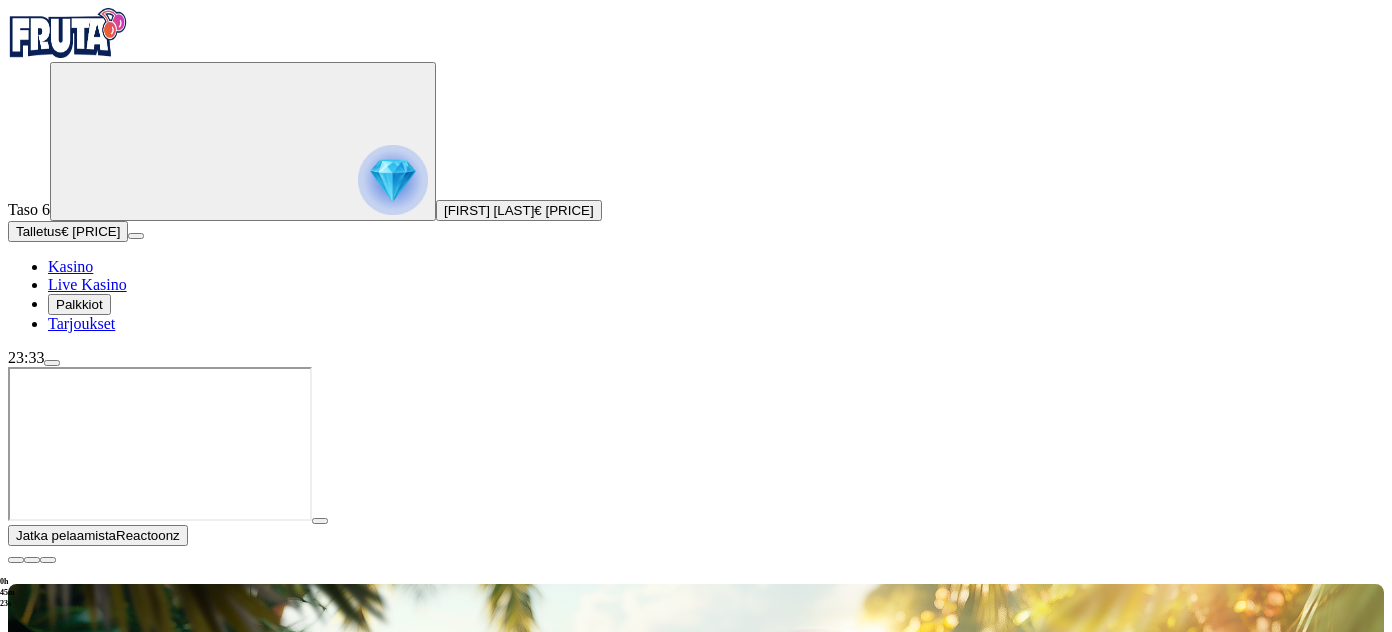 click at bounding box center (16, 560) 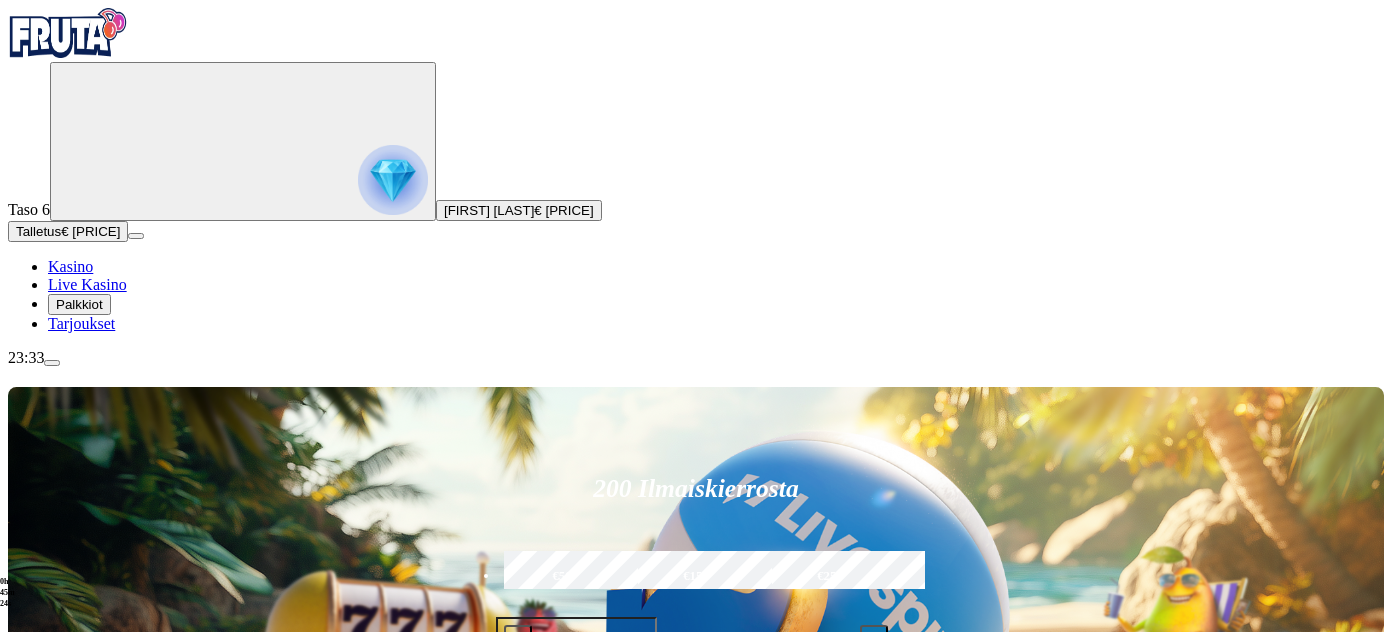 scroll, scrollTop: 181, scrollLeft: 0, axis: vertical 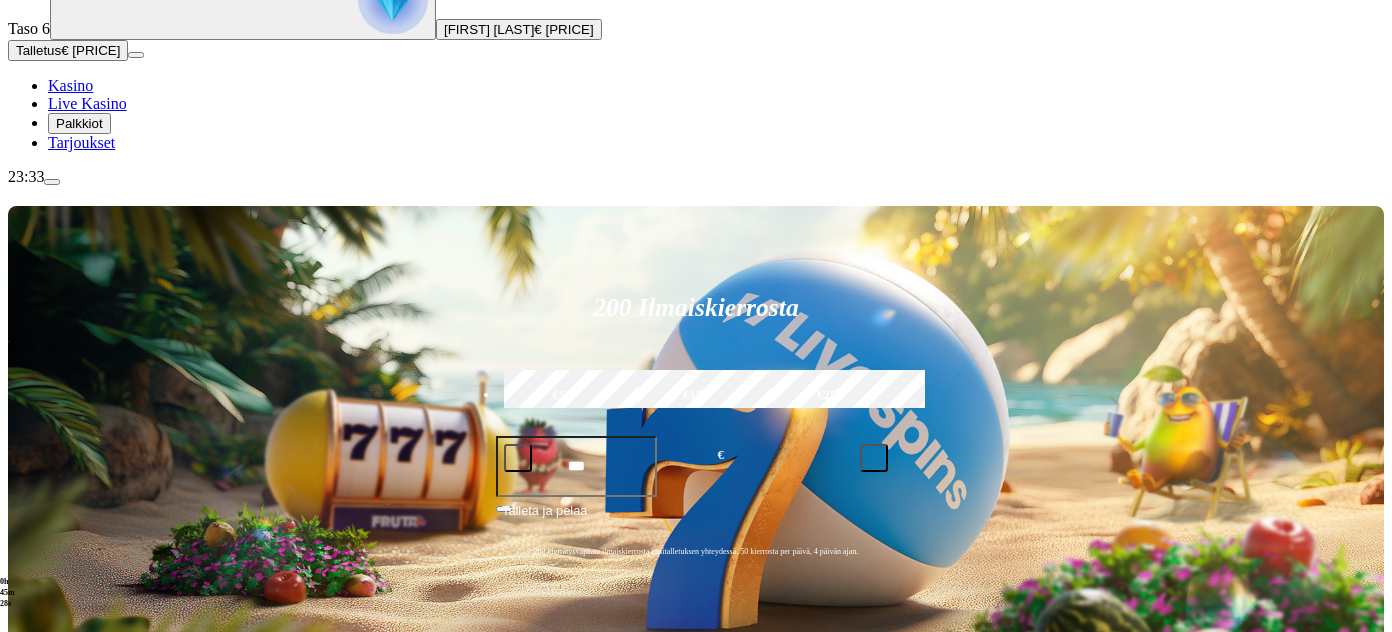 click on "Pelaa nyt" at bounding box center (77, 973) 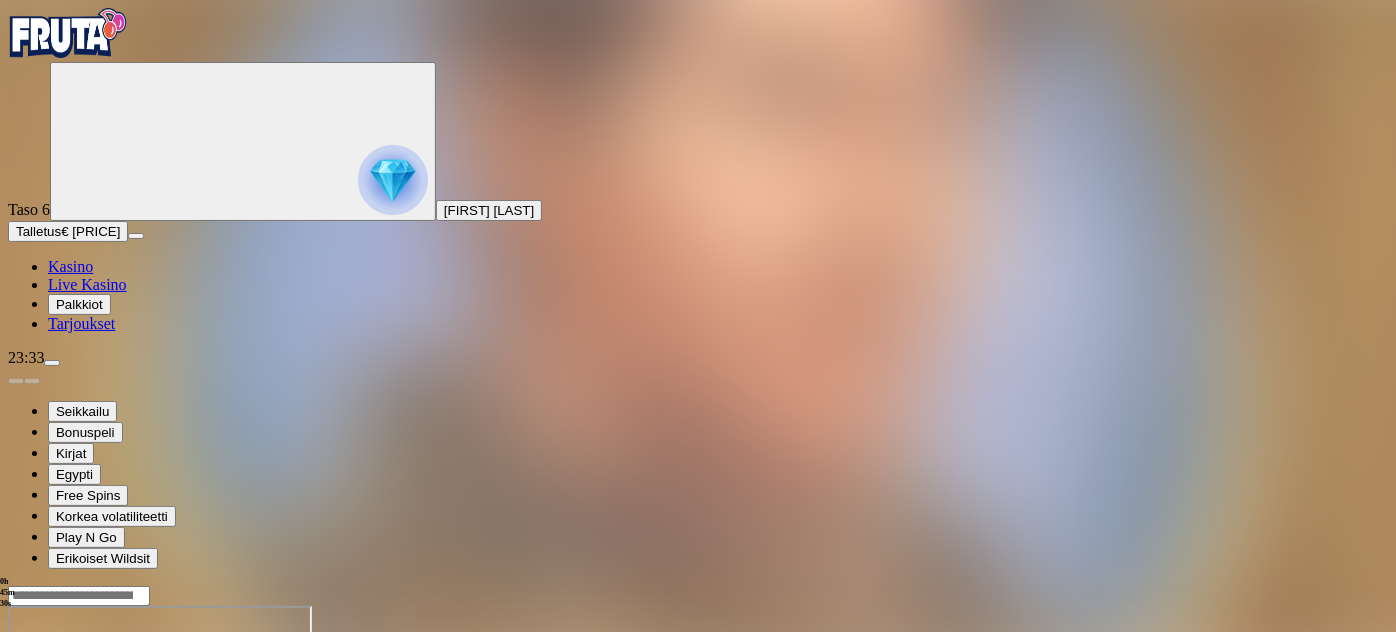 click at bounding box center (48, 778) 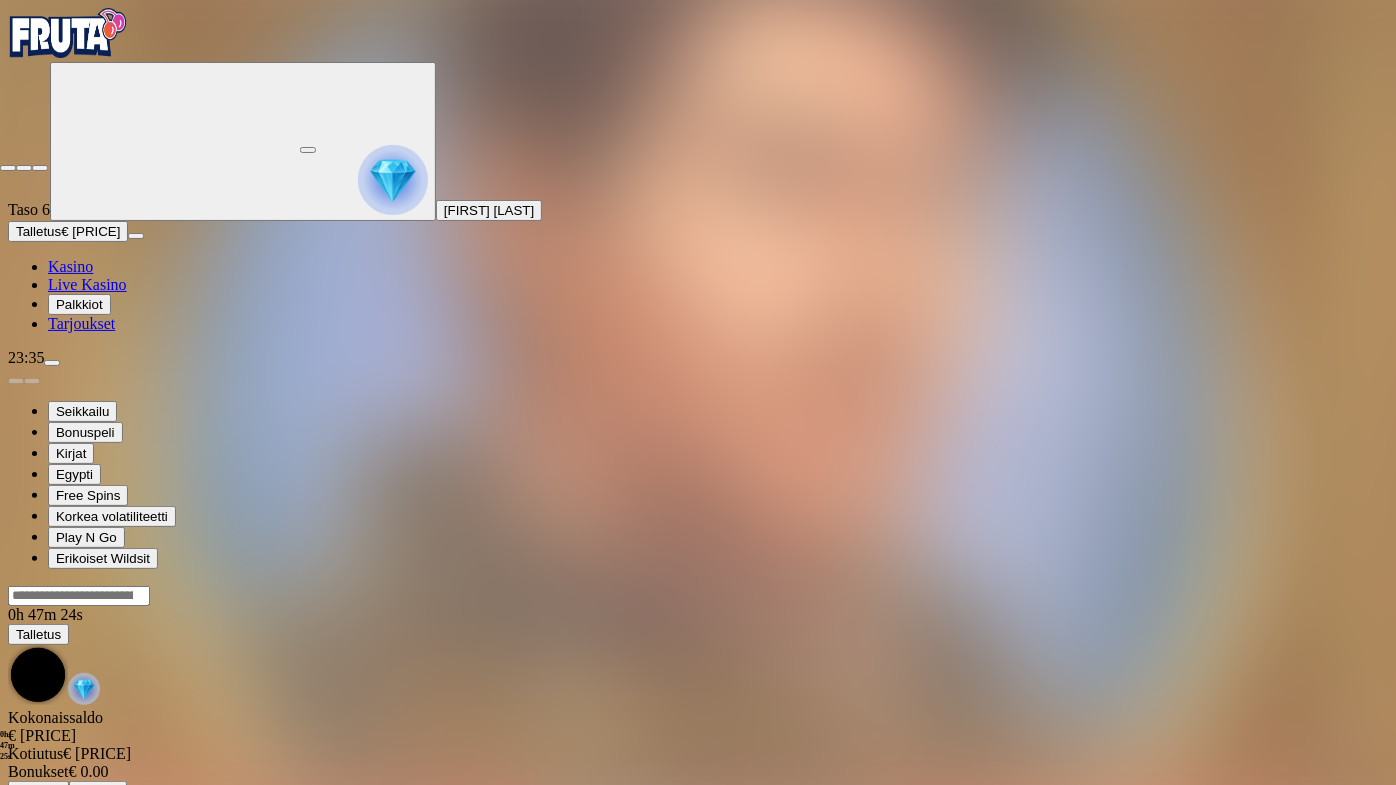 click at bounding box center [40, 168] 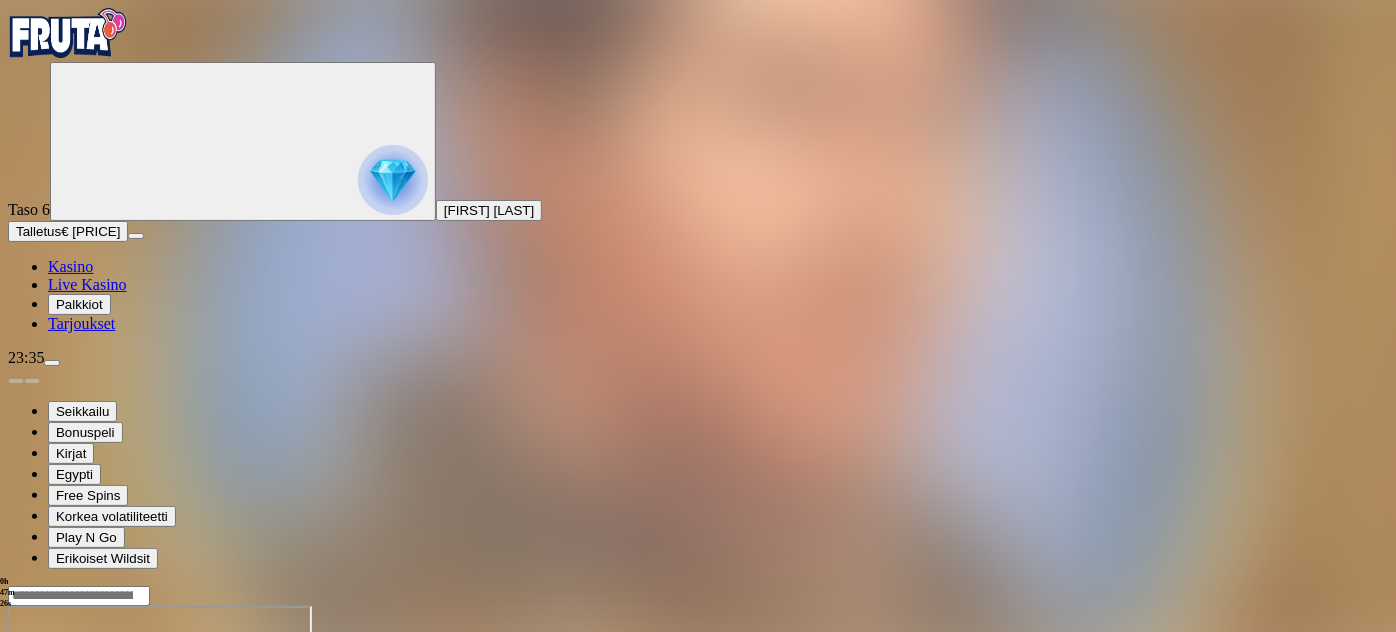 click on "Kasino" at bounding box center [70, 266] 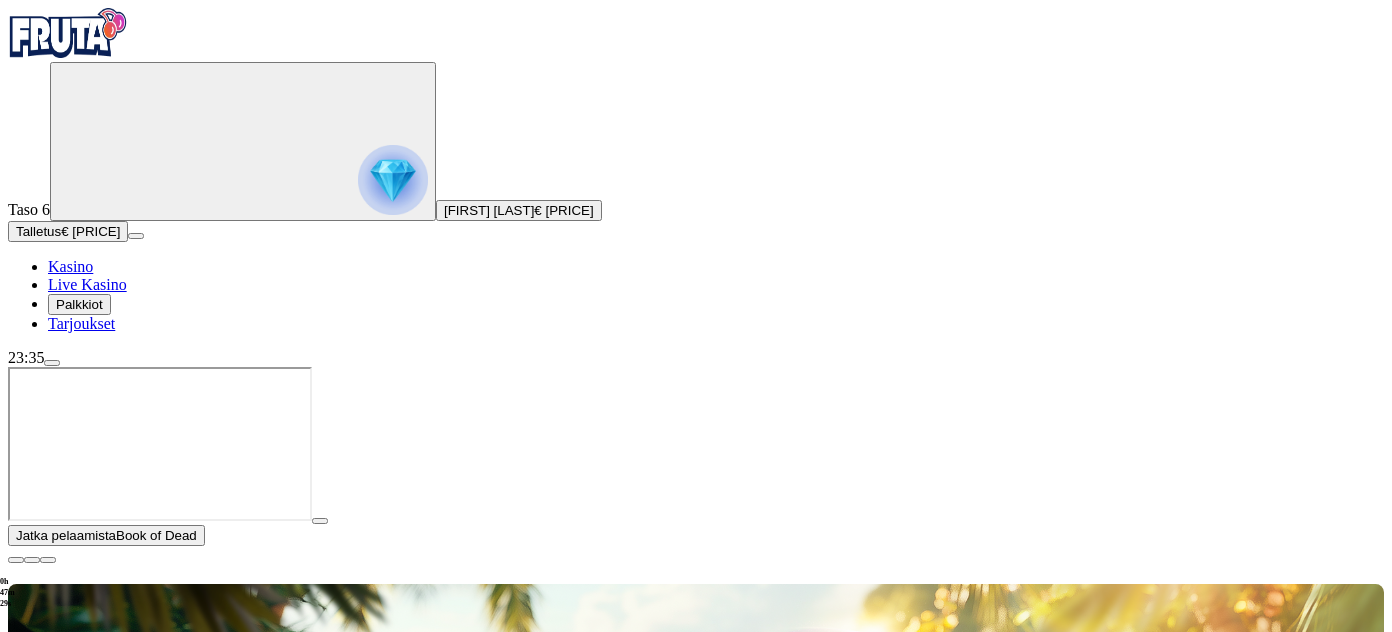 click at bounding box center [16, 560] 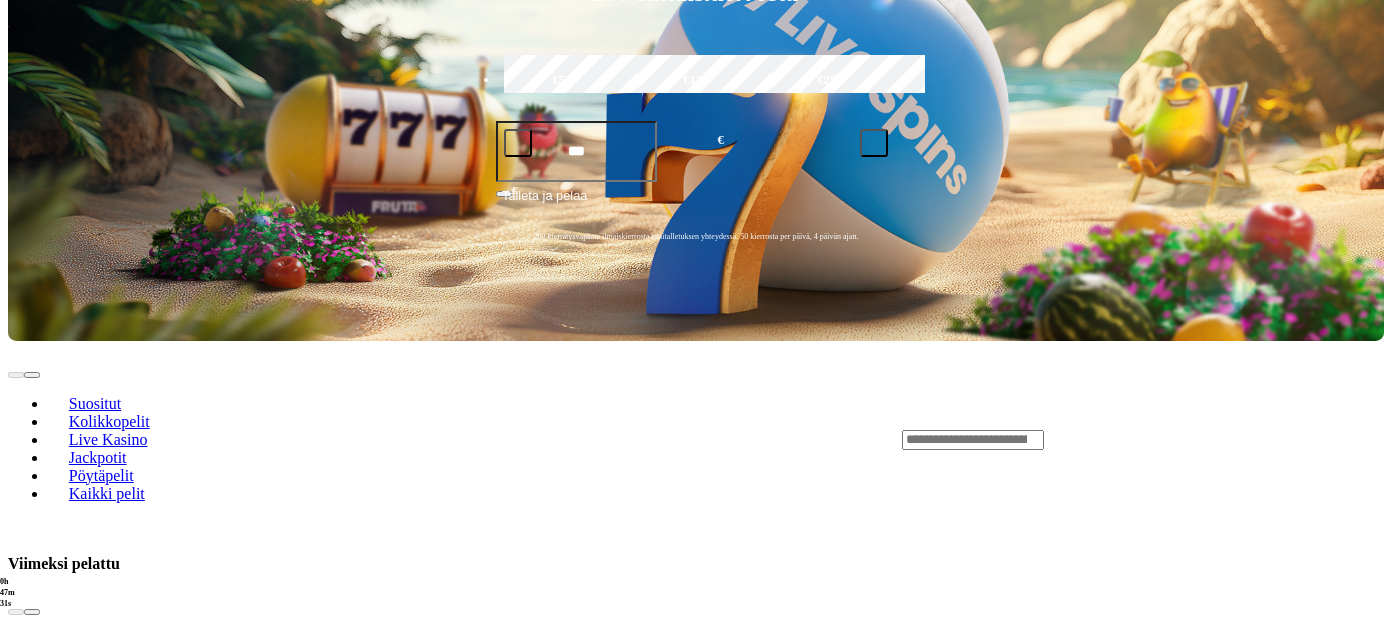 scroll, scrollTop: 636, scrollLeft: 0, axis: vertical 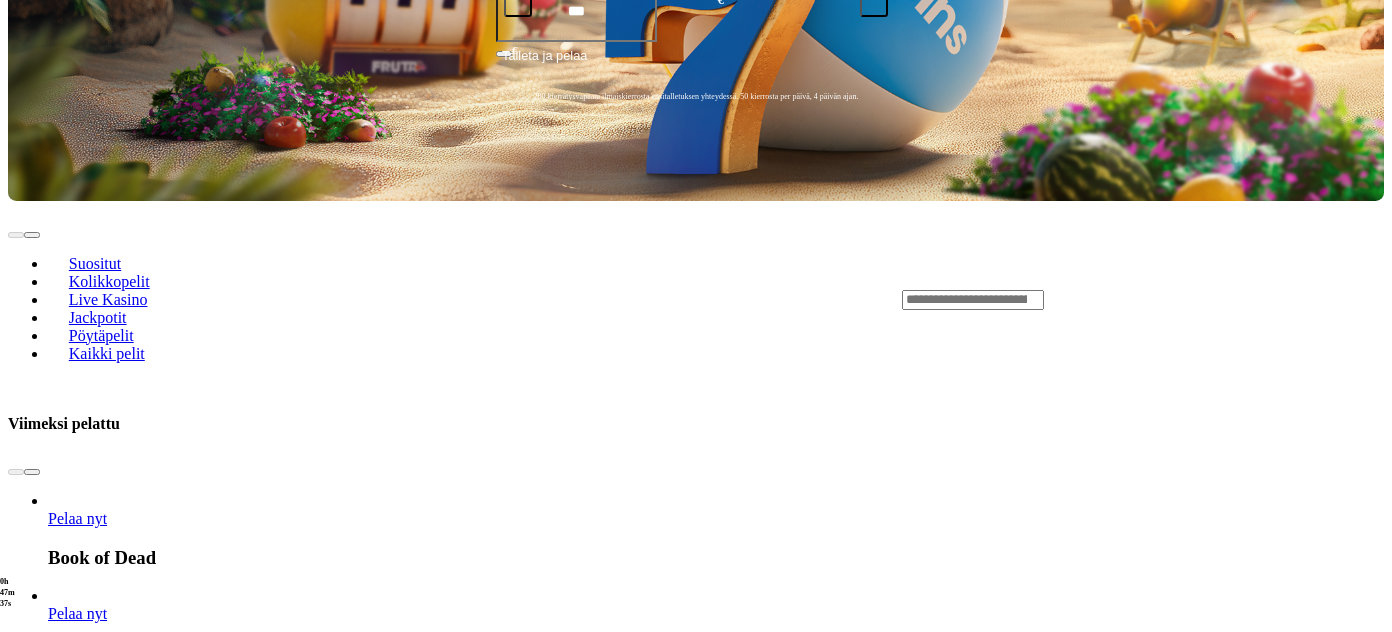 click on "Pelaa nyt" at bounding box center [77, 3118] 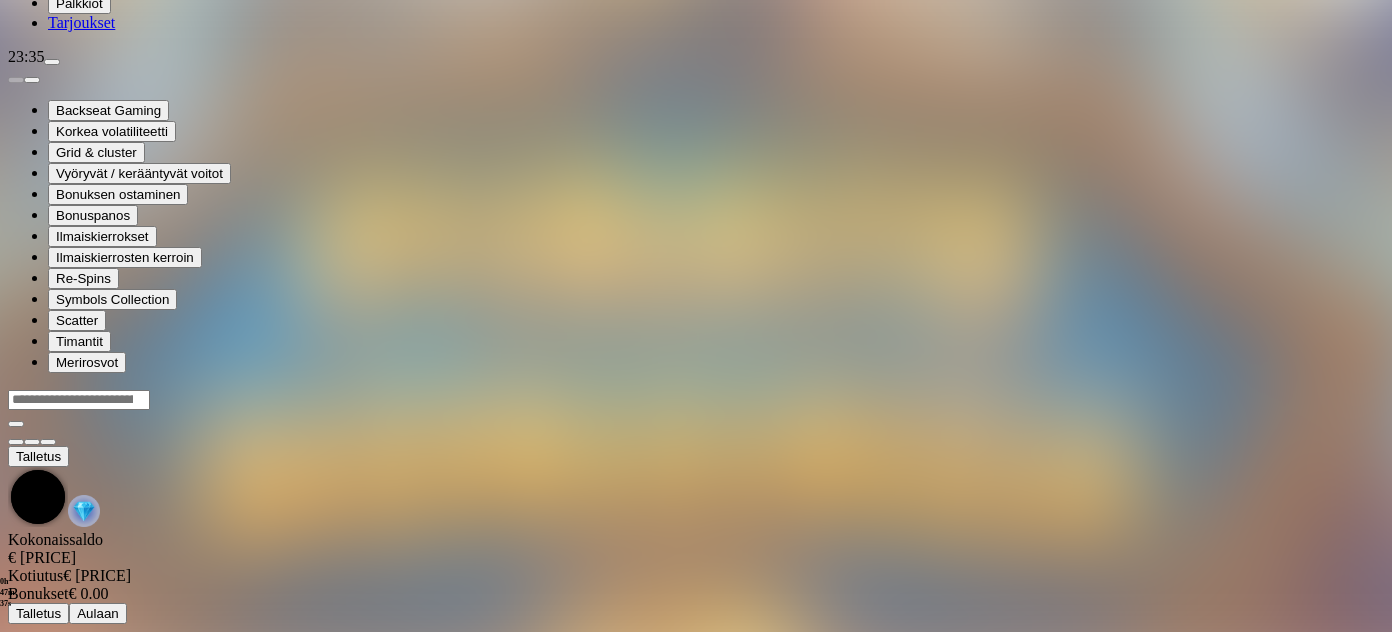 scroll, scrollTop: 0, scrollLeft: 0, axis: both 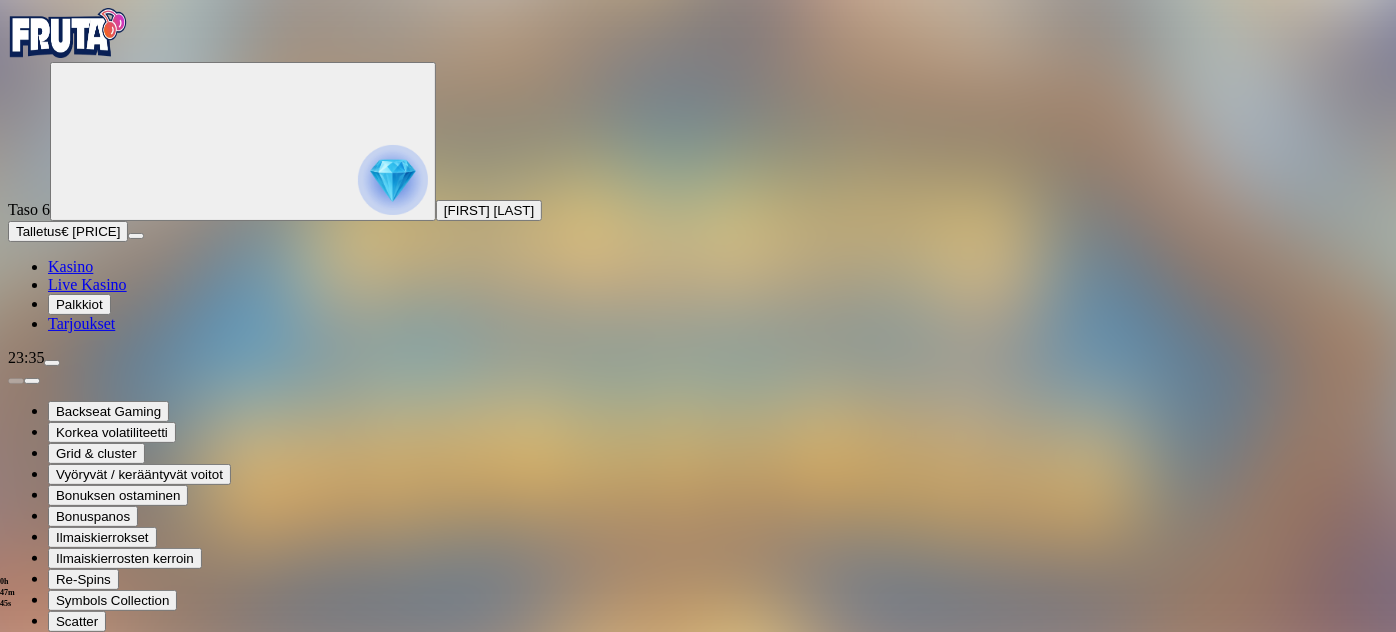 click at bounding box center [48, 883] 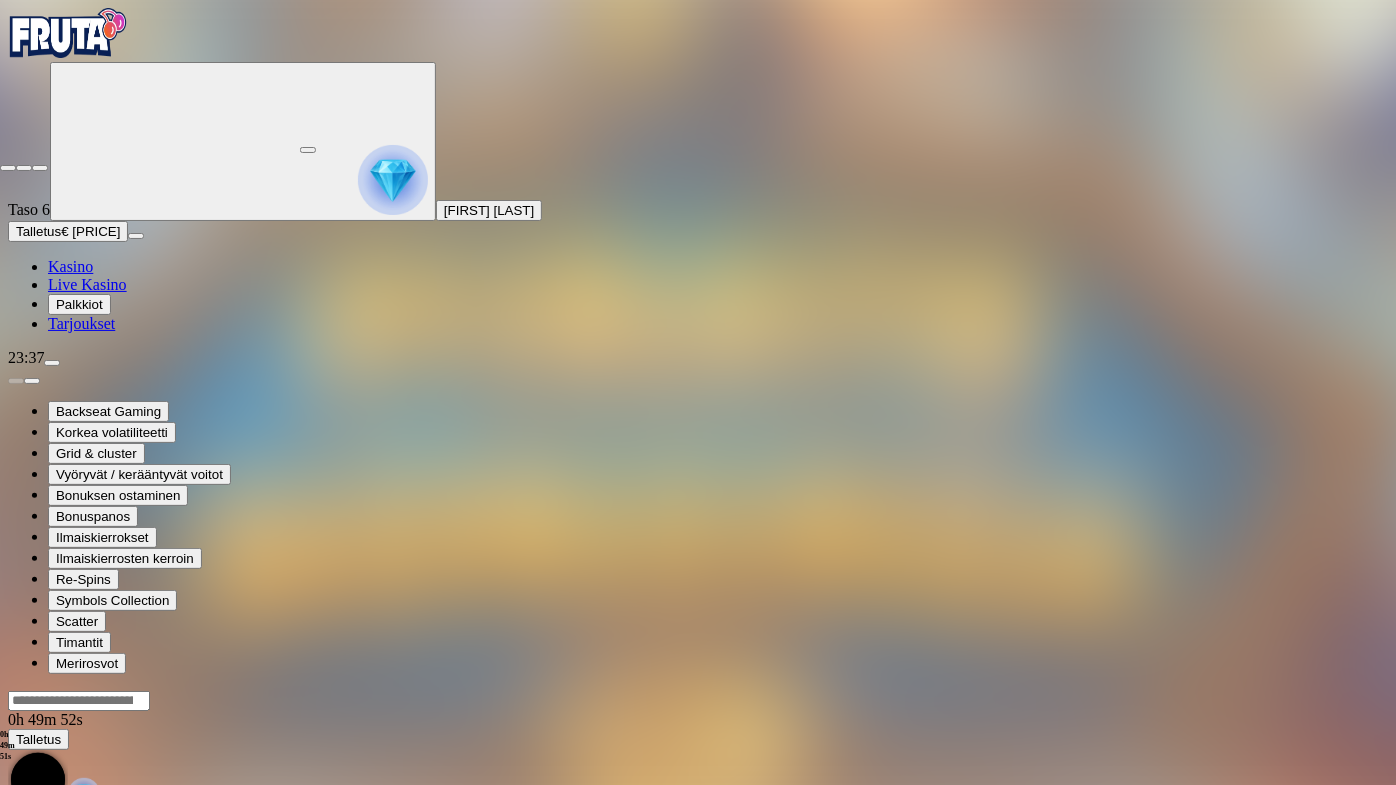 click at bounding box center (40, 168) 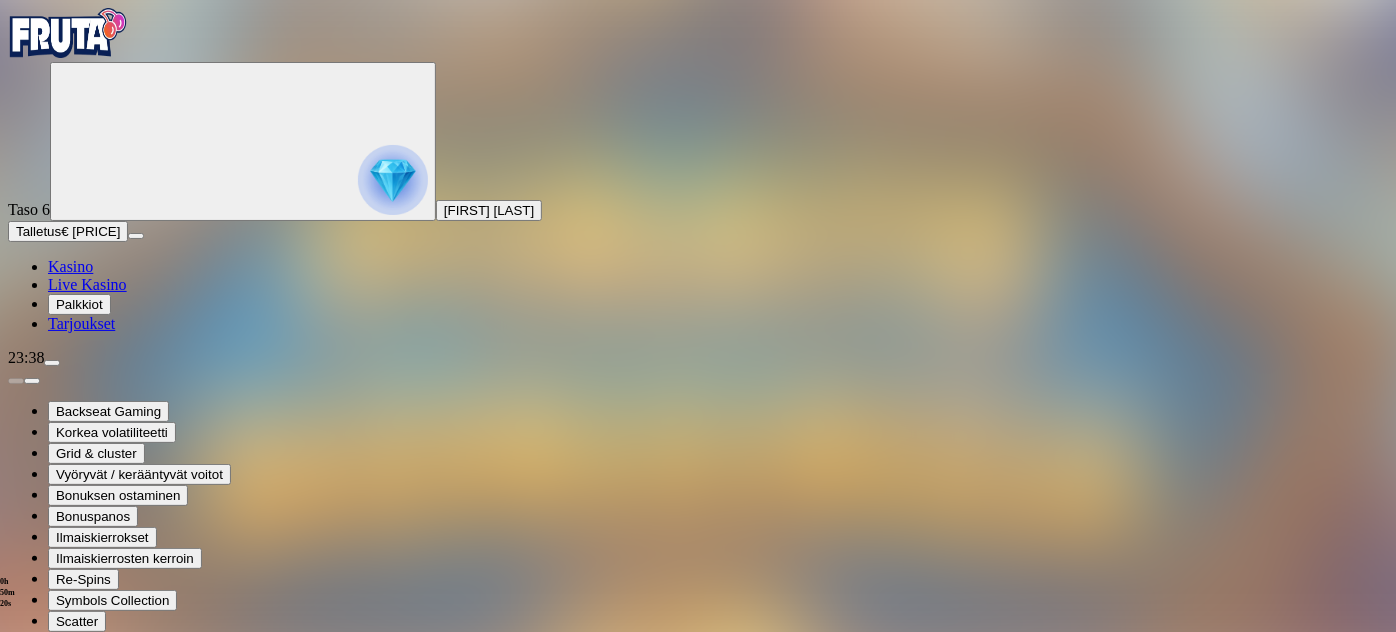 click at bounding box center (32, 381) 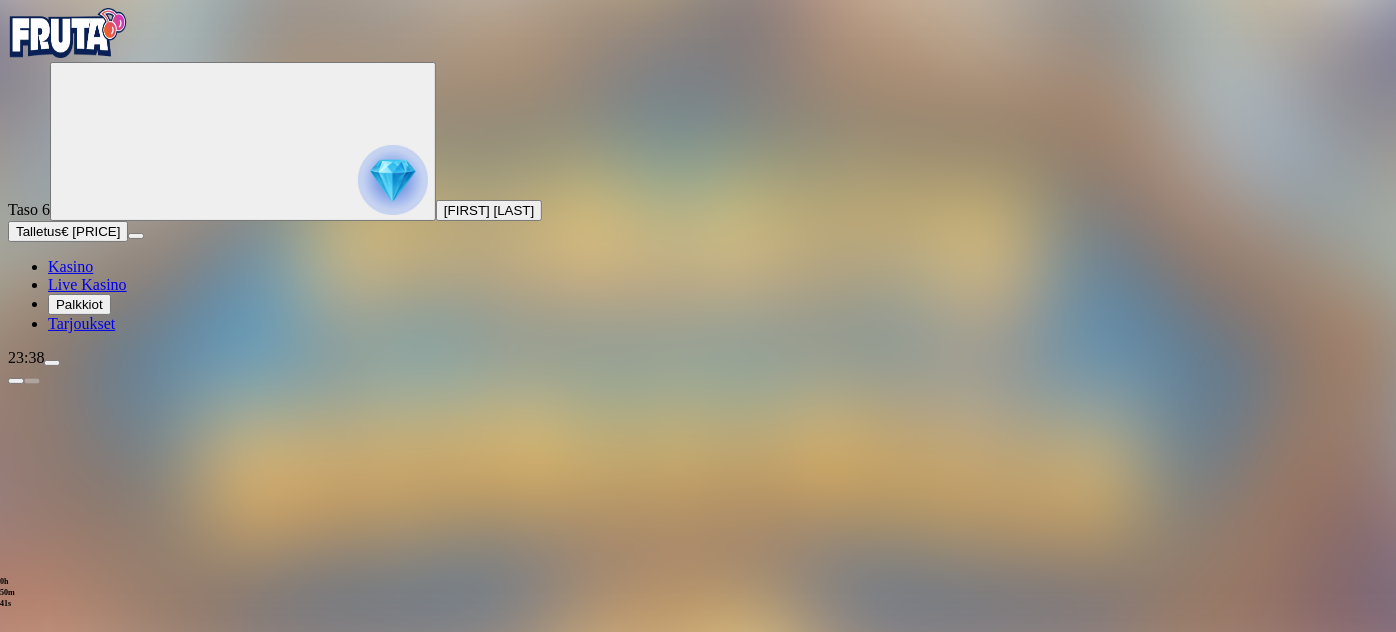 click on "Talletus € [PRICE]" at bounding box center (68, 231) 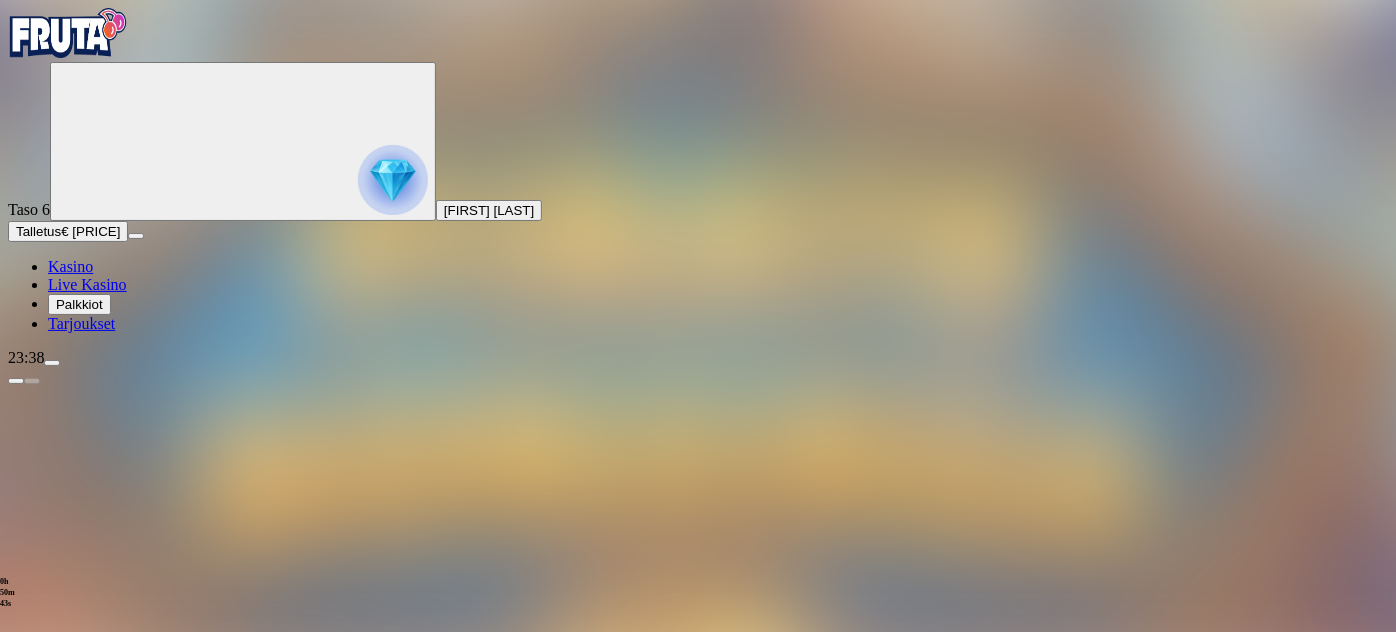 click on "€50" at bounding box center [210, 1434] 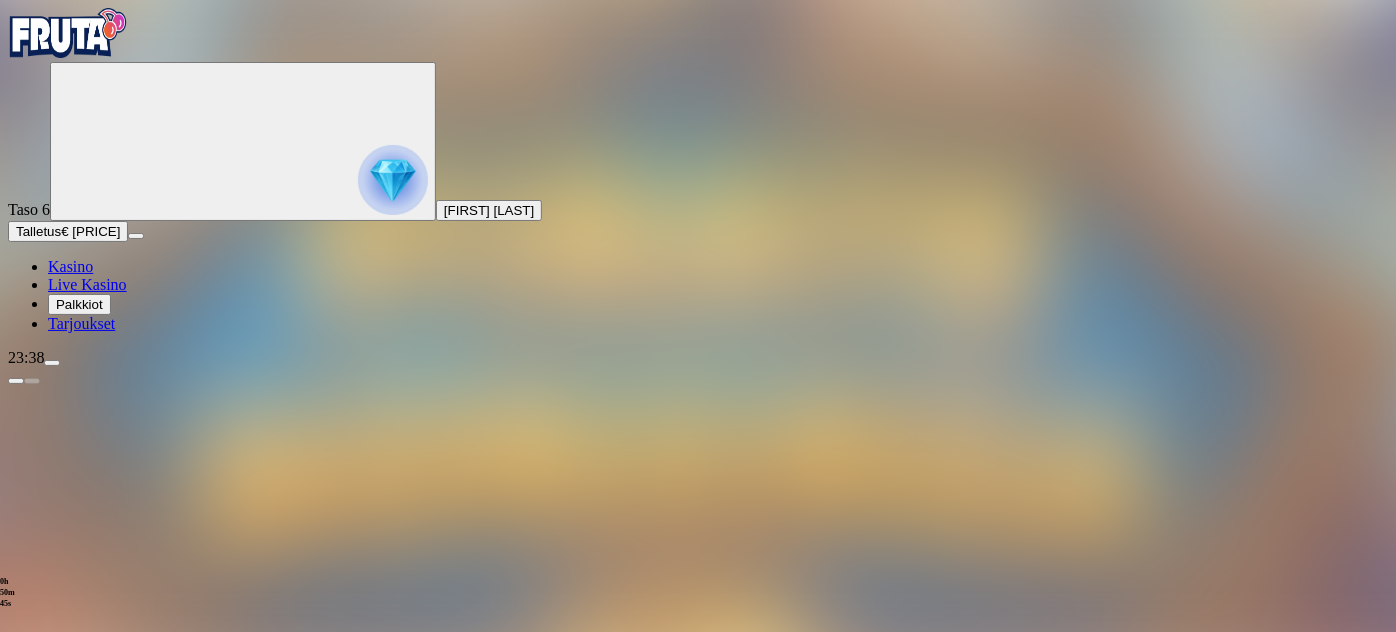 click on "TALLETA JA PELAA" at bounding box center [76, 1599] 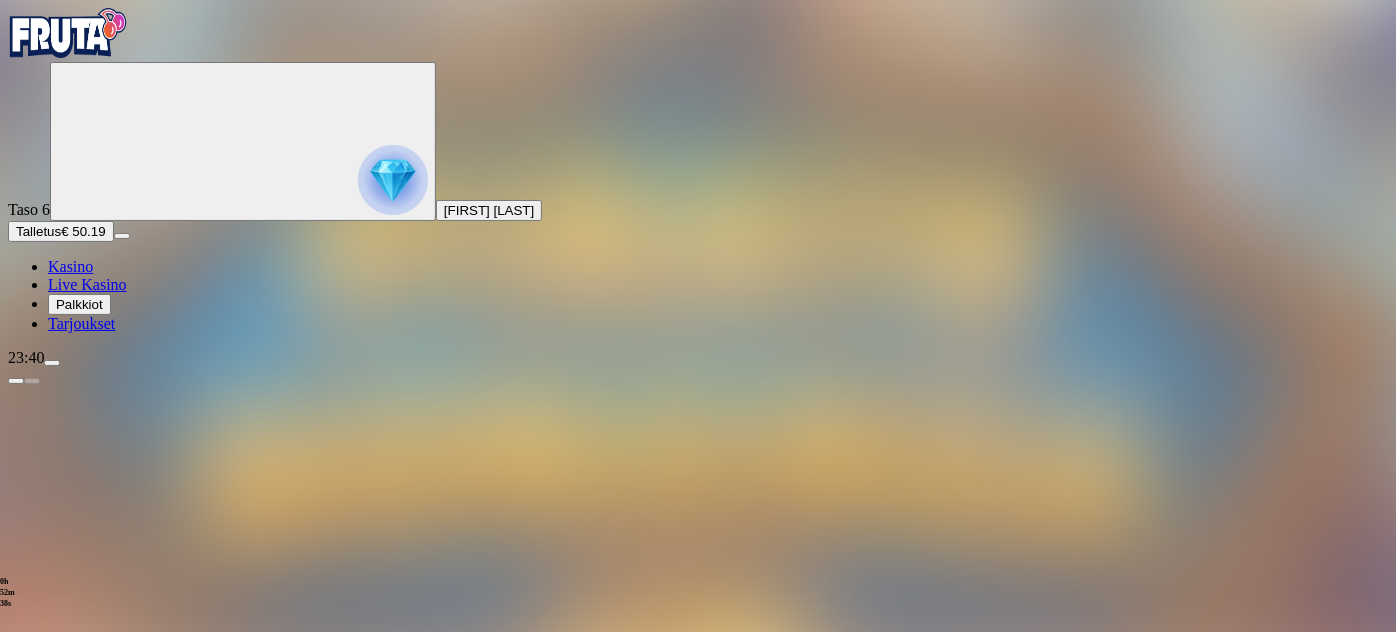 drag, startPoint x: 1256, startPoint y: 180, endPoint x: 1241, endPoint y: 290, distance: 111.01801 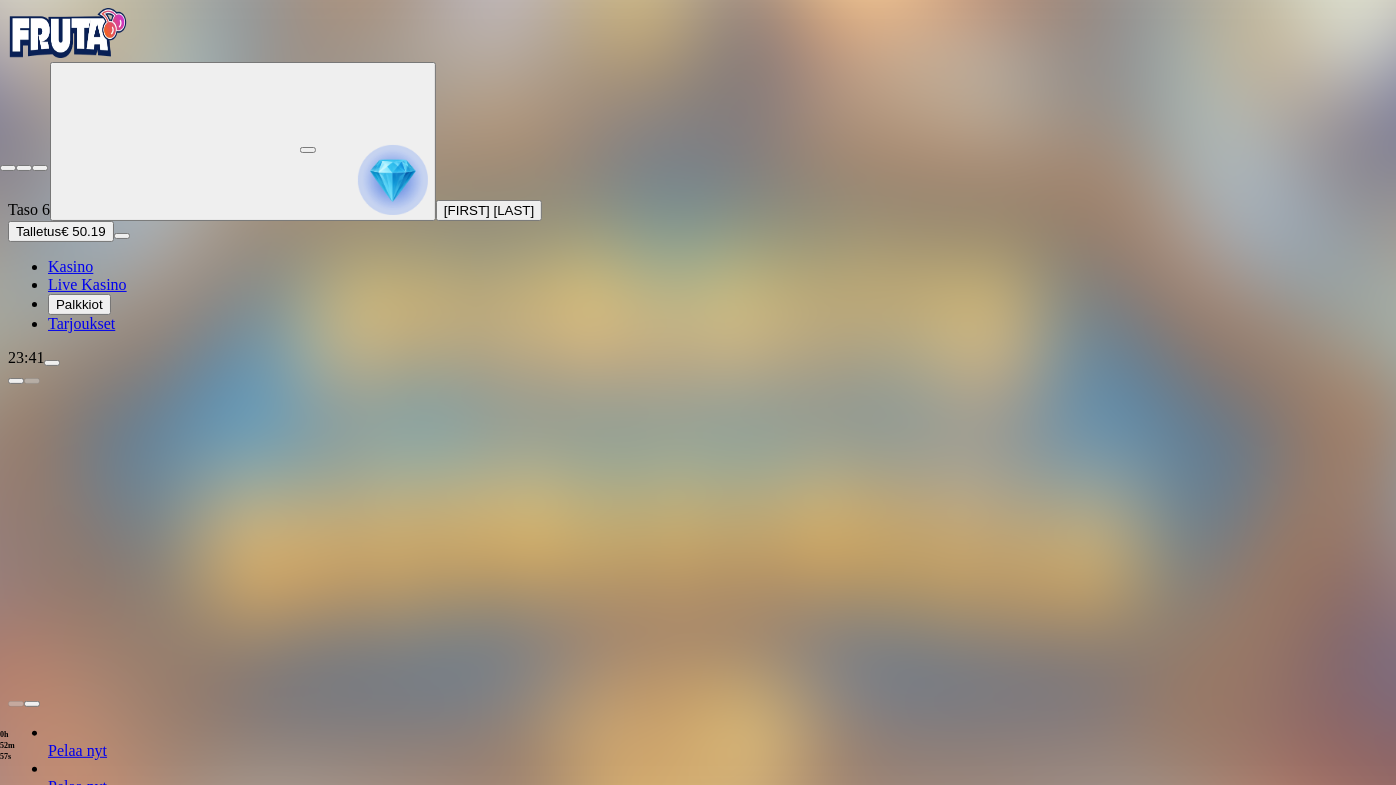 click at bounding box center (40, 168) 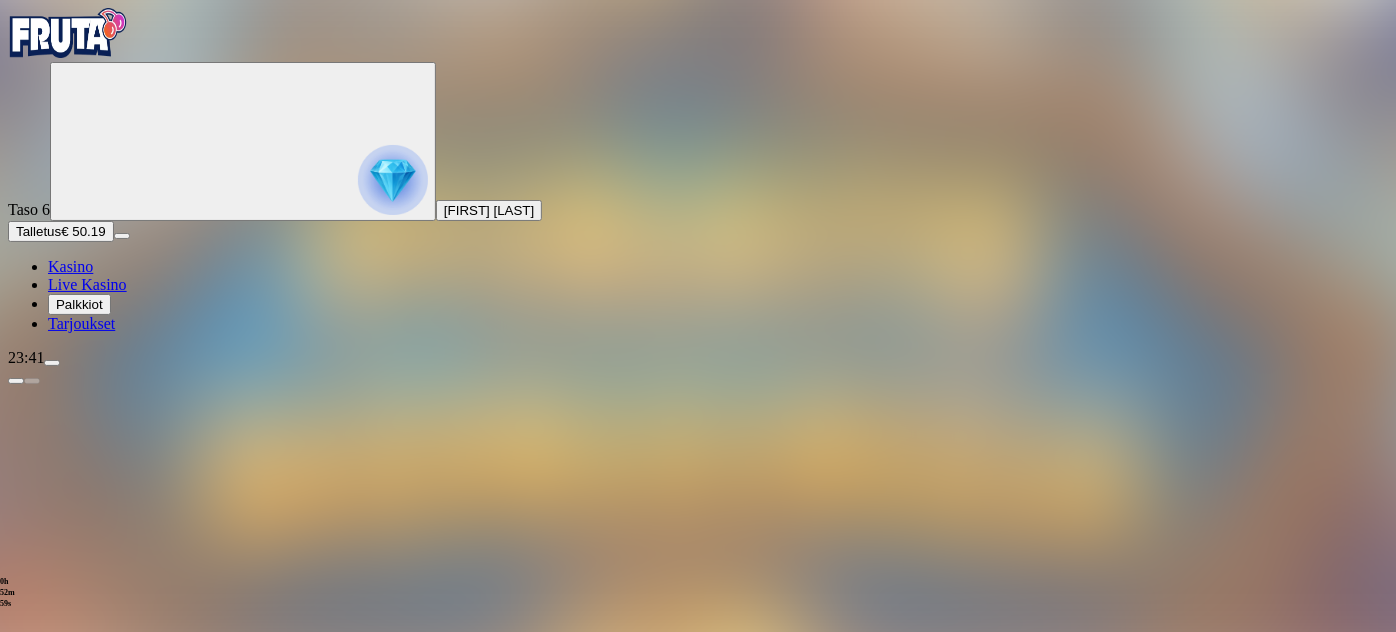 click on "Kasino" at bounding box center (70, 266) 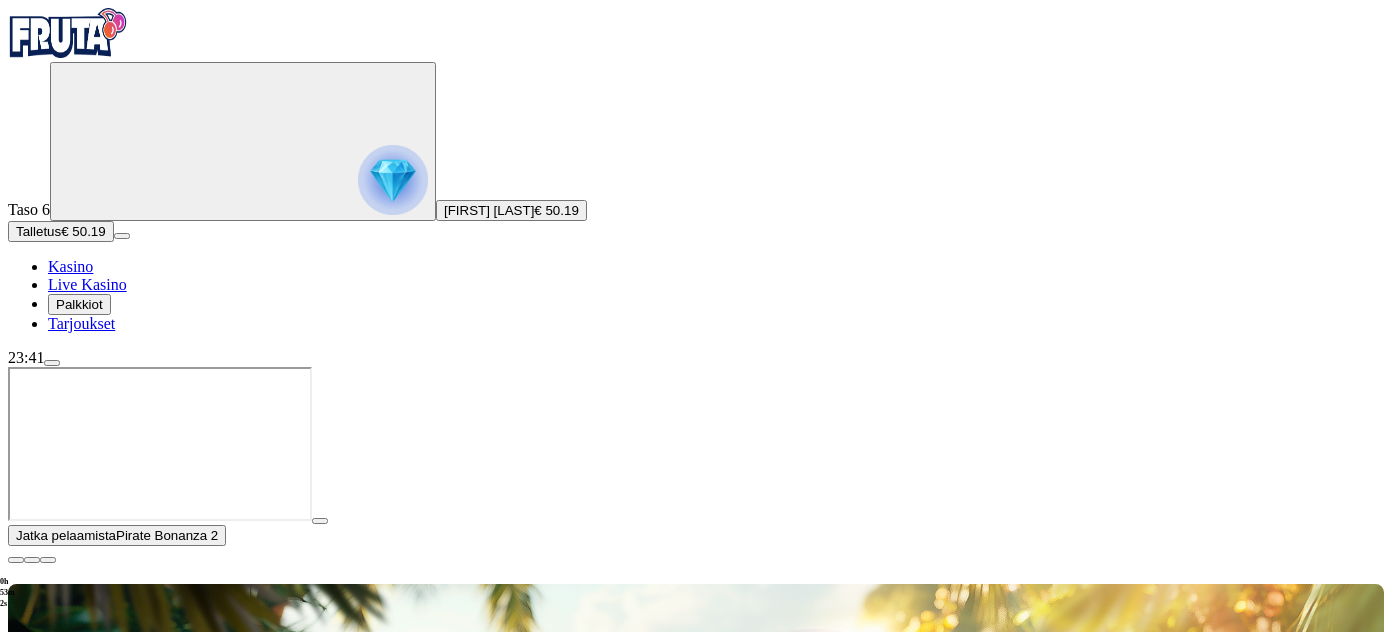 click at bounding box center [16, 560] 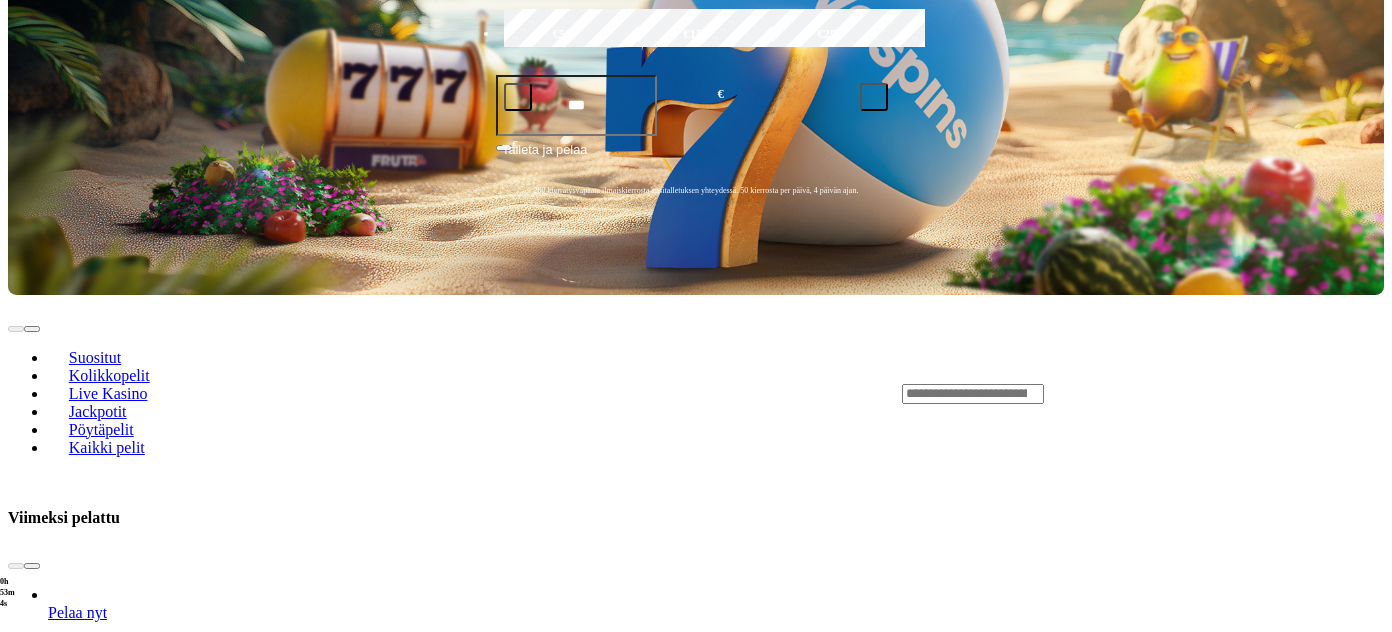 scroll, scrollTop: 545, scrollLeft: 0, axis: vertical 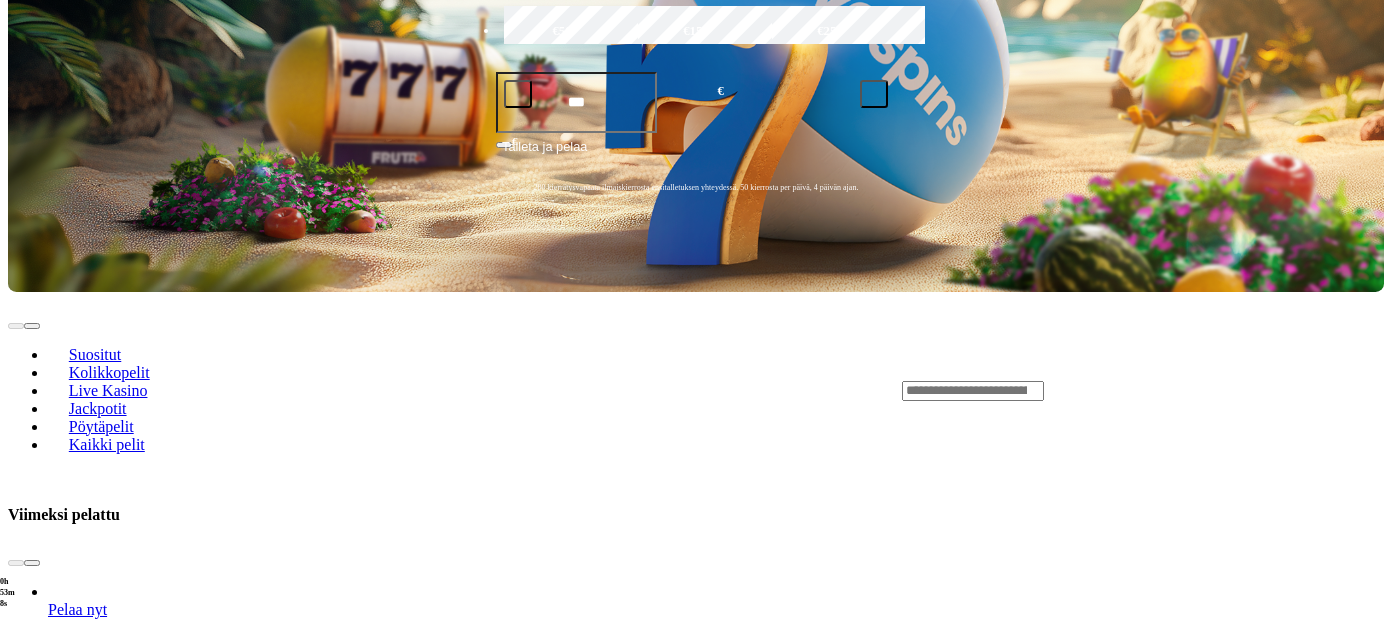 click on "Pelaa nyt" at bounding box center [77, 2052] 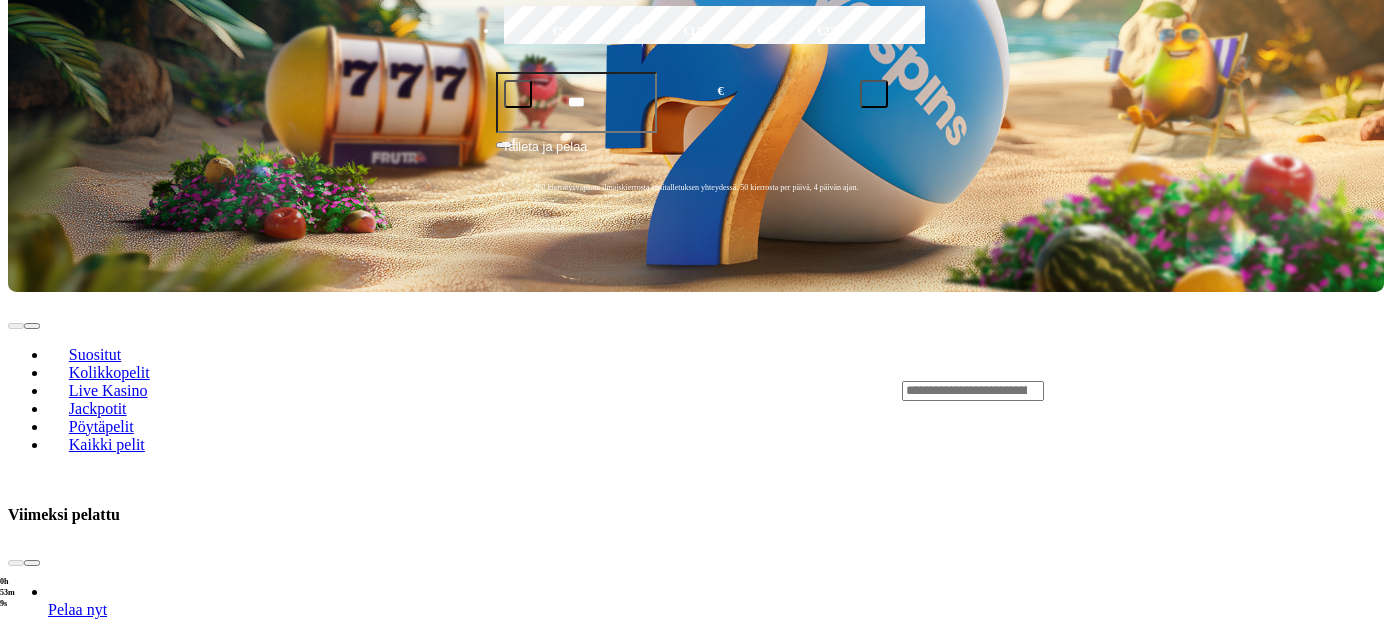 scroll, scrollTop: 0, scrollLeft: 0, axis: both 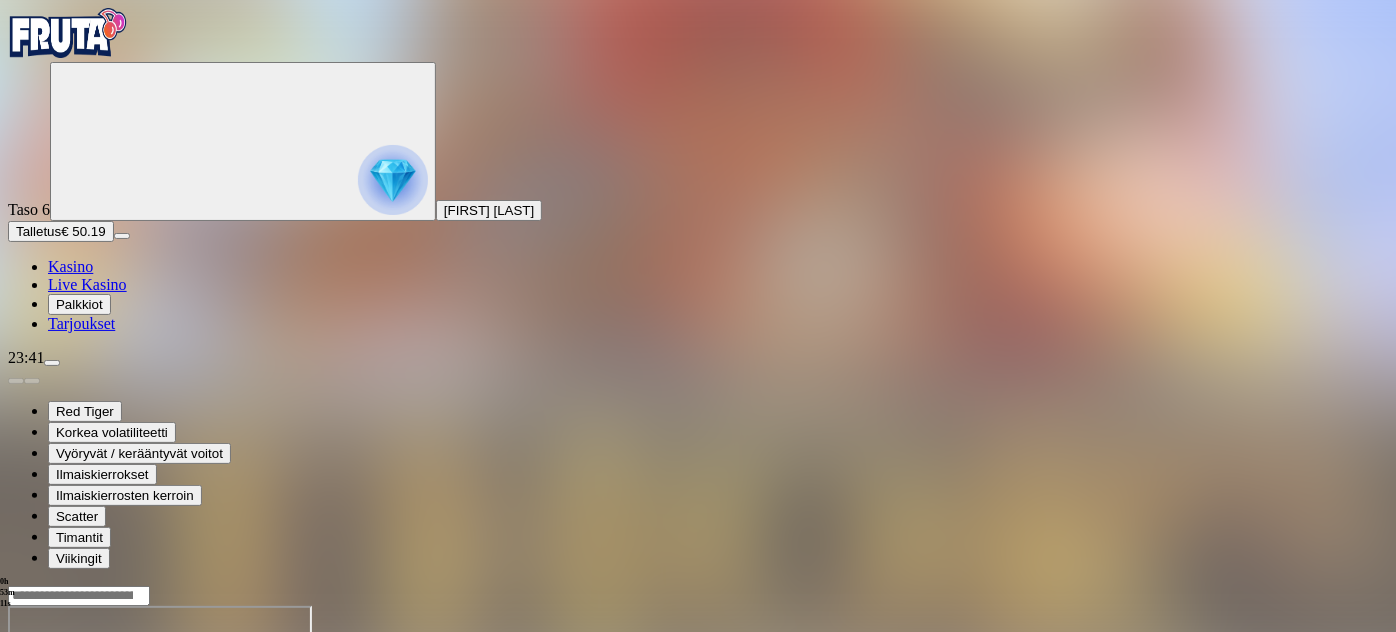 click at bounding box center [48, 778] 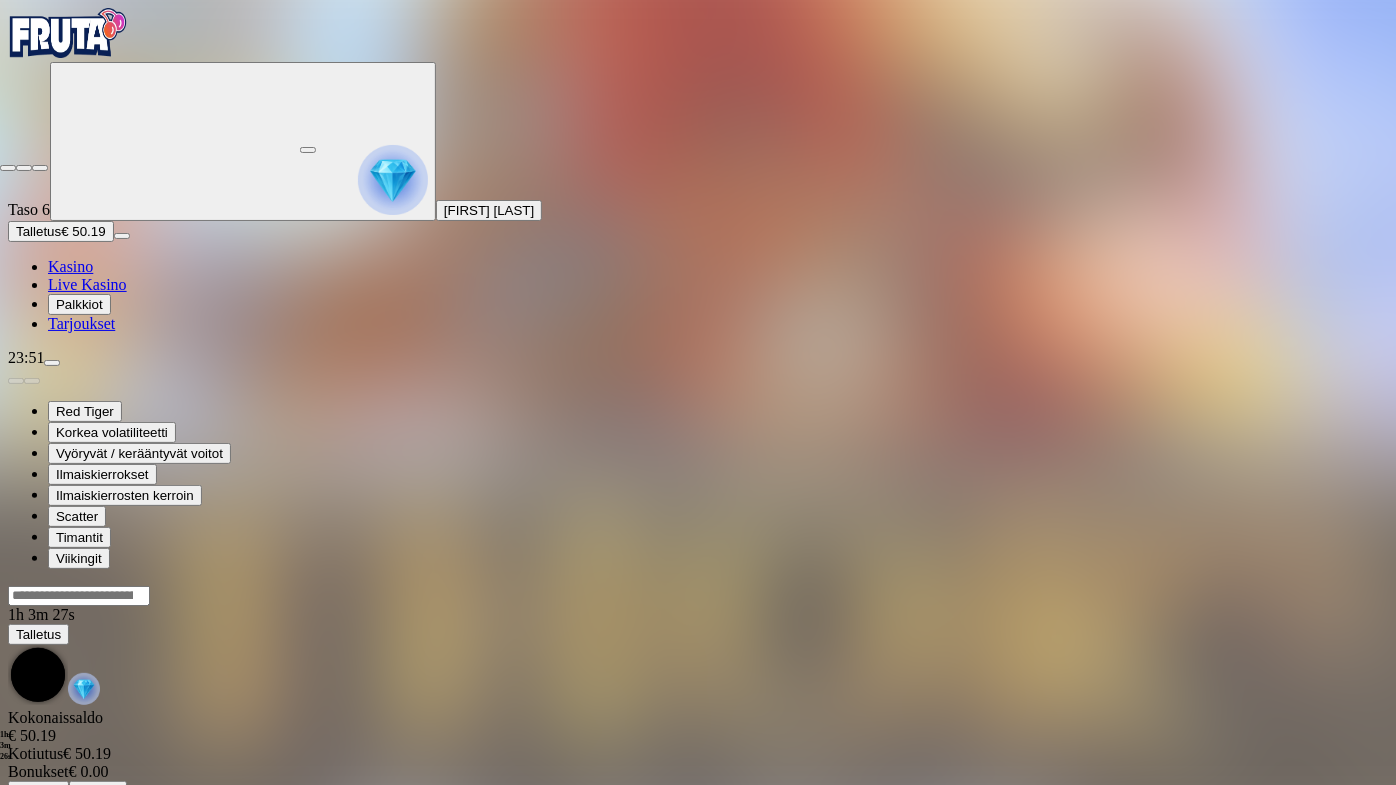 click at bounding box center [8, 168] 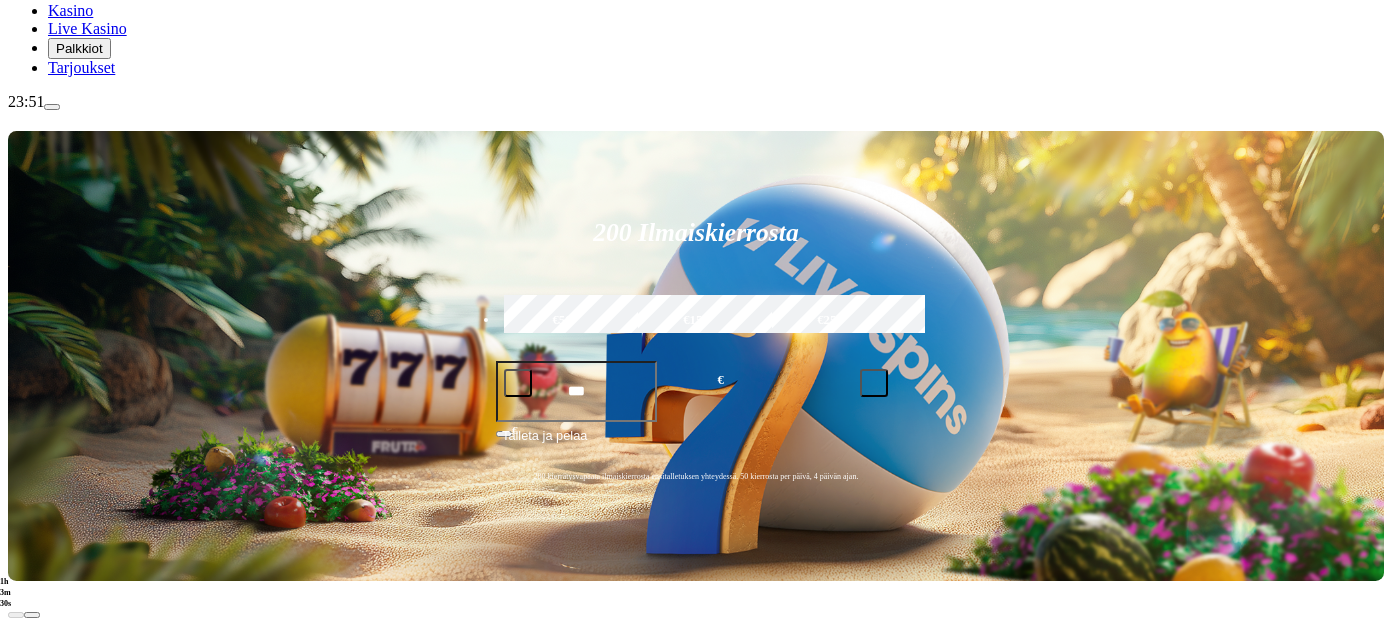 scroll, scrollTop: 363, scrollLeft: 0, axis: vertical 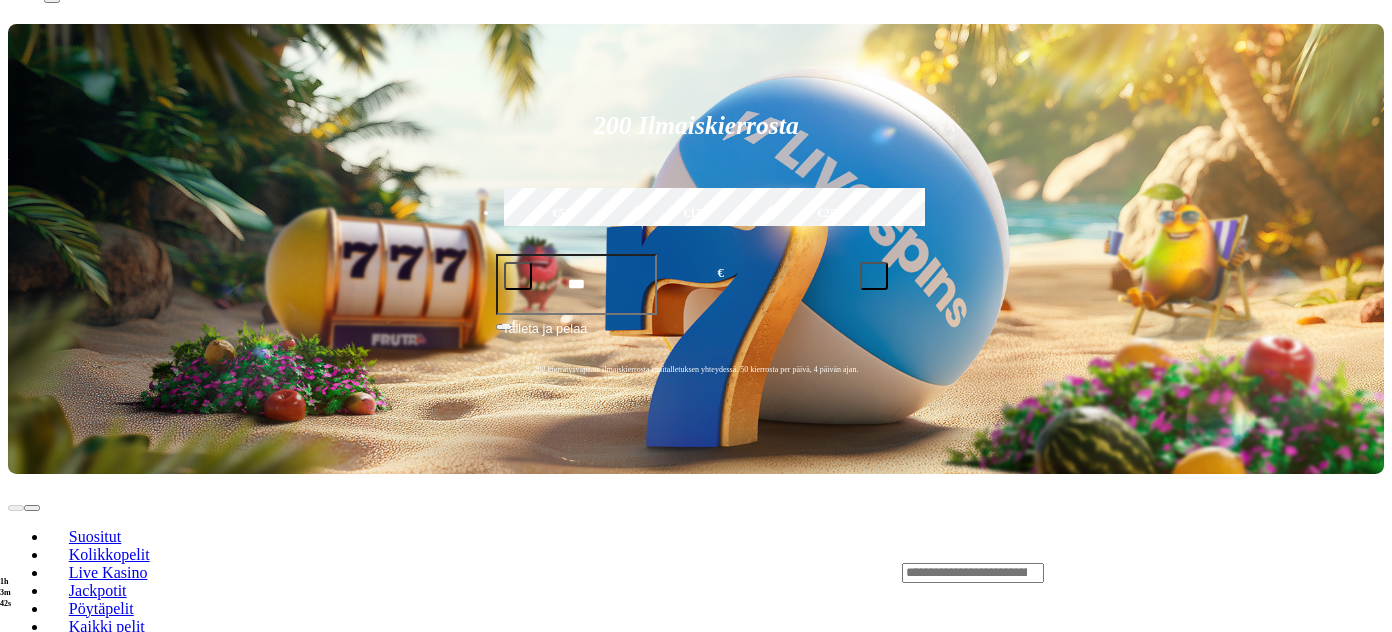 click on "Pelaa nyt" at bounding box center (77, 1948) 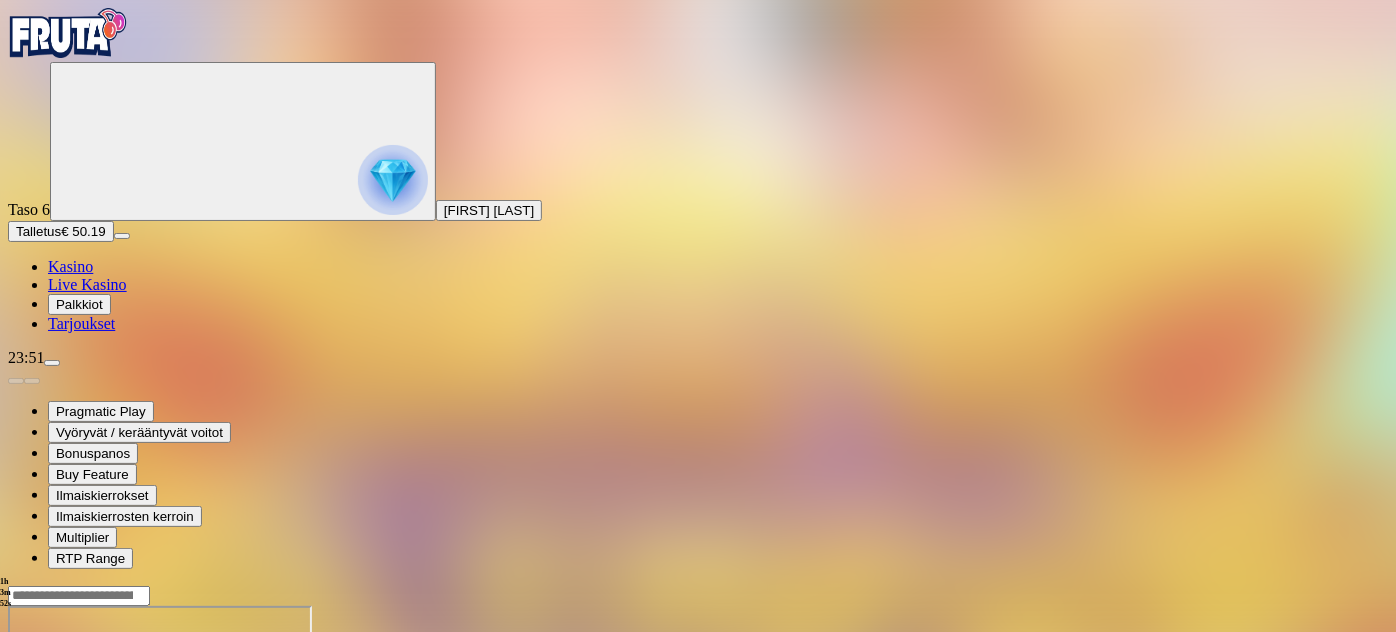 drag, startPoint x: 1261, startPoint y: 186, endPoint x: 1261, endPoint y: 296, distance: 110 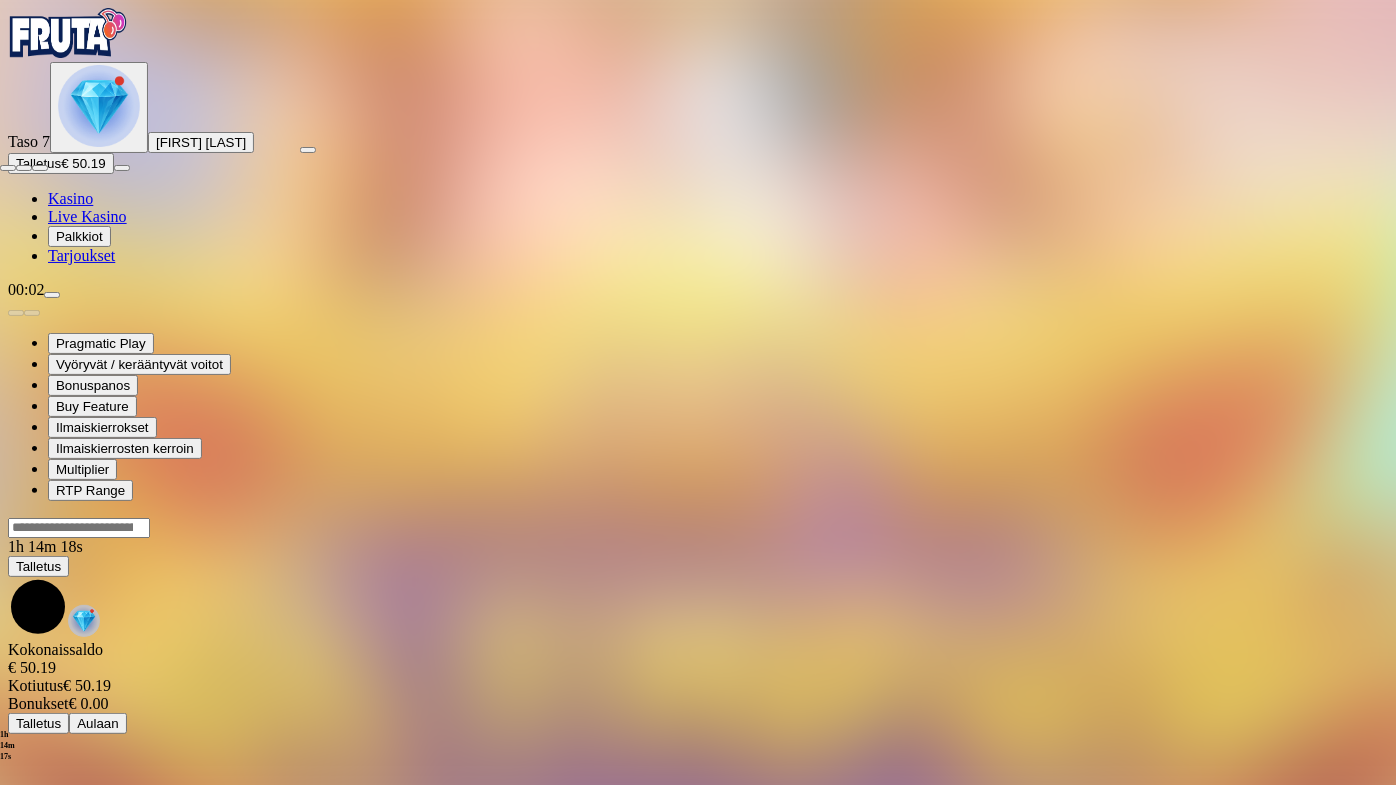 click at bounding box center [8, 168] 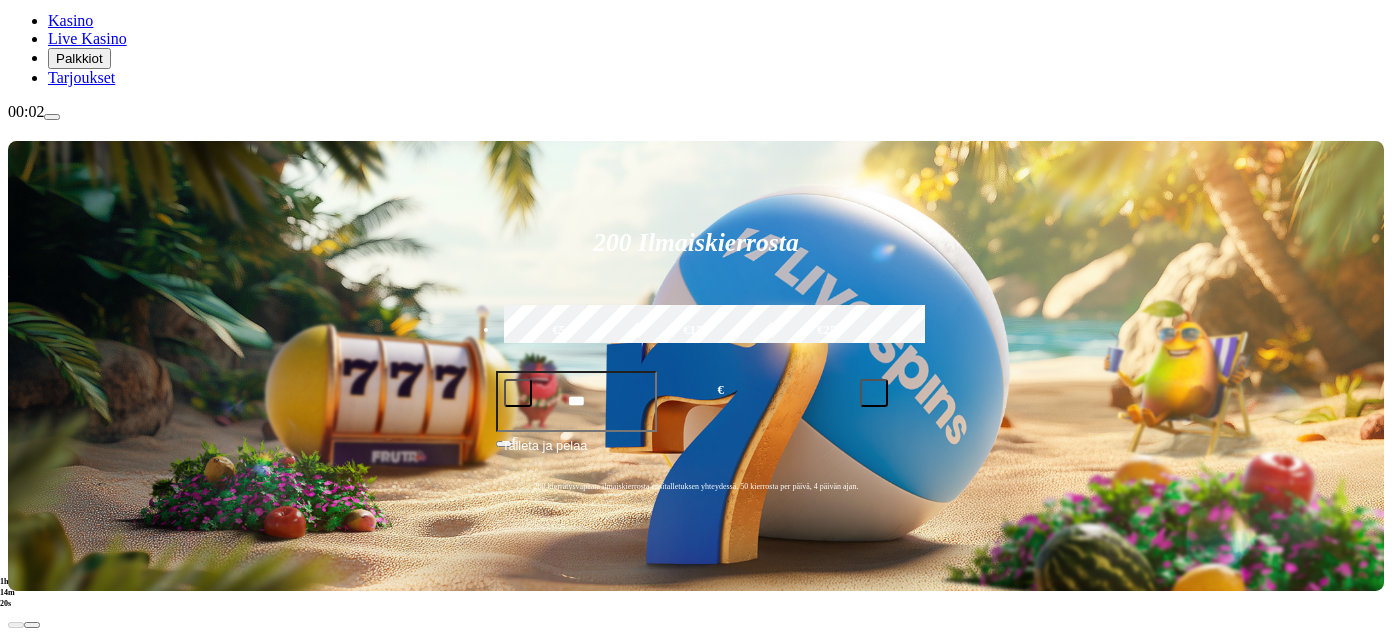 scroll, scrollTop: 181, scrollLeft: 0, axis: vertical 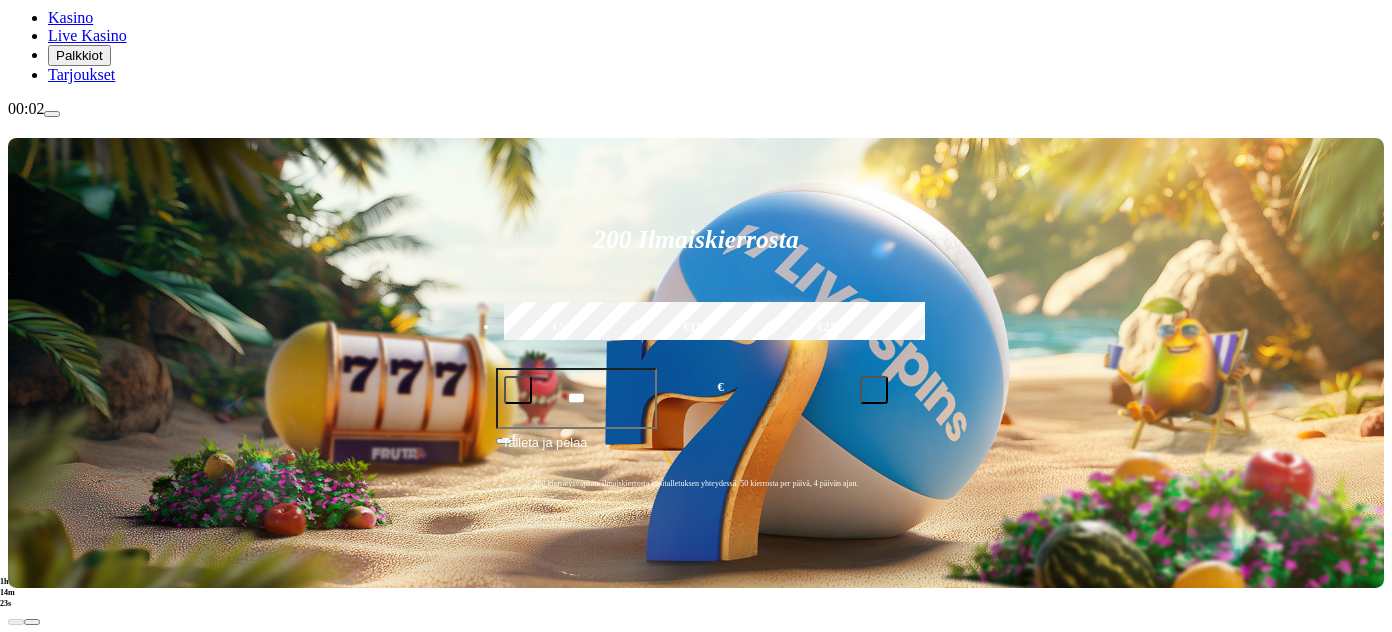 click on "Pelaa nyt" at bounding box center [77, 1096] 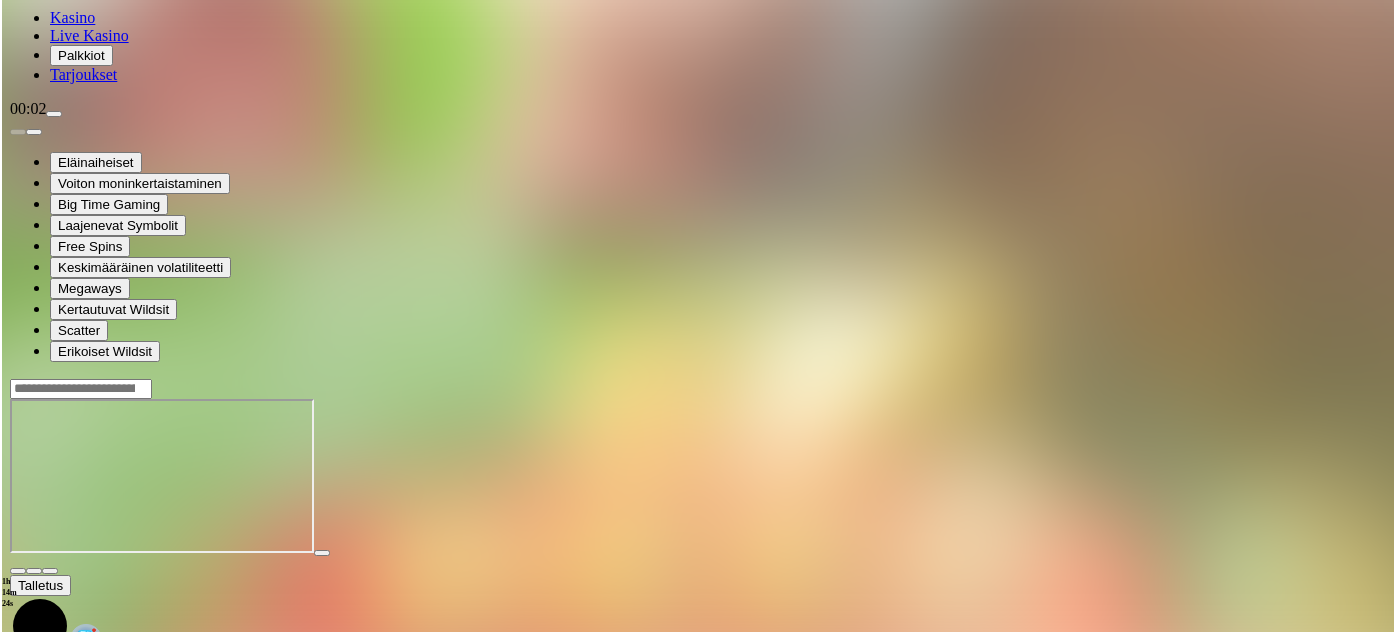 scroll, scrollTop: 0, scrollLeft: 0, axis: both 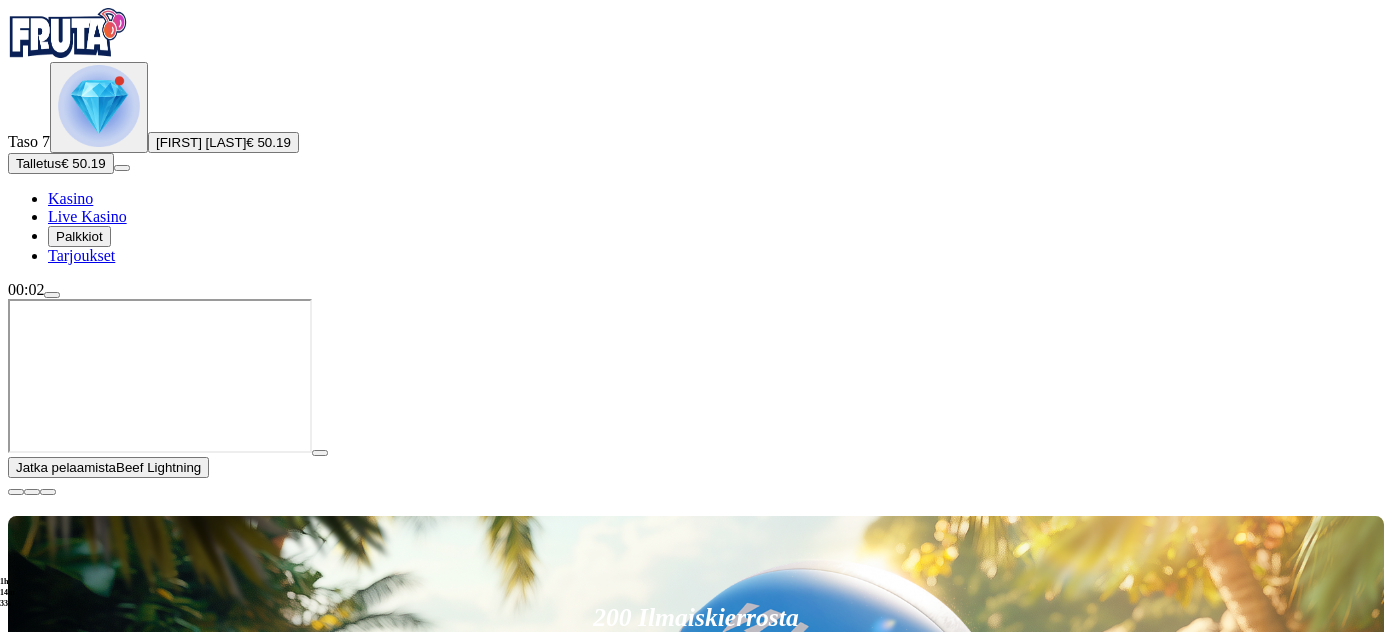 click at bounding box center [16, 492] 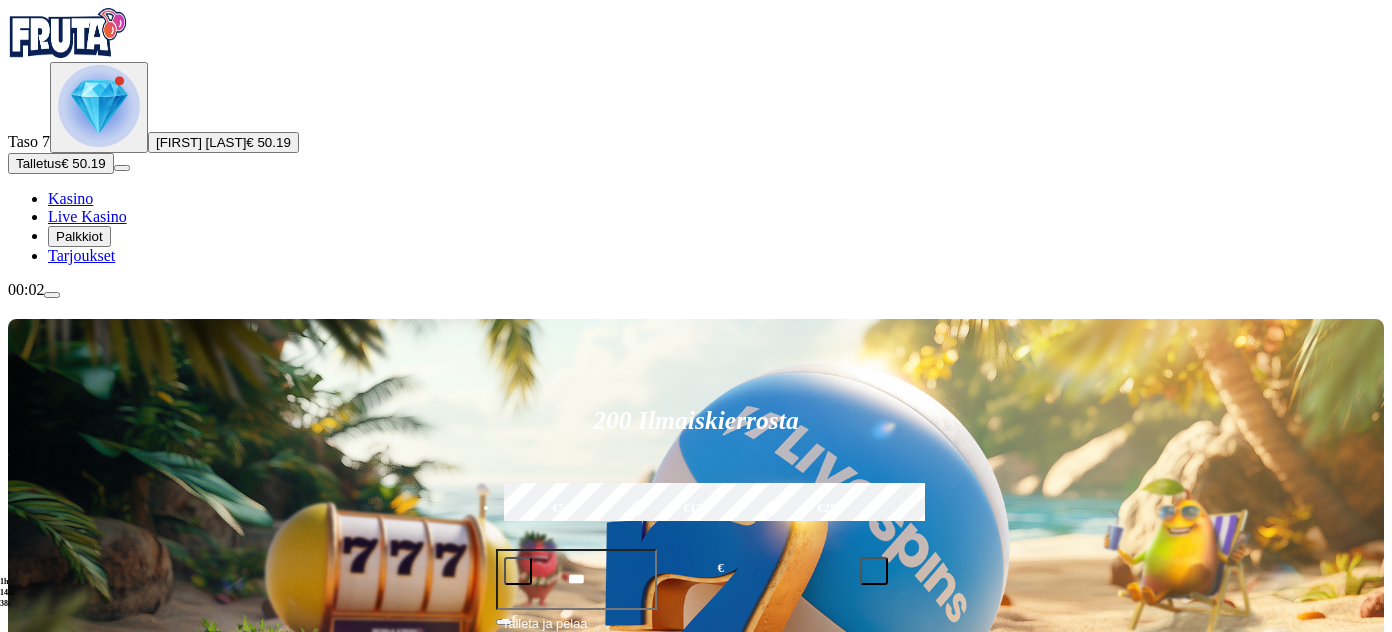 click on "Palkkiot" at bounding box center [79, 236] 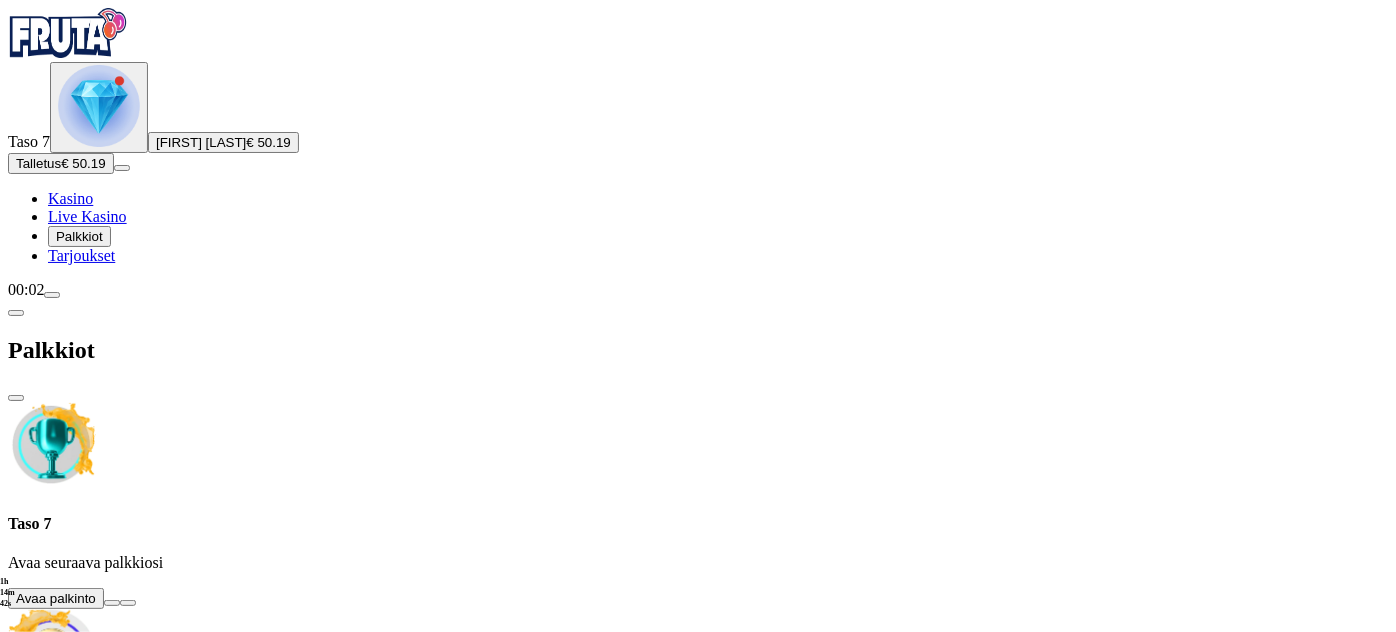 click at bounding box center (128, 603) 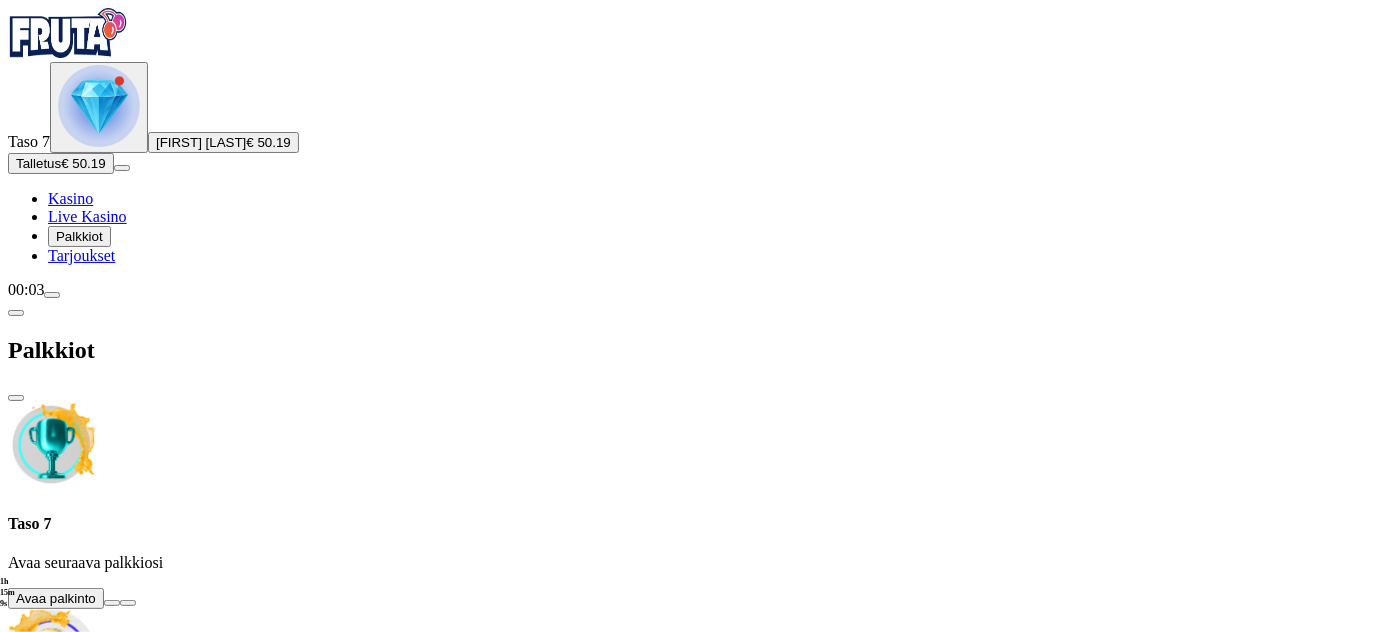 click at bounding box center [16, 17696] 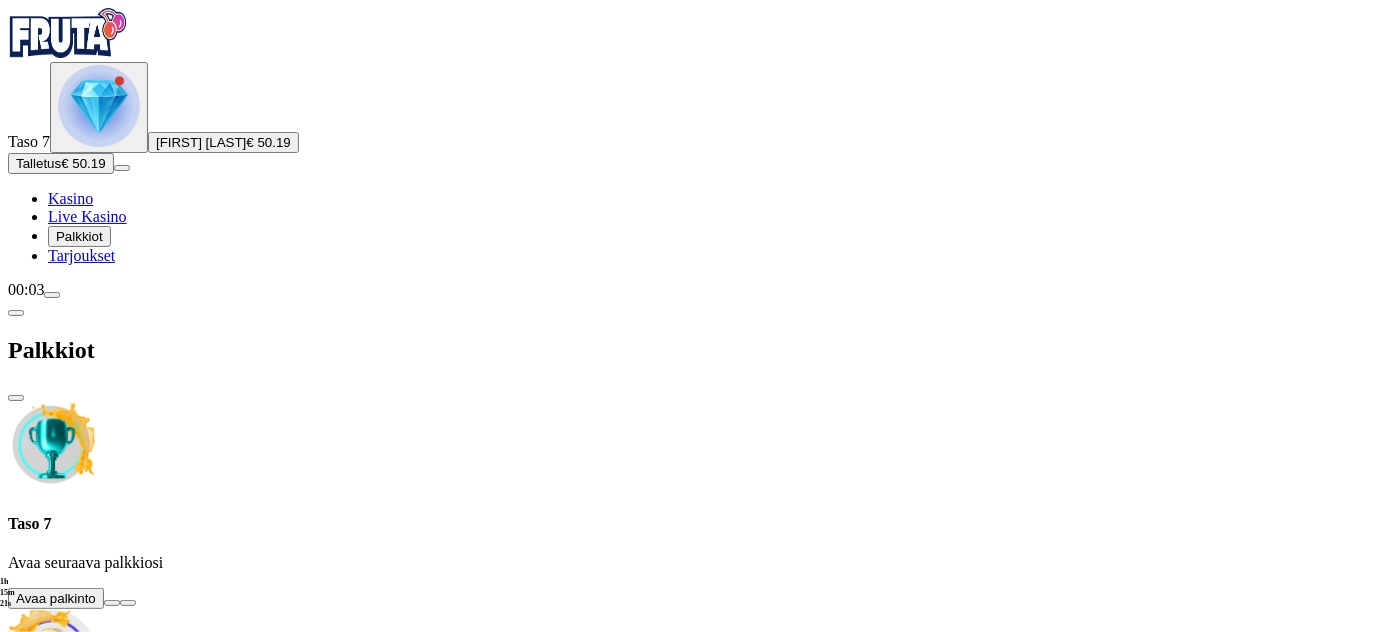click at bounding box center [128, 603] 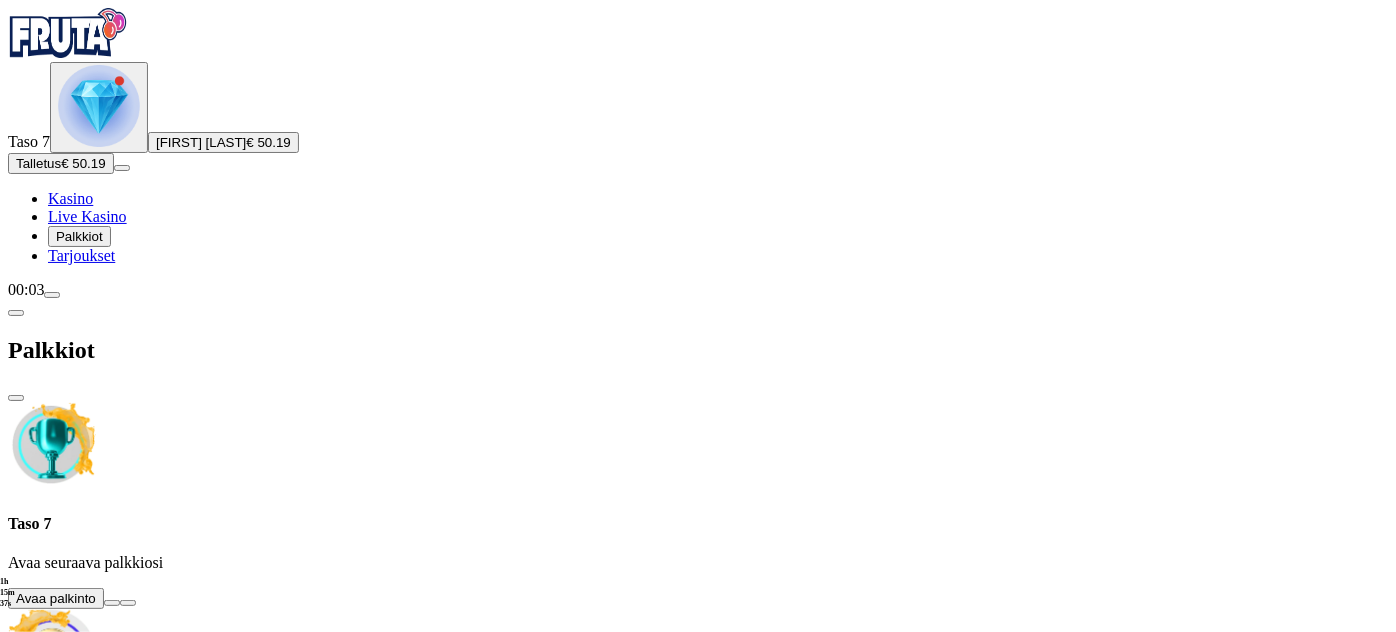 scroll, scrollTop: 0, scrollLeft: 0, axis: both 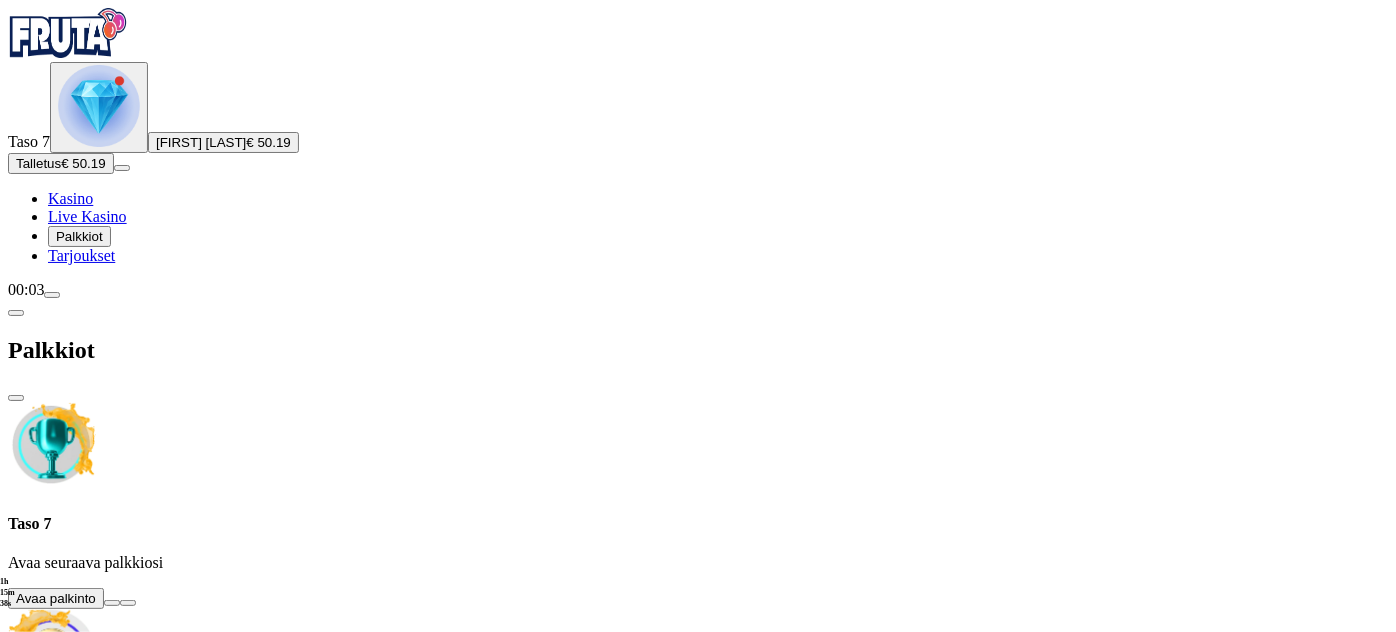 click at bounding box center [16, 17696] 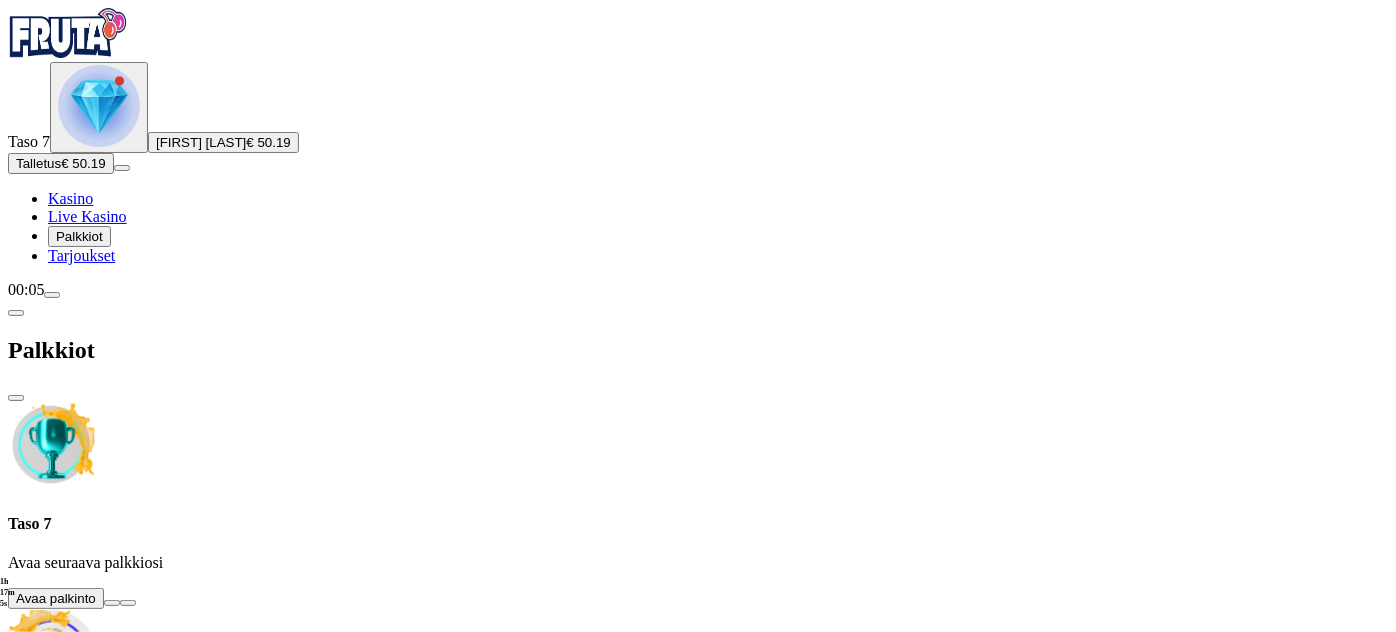 click at bounding box center (128, 603) 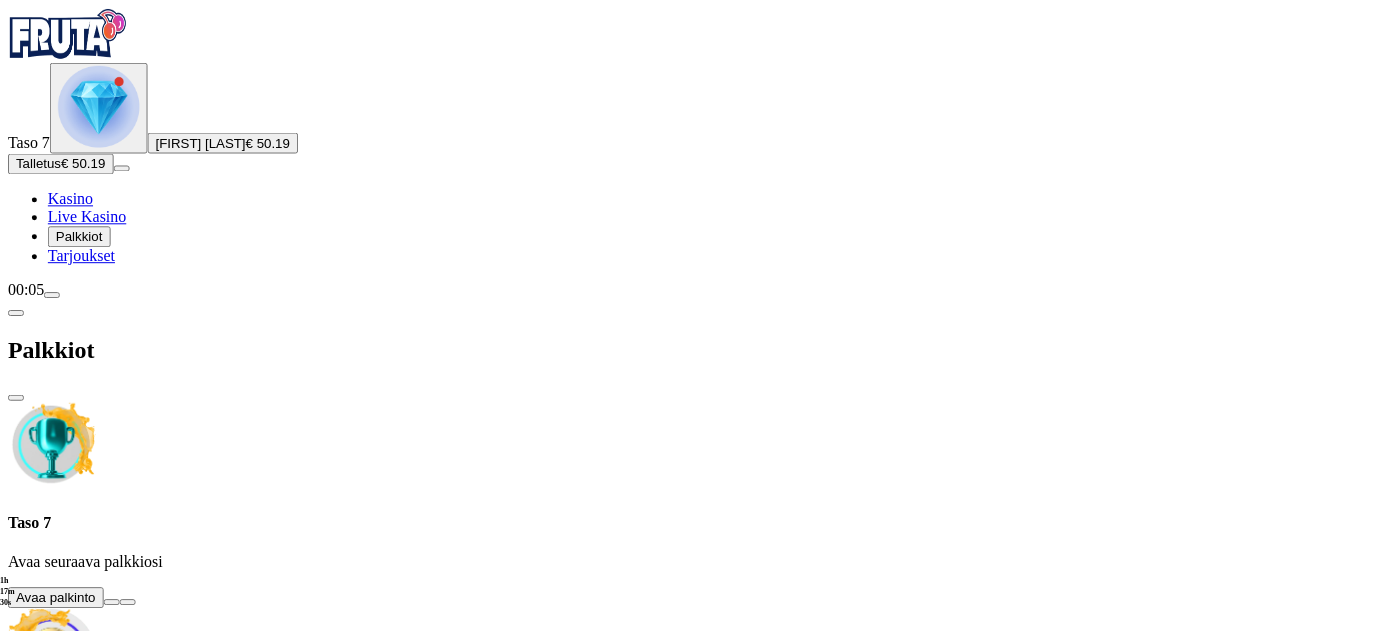 scroll, scrollTop: 0, scrollLeft: 0, axis: both 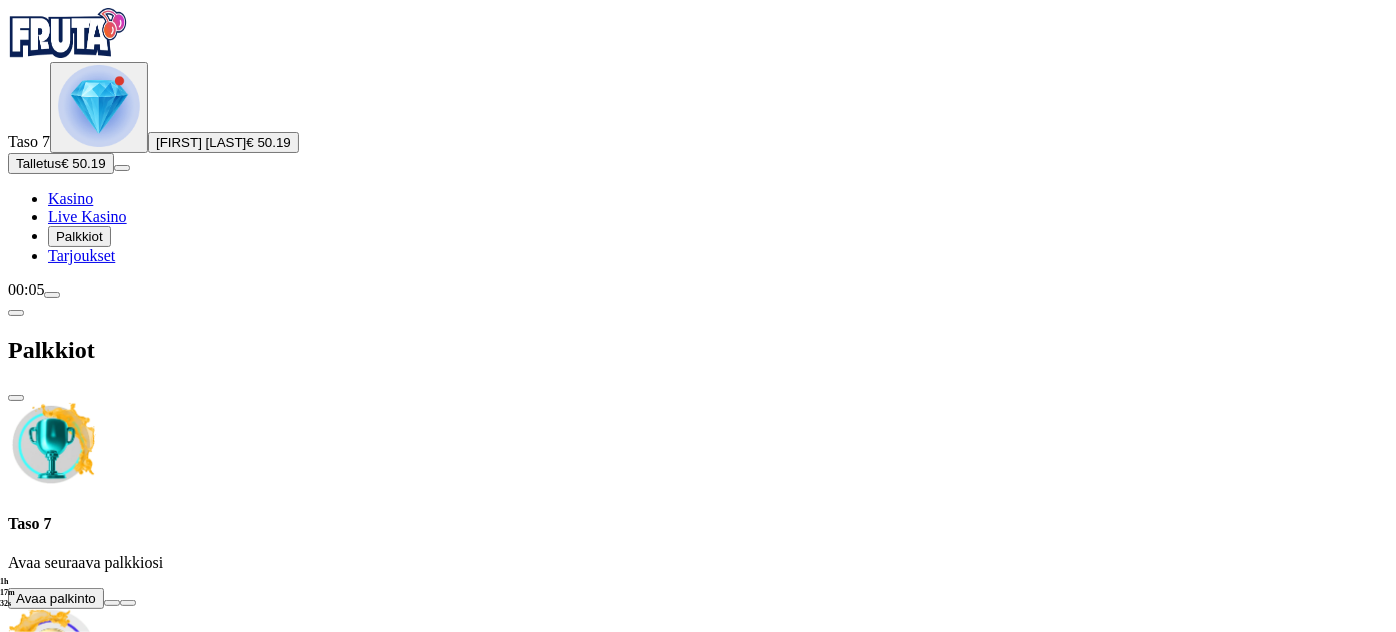 click at bounding box center (16, 17696) 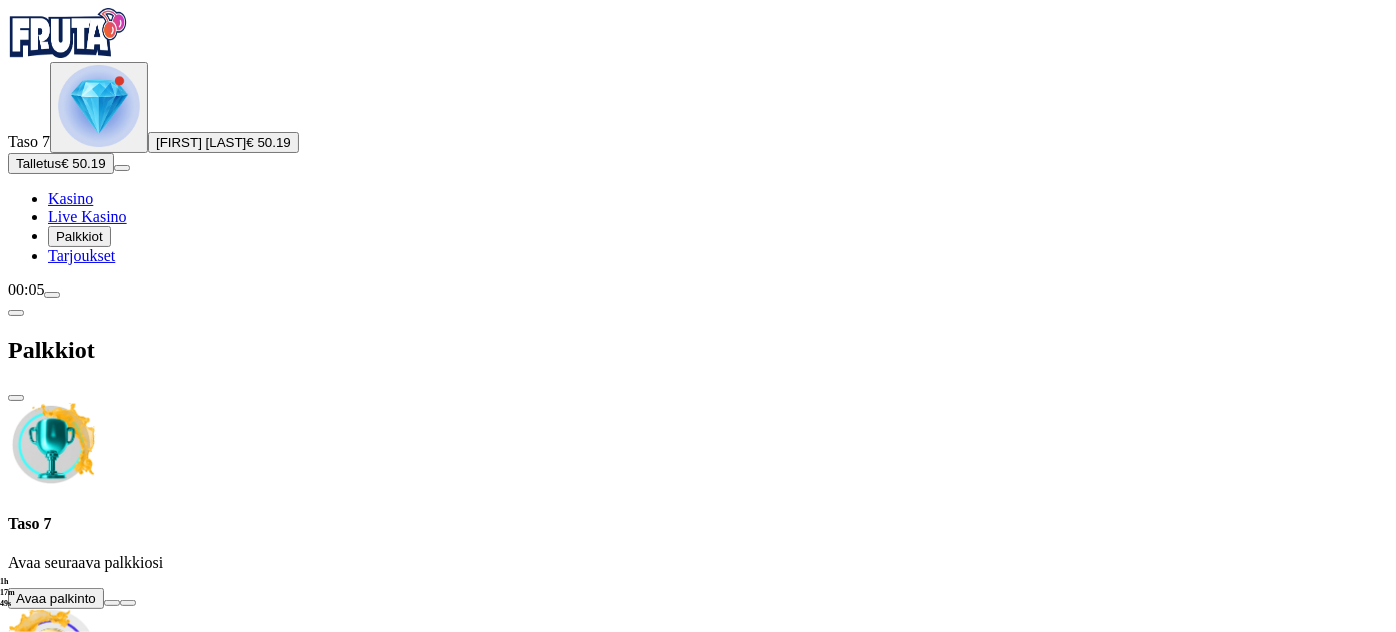 click at bounding box center (16, 398) 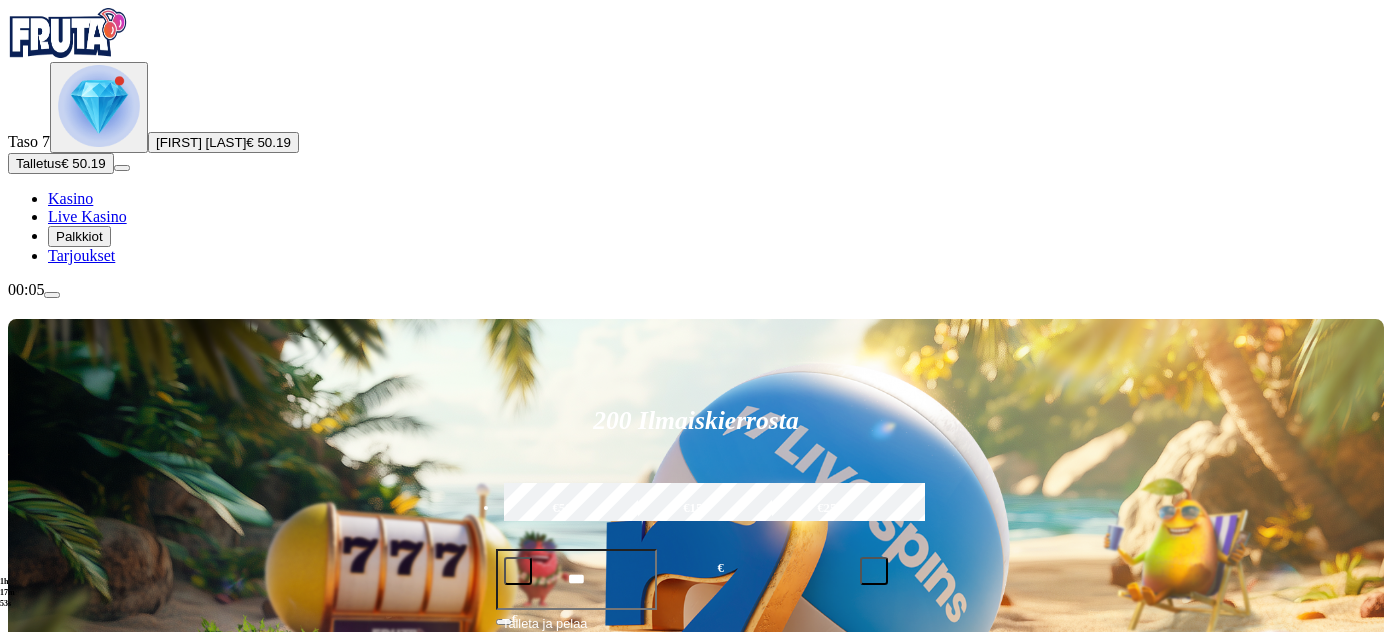 click at bounding box center [52, 295] 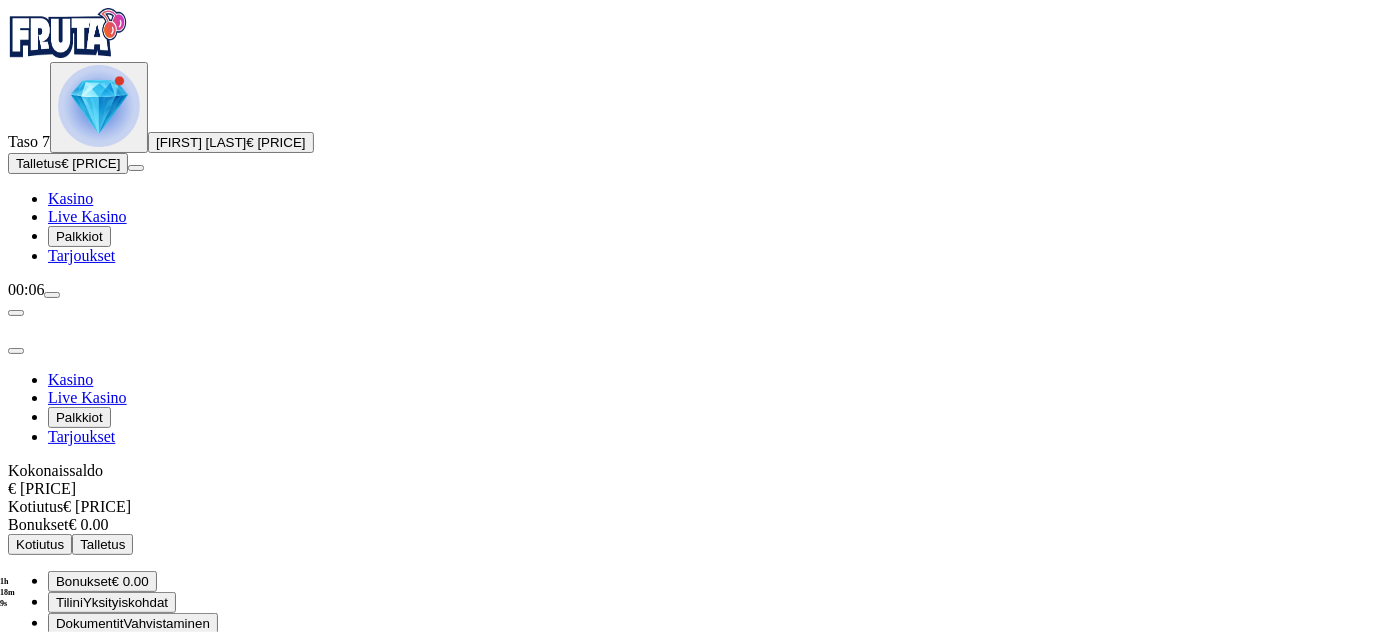 click on "Kotiutus" at bounding box center [40, 544] 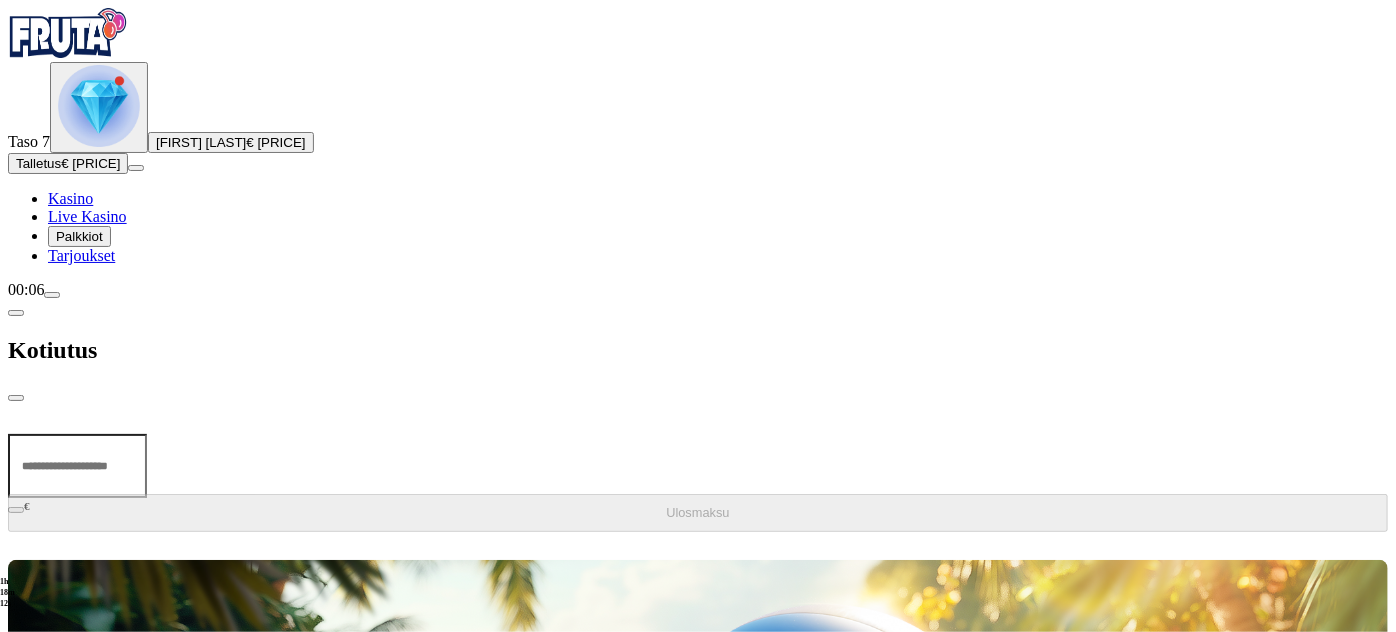 click at bounding box center [77, 466] 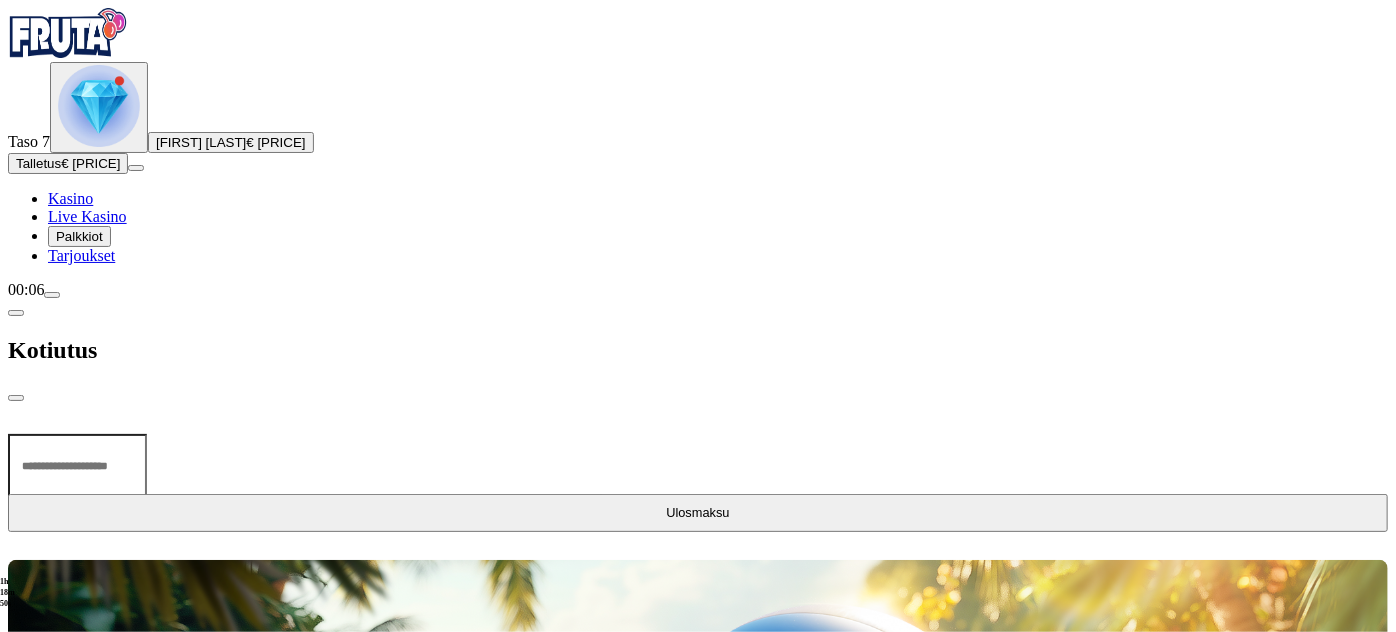 type on "****" 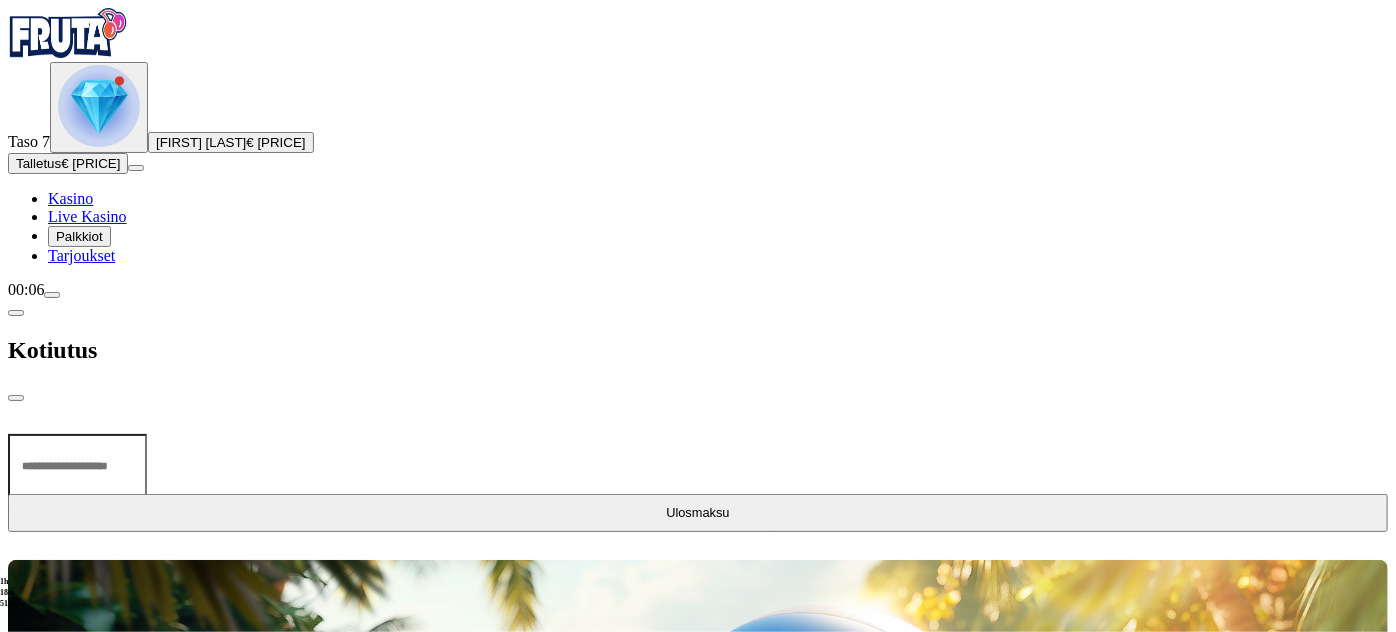 type 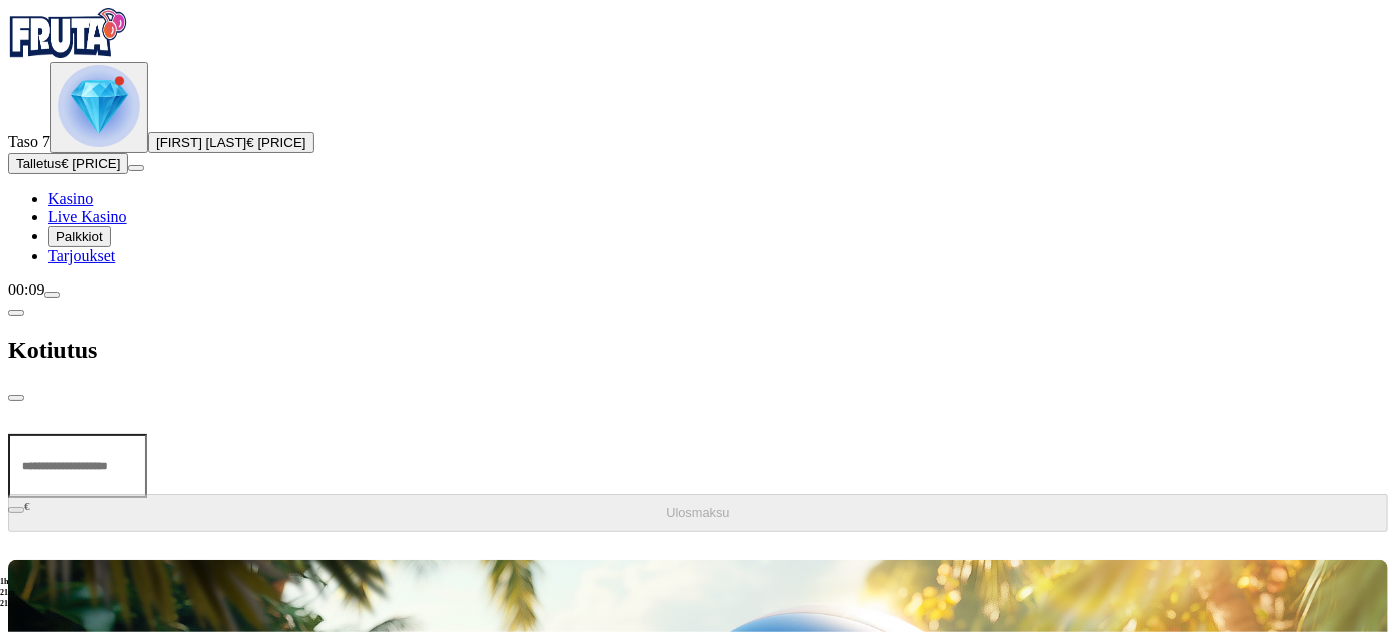 click on "Kasino" at bounding box center [70, 198] 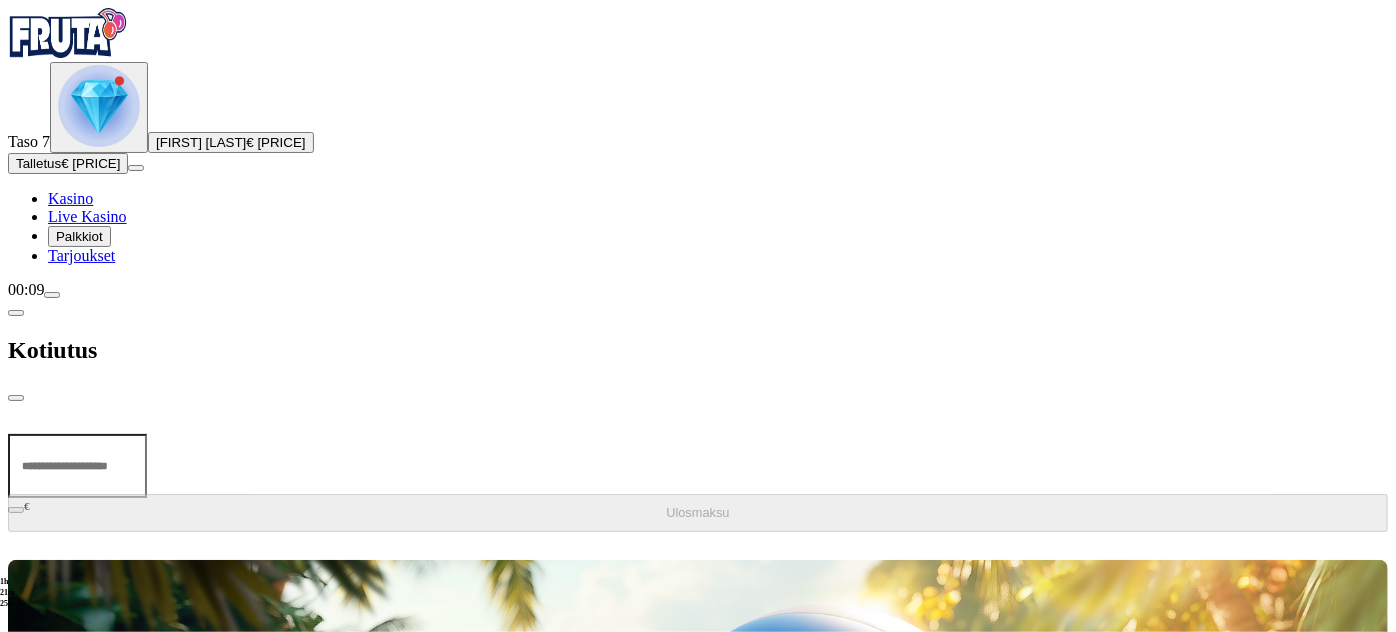 click on "Palkkiot" at bounding box center [79, 236] 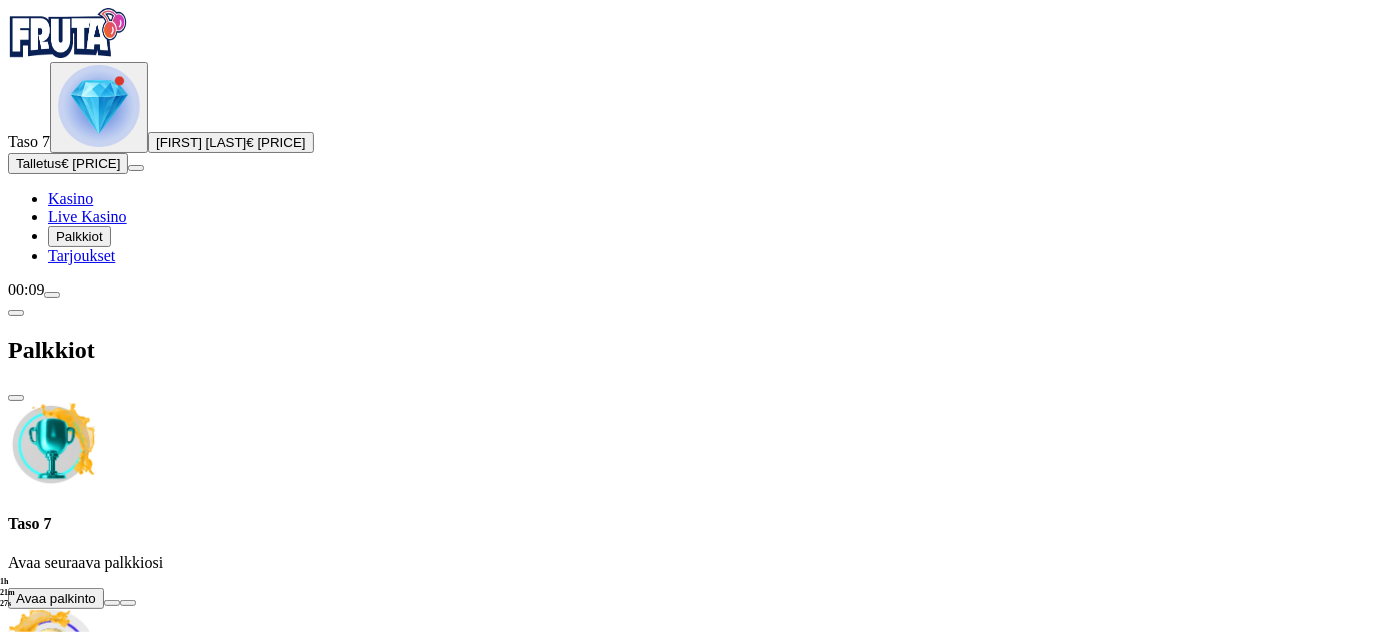 click at bounding box center [112, 603] 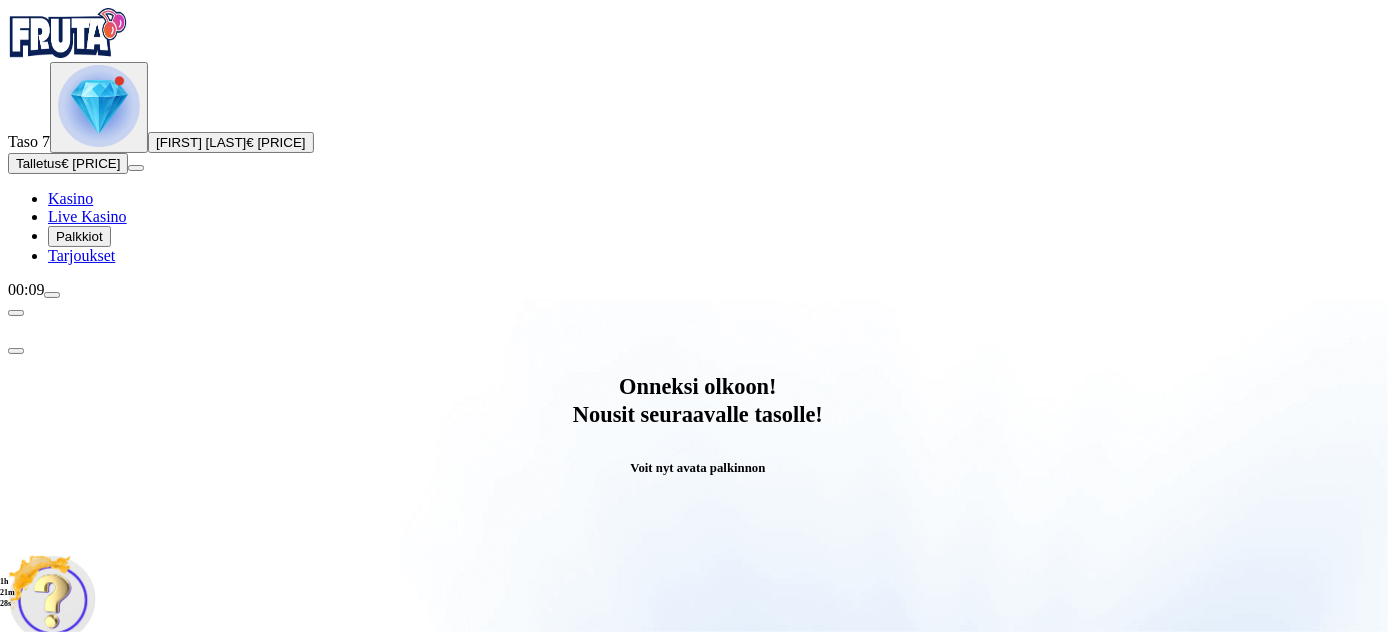 click on "Avaa palkinto" at bounding box center (698, 795) 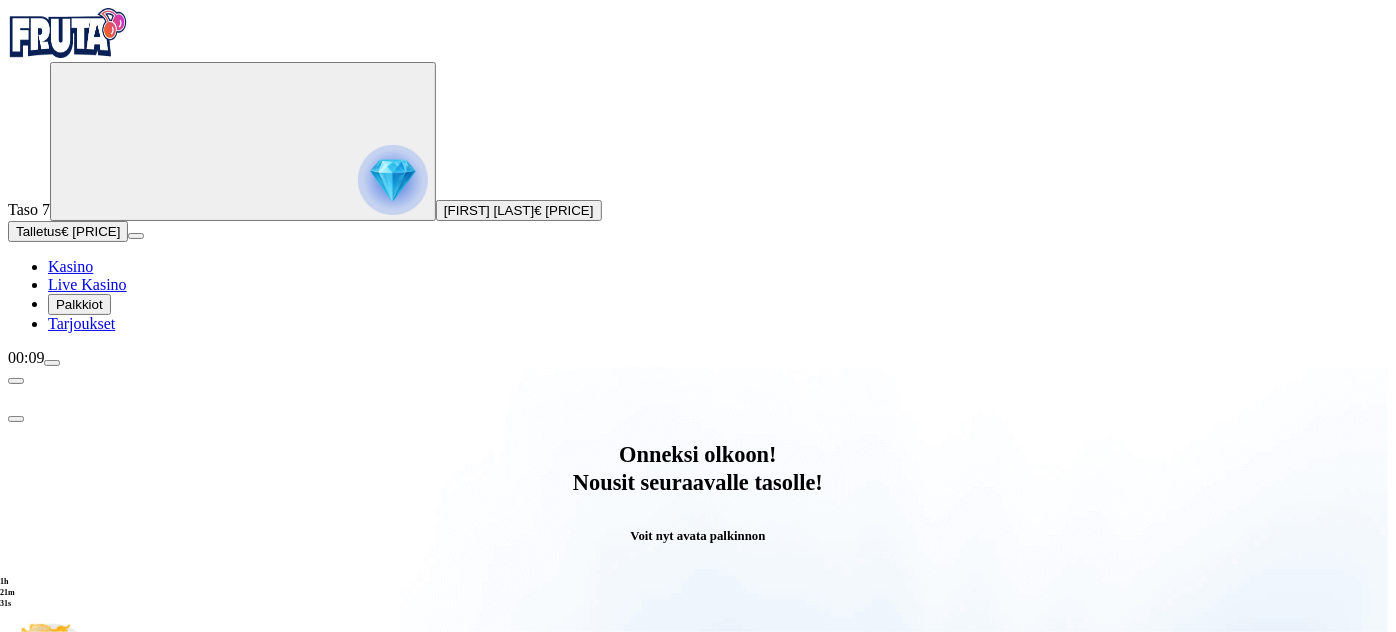 click at bounding box center (88, 1067) 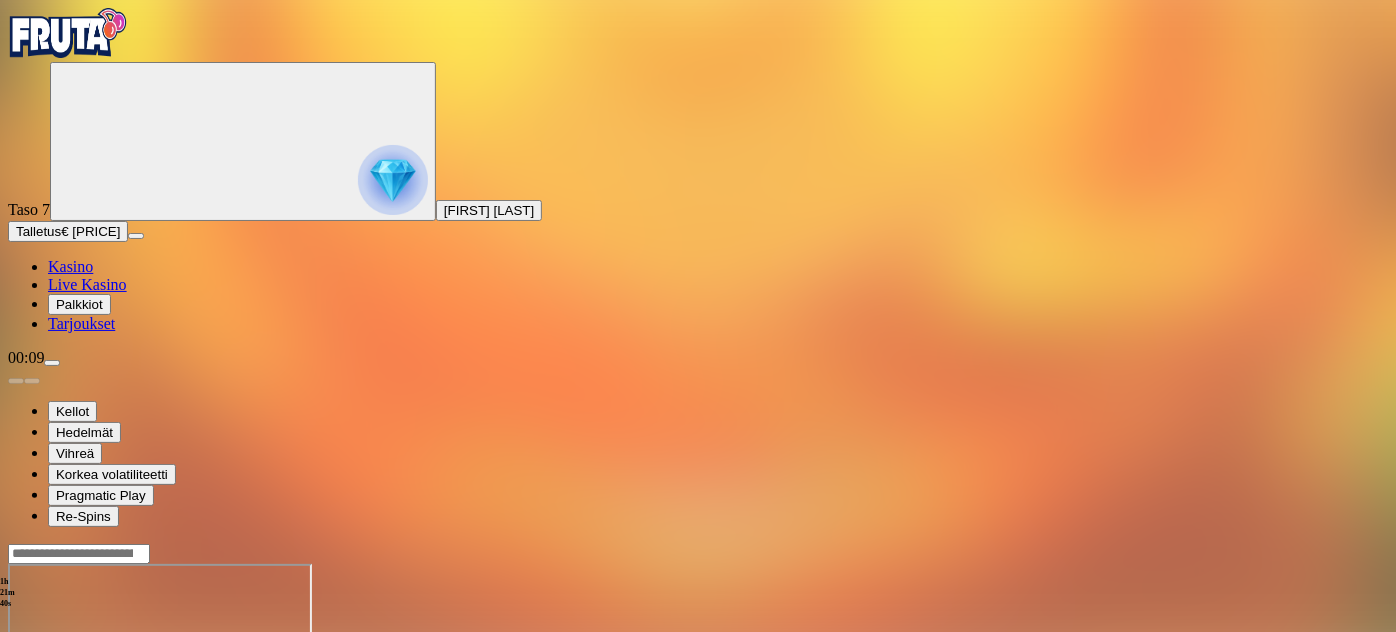 click at bounding box center [48, 736] 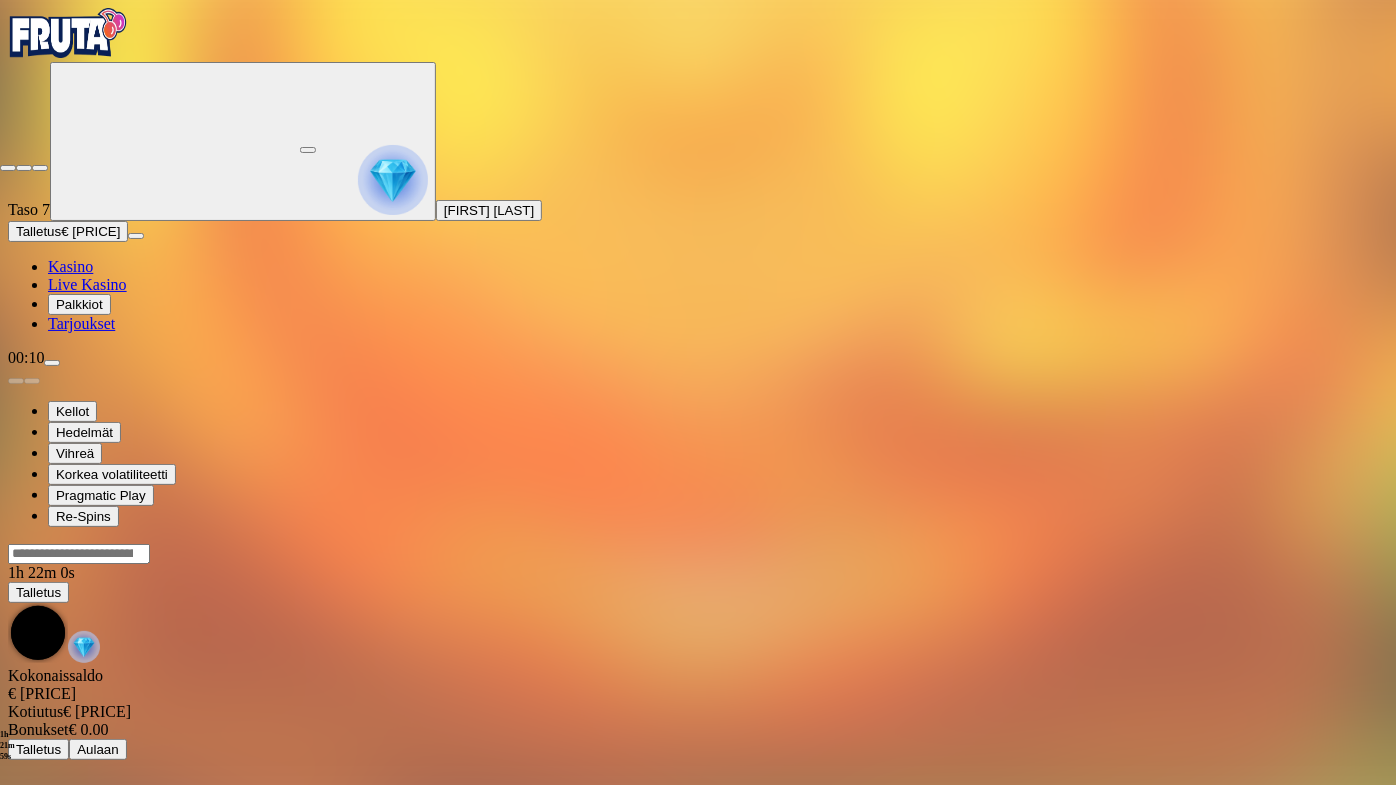 click at bounding box center (8, 168) 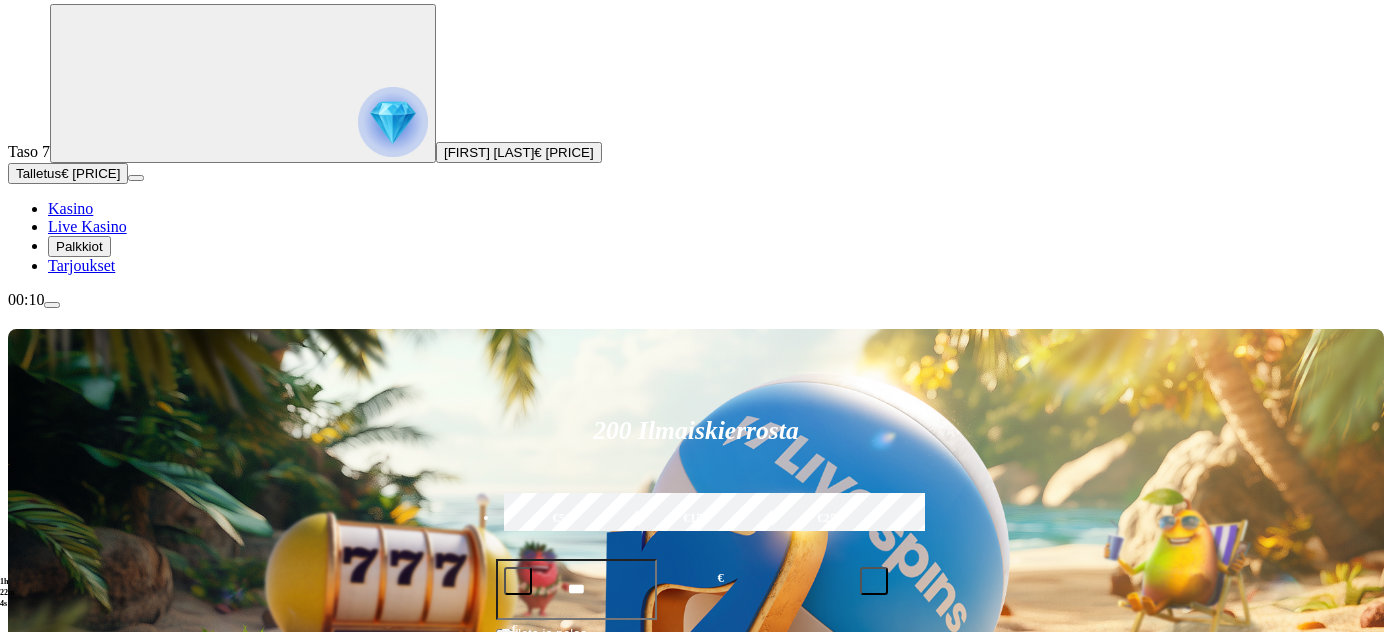 scroll, scrollTop: 90, scrollLeft: 0, axis: vertical 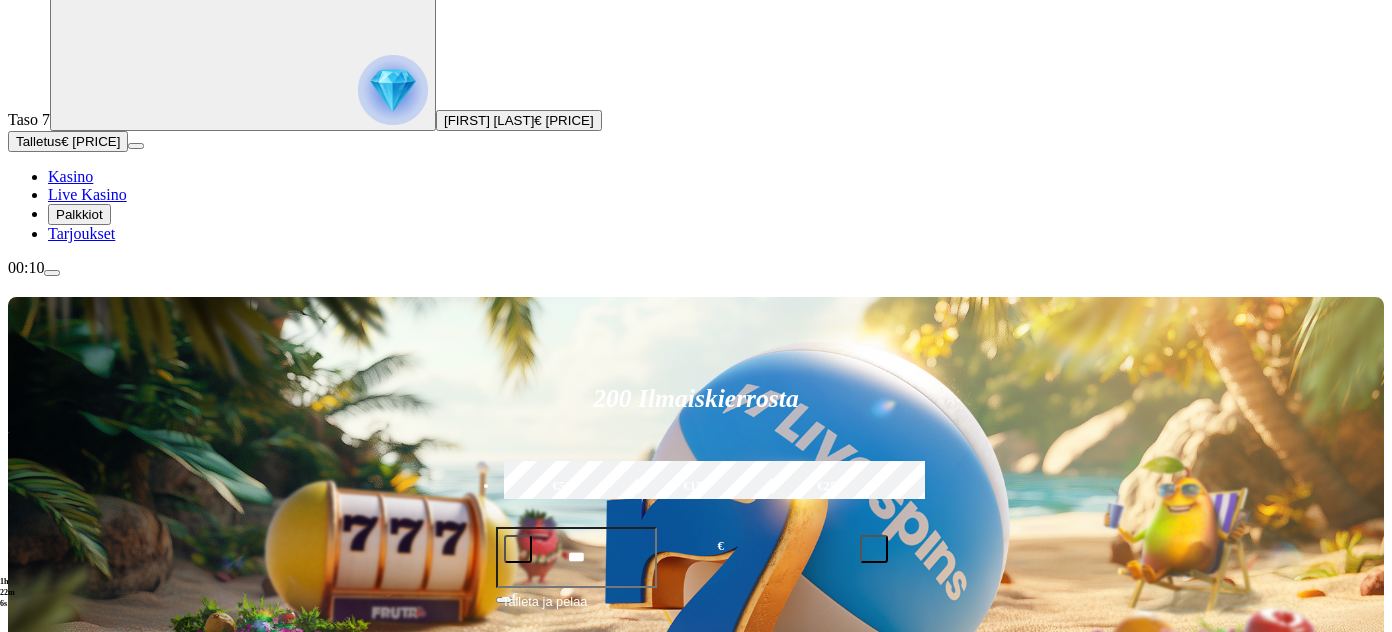 click on "Pelaa nyt" at bounding box center [77, 1541] 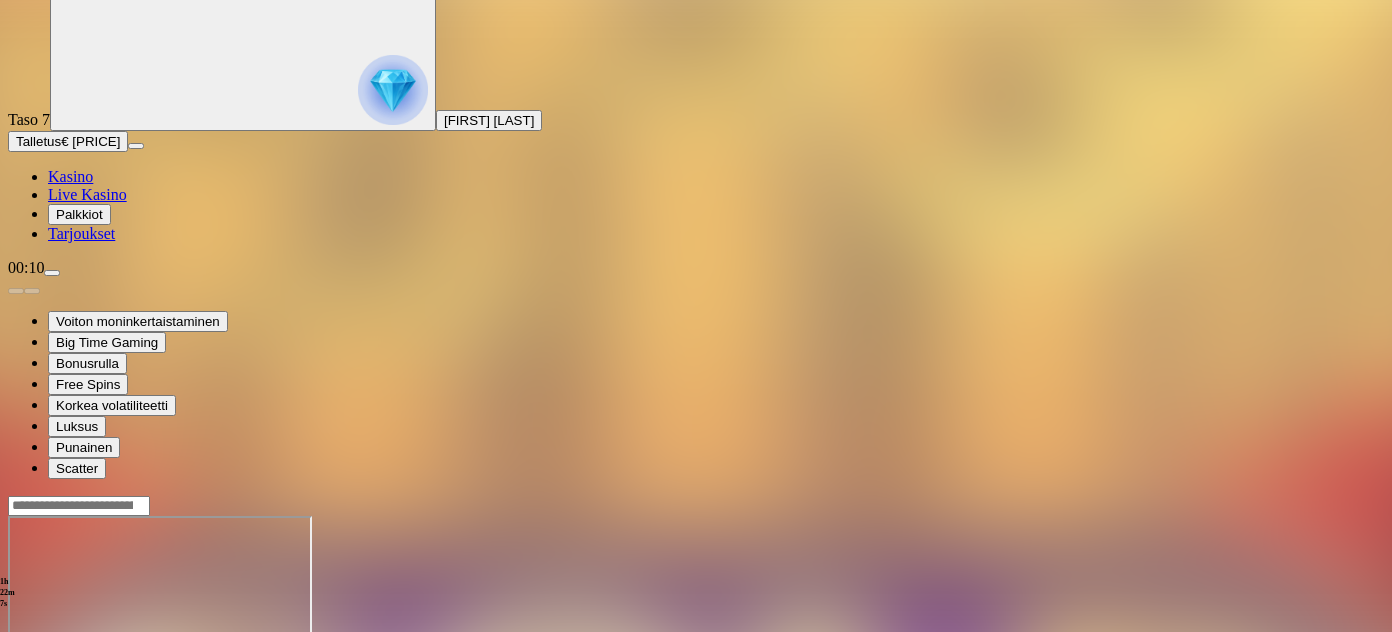 scroll, scrollTop: 0, scrollLeft: 0, axis: both 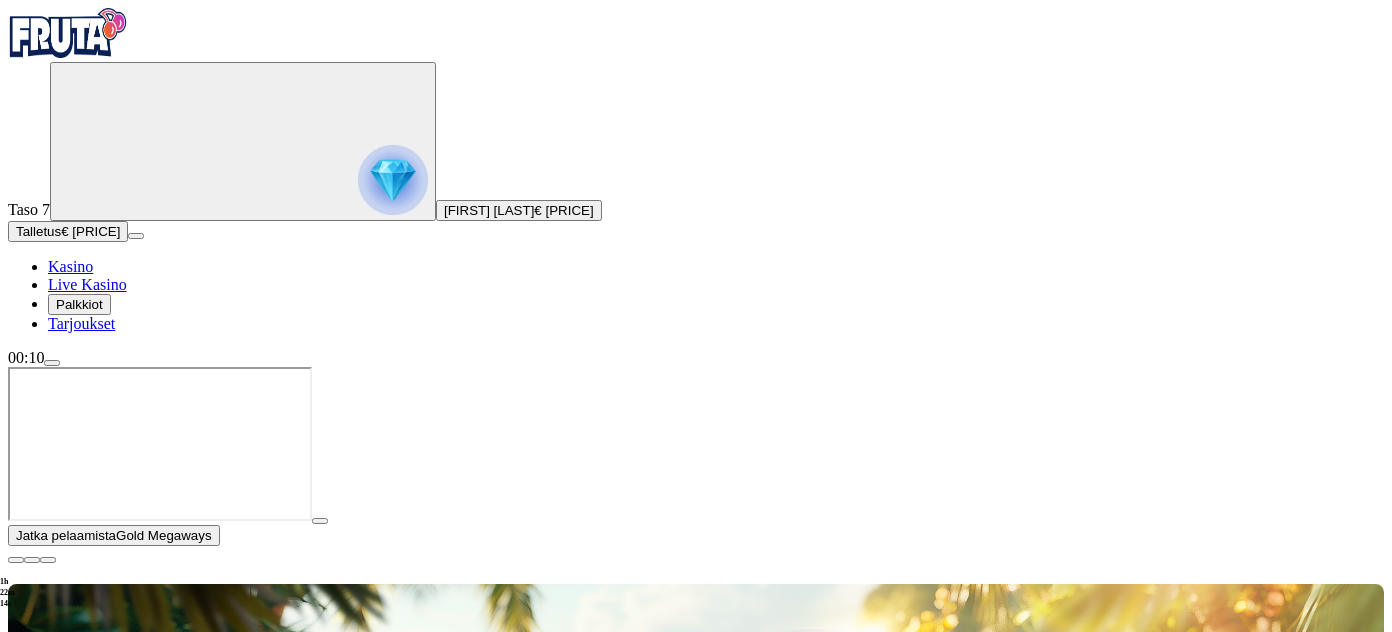 click at bounding box center (16, 560) 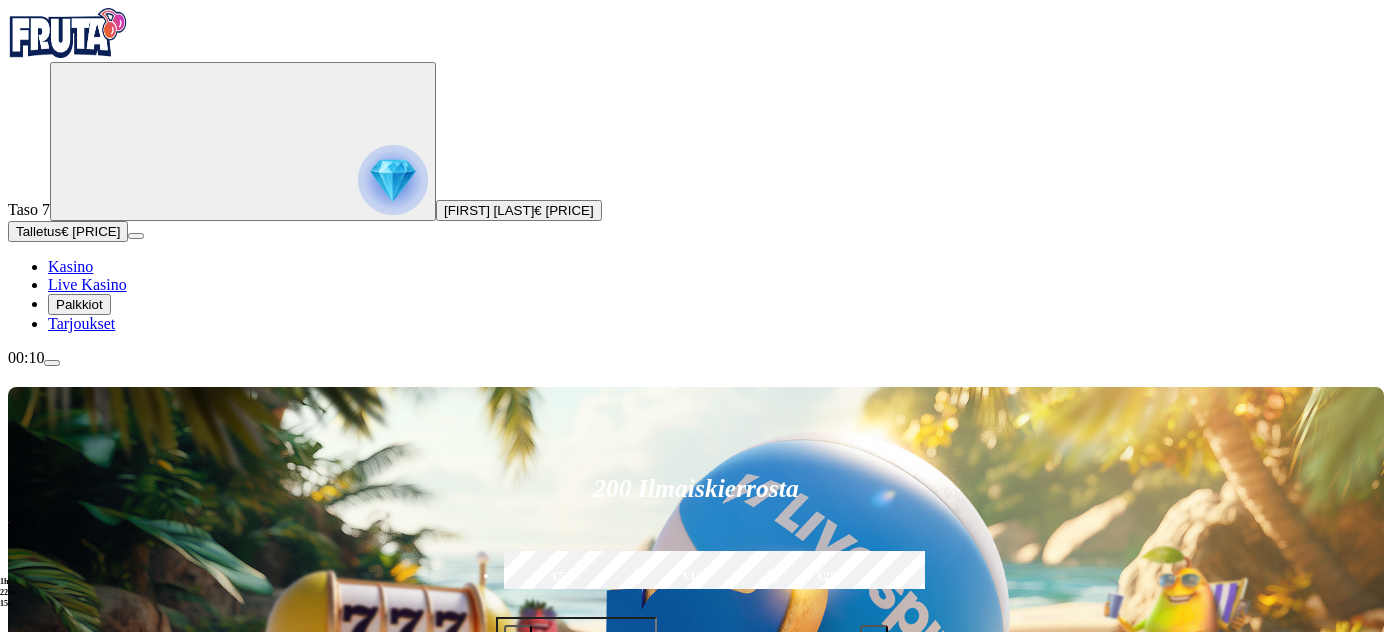 click on "Kasino" at bounding box center [70, 266] 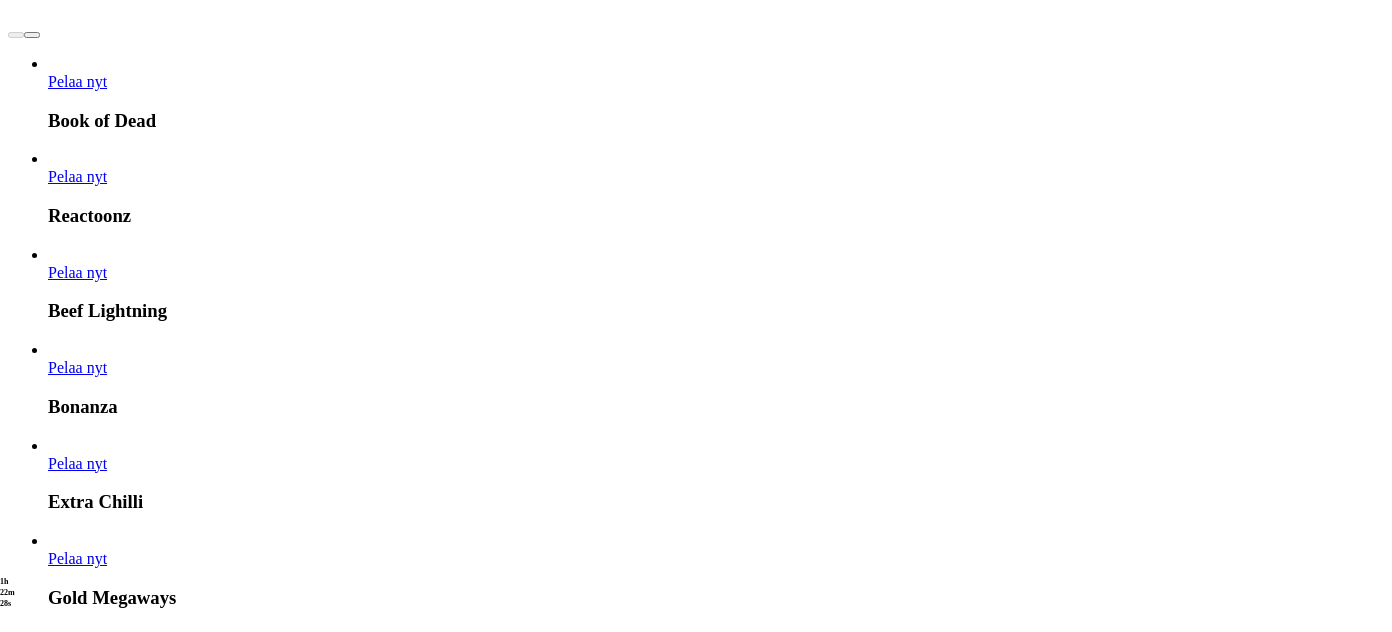 scroll, scrollTop: 1181, scrollLeft: 0, axis: vertical 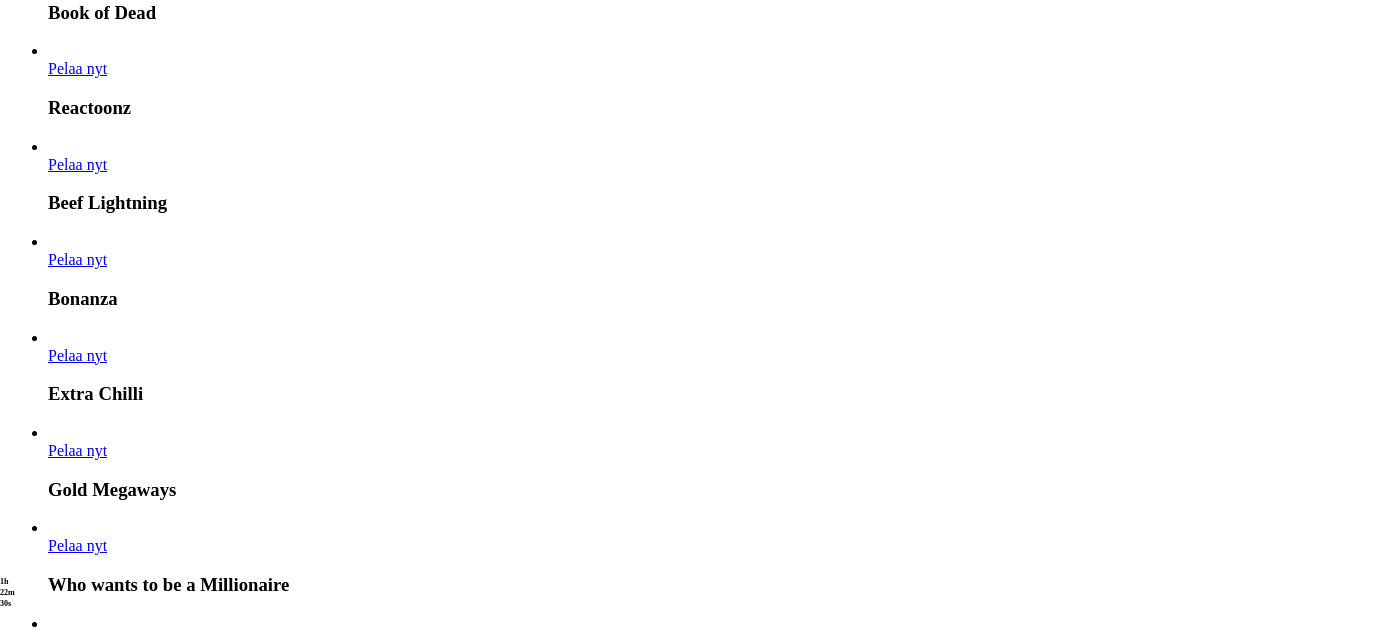 click at bounding box center (32, 15415) 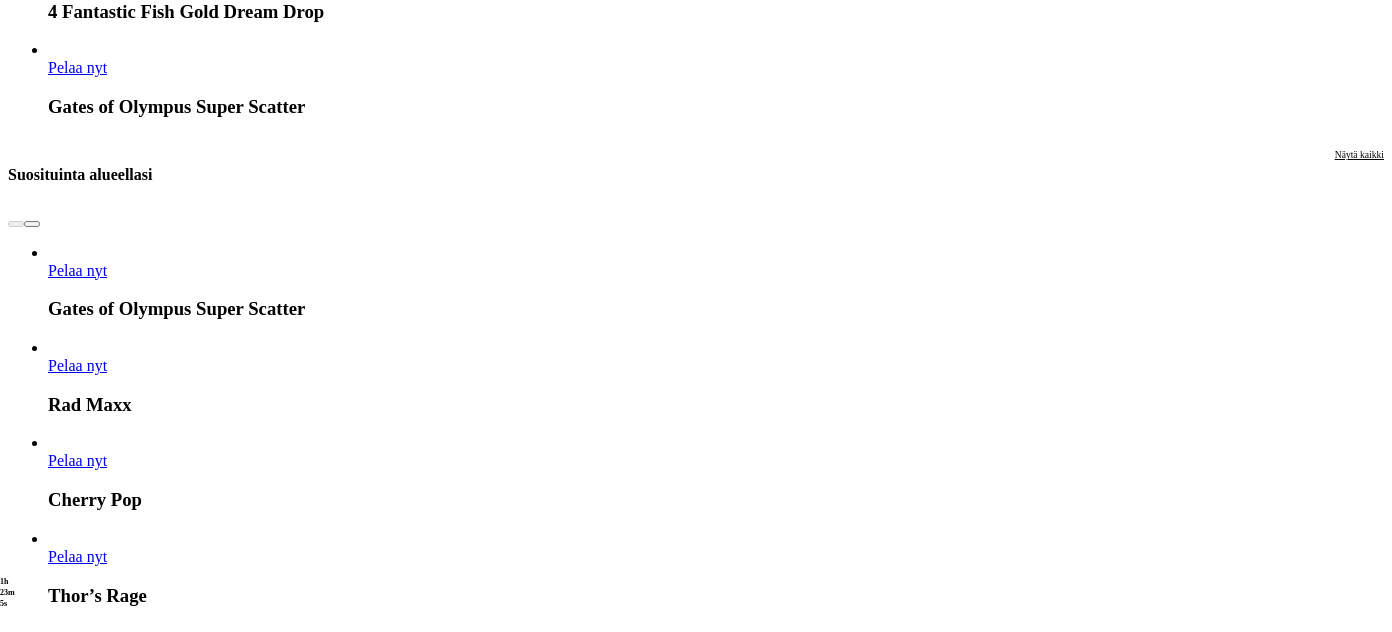 scroll, scrollTop: 2090, scrollLeft: 0, axis: vertical 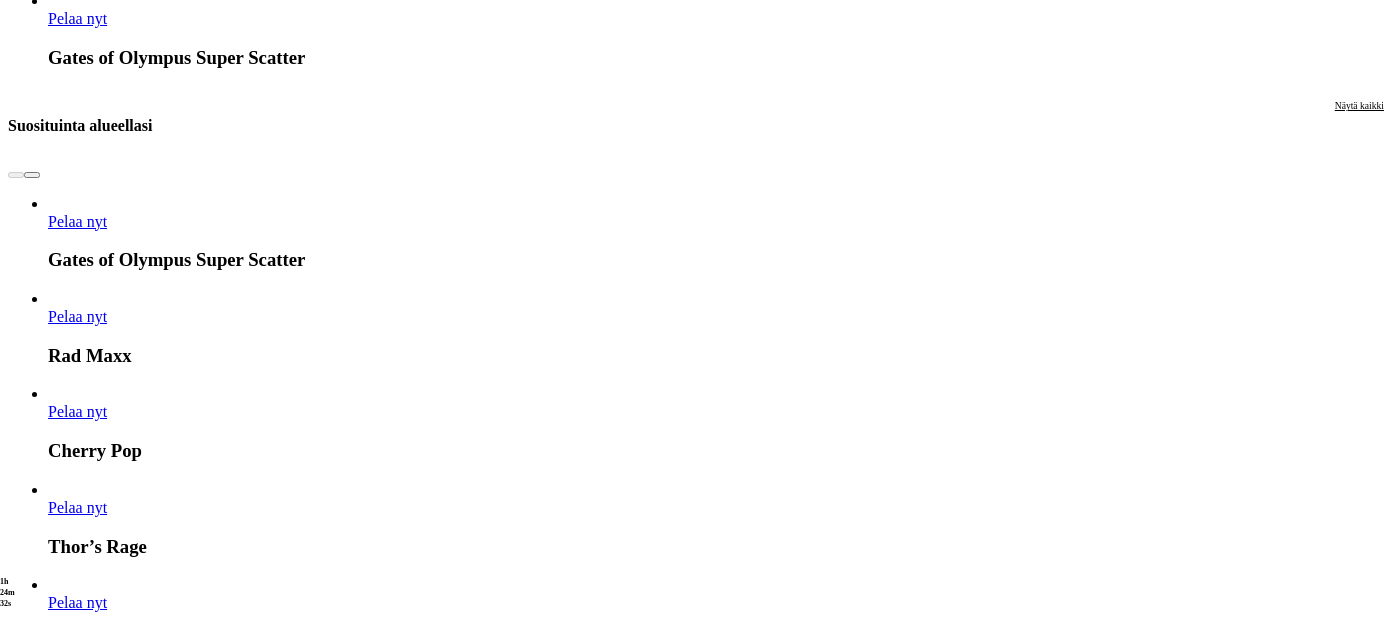 click at bounding box center (32, 17220) 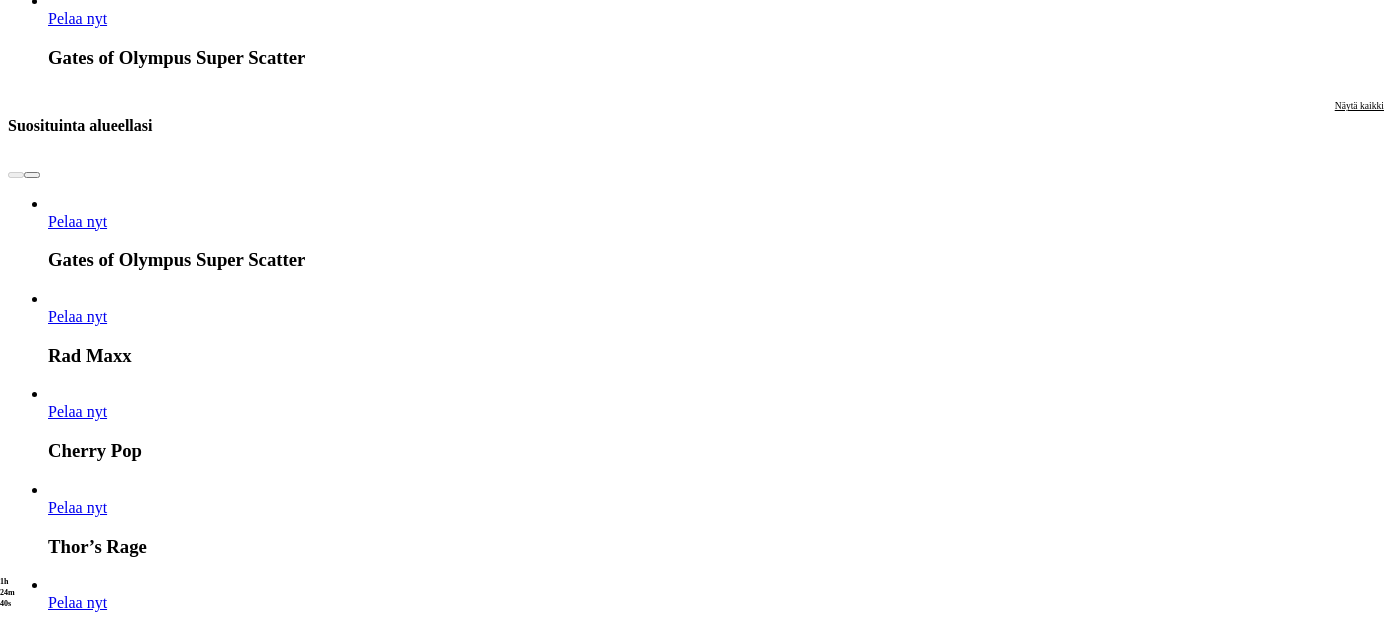 click on "Kasino" at bounding box center [70, -1824] 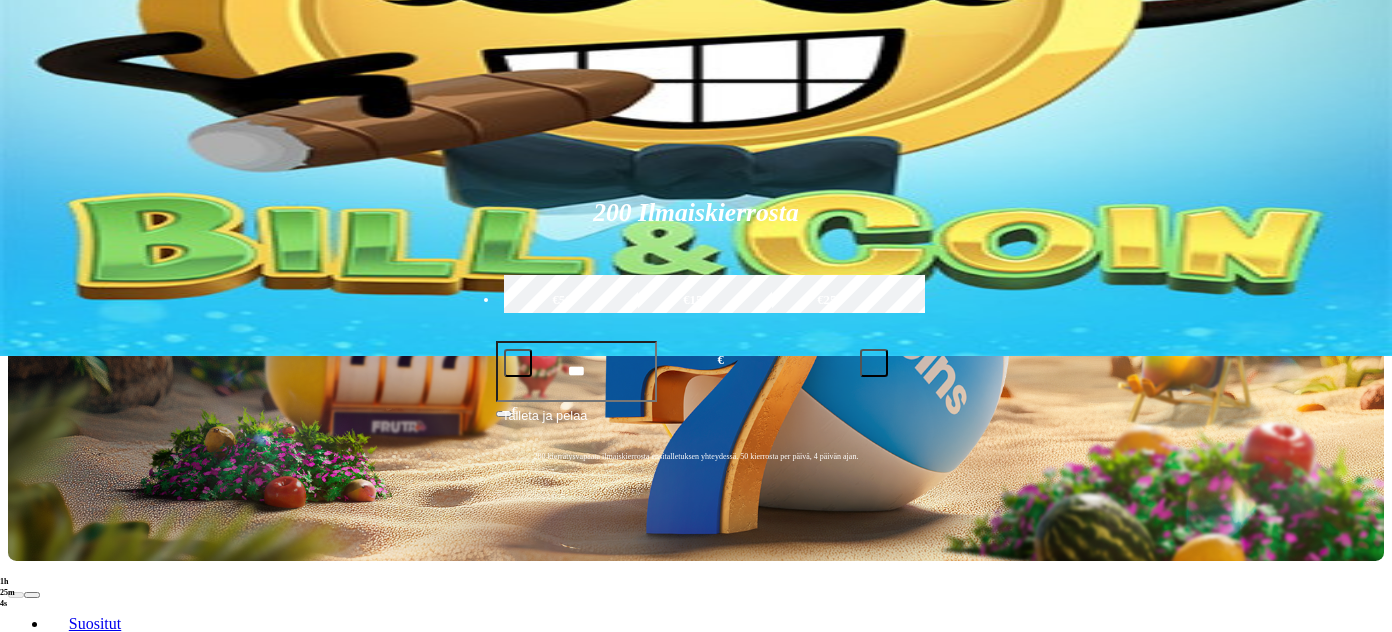 scroll, scrollTop: 272, scrollLeft: 0, axis: vertical 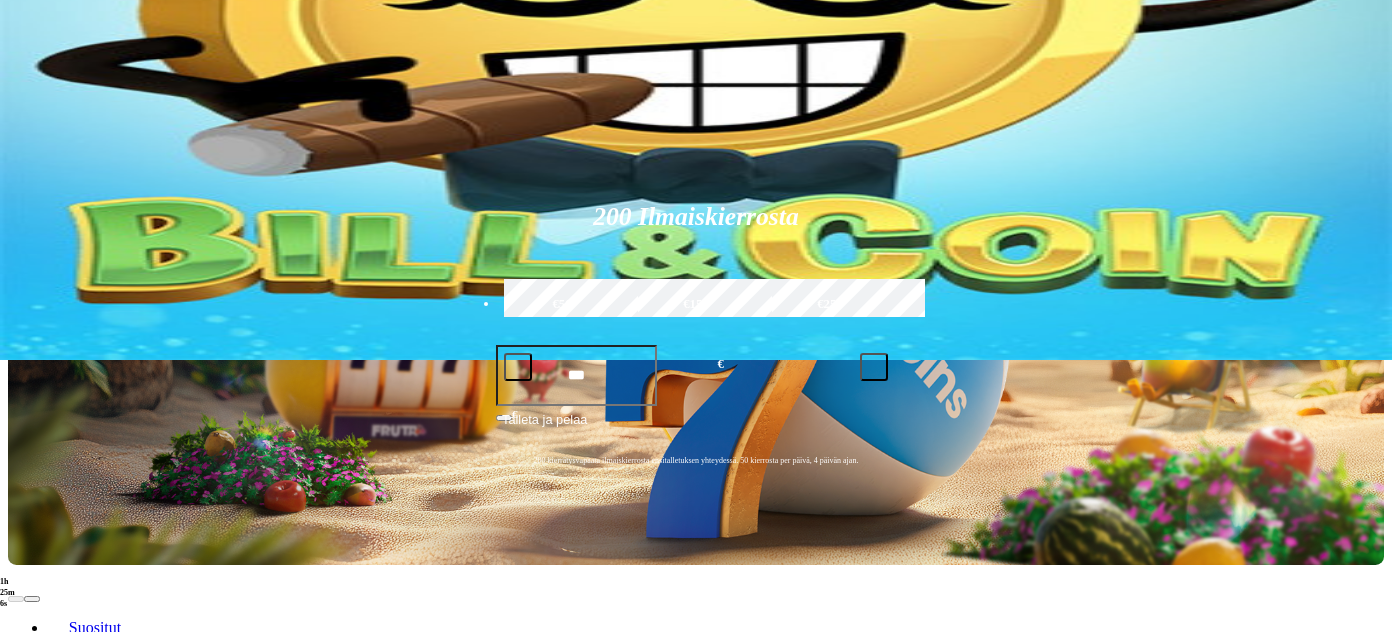 click on "Pelaa nyt" at bounding box center (77, 882) 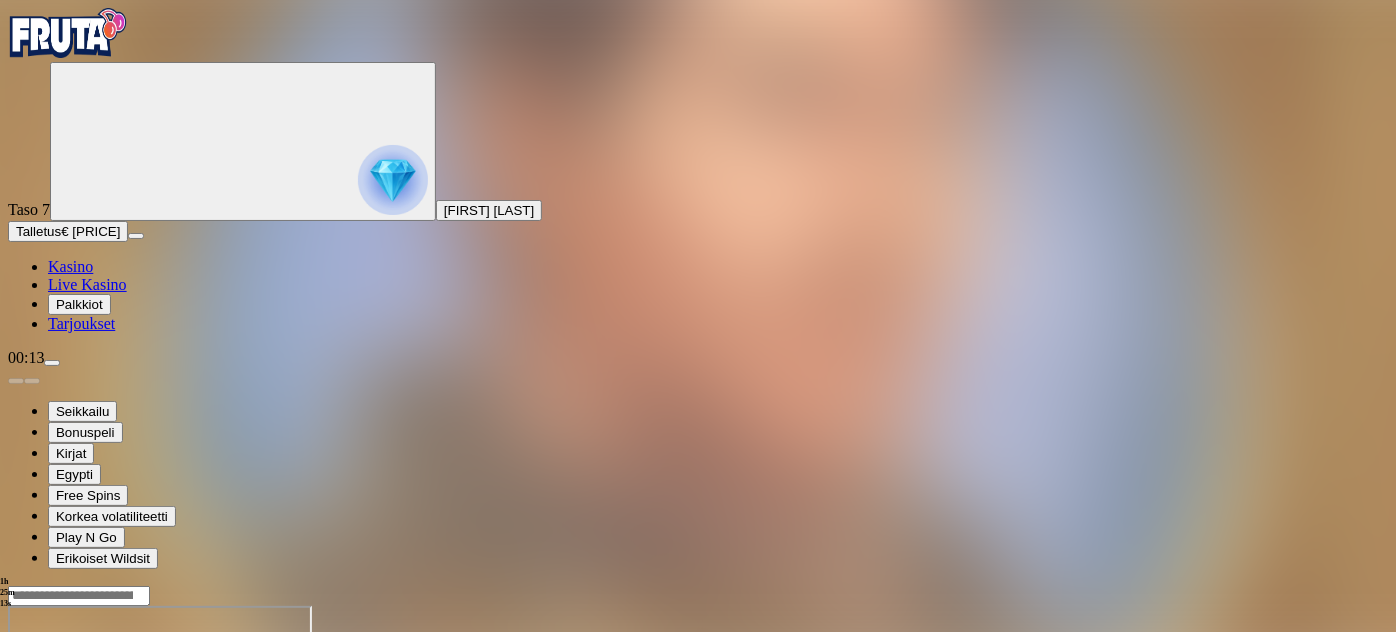 click at bounding box center [48, 778] 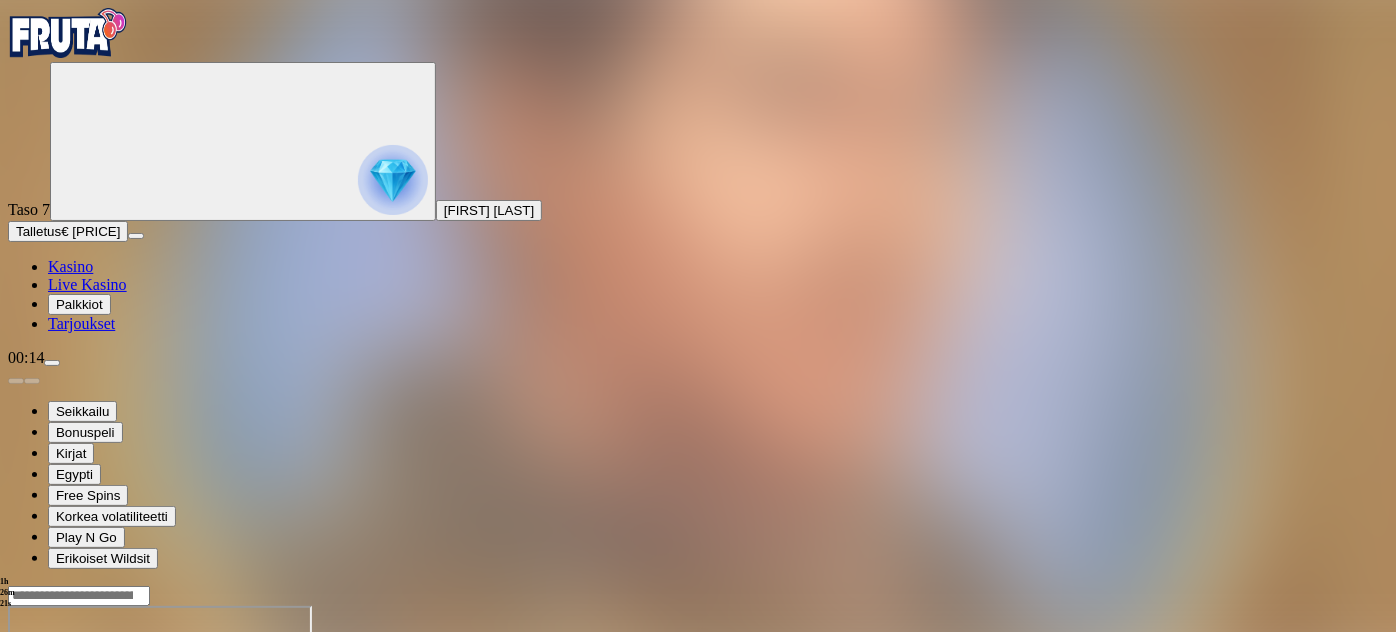 click at bounding box center [16, 778] 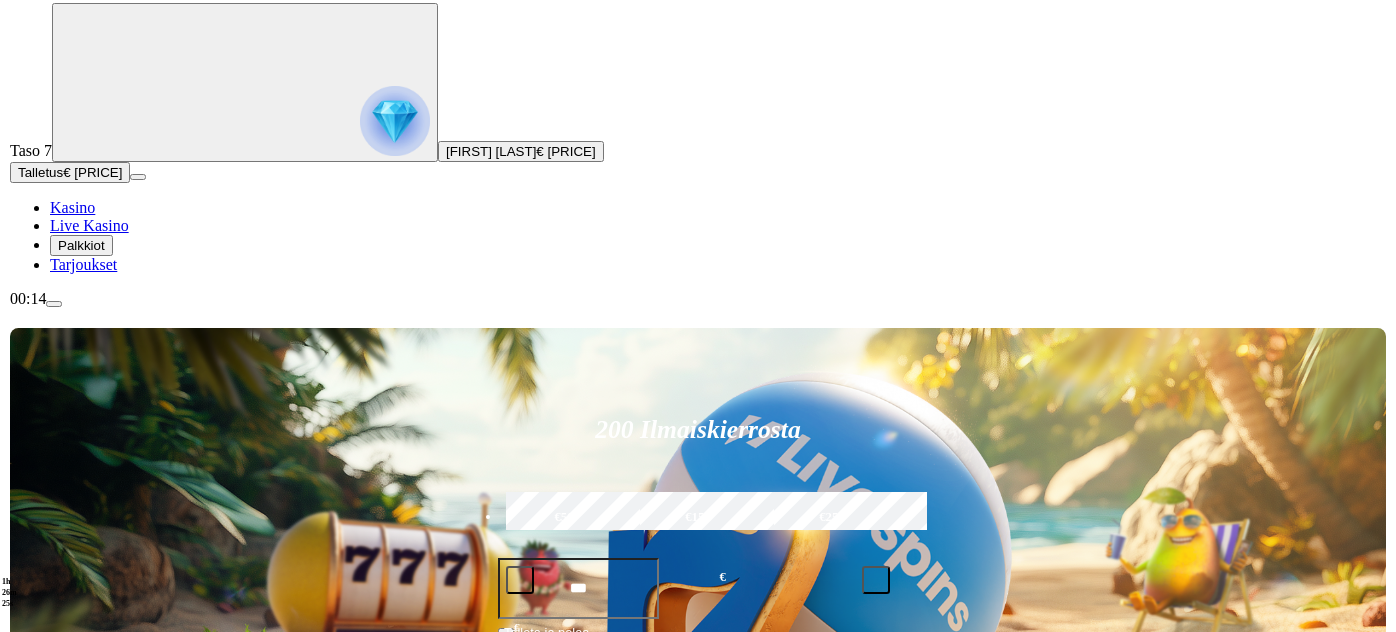 scroll, scrollTop: 90, scrollLeft: 0, axis: vertical 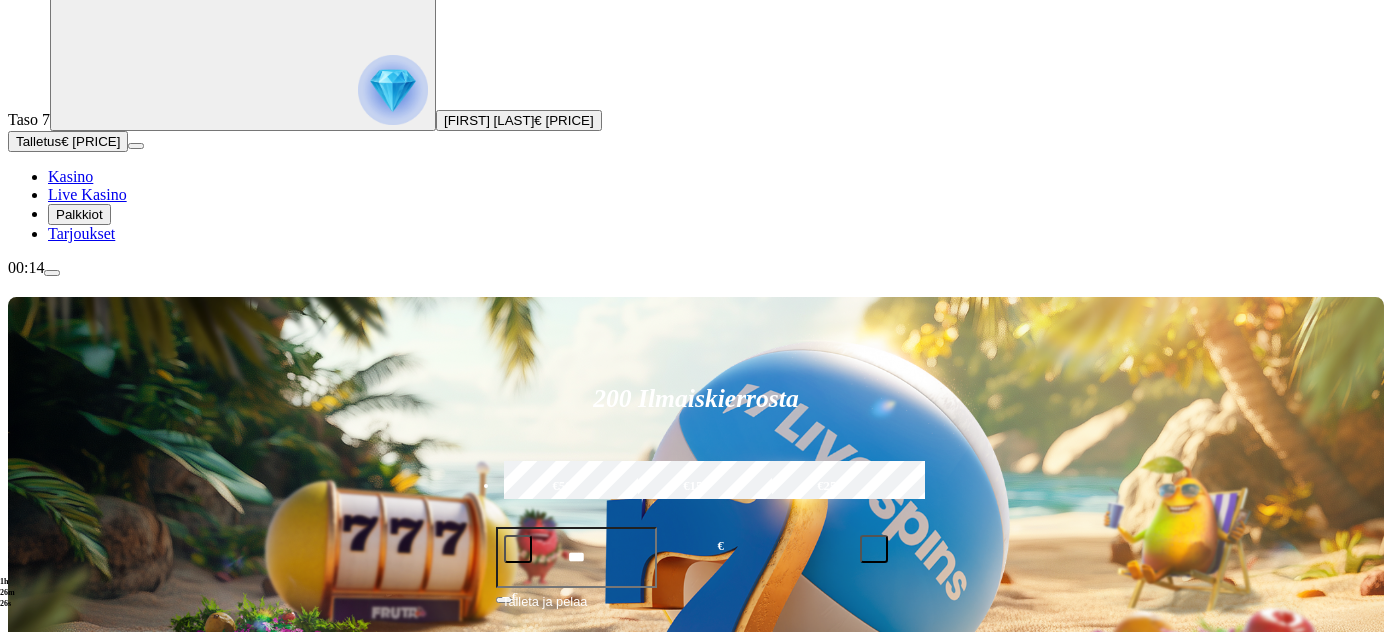 click at bounding box center [52, 273] 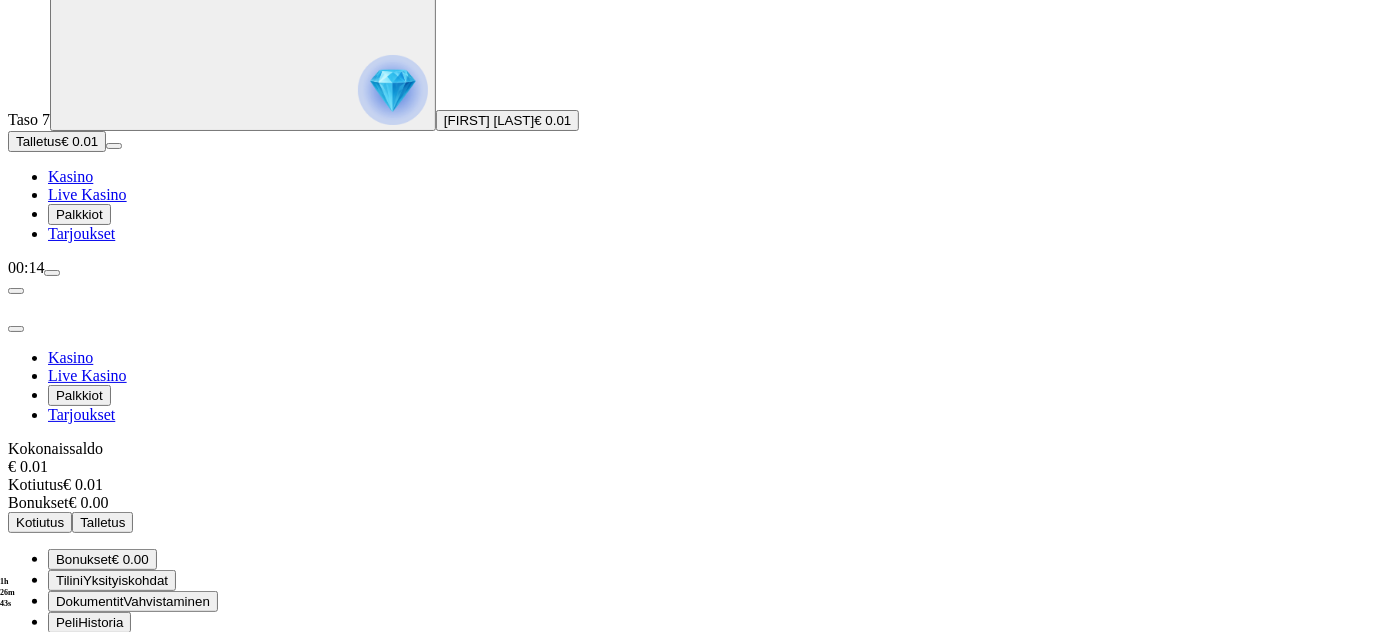 click at bounding box center (52, 273) 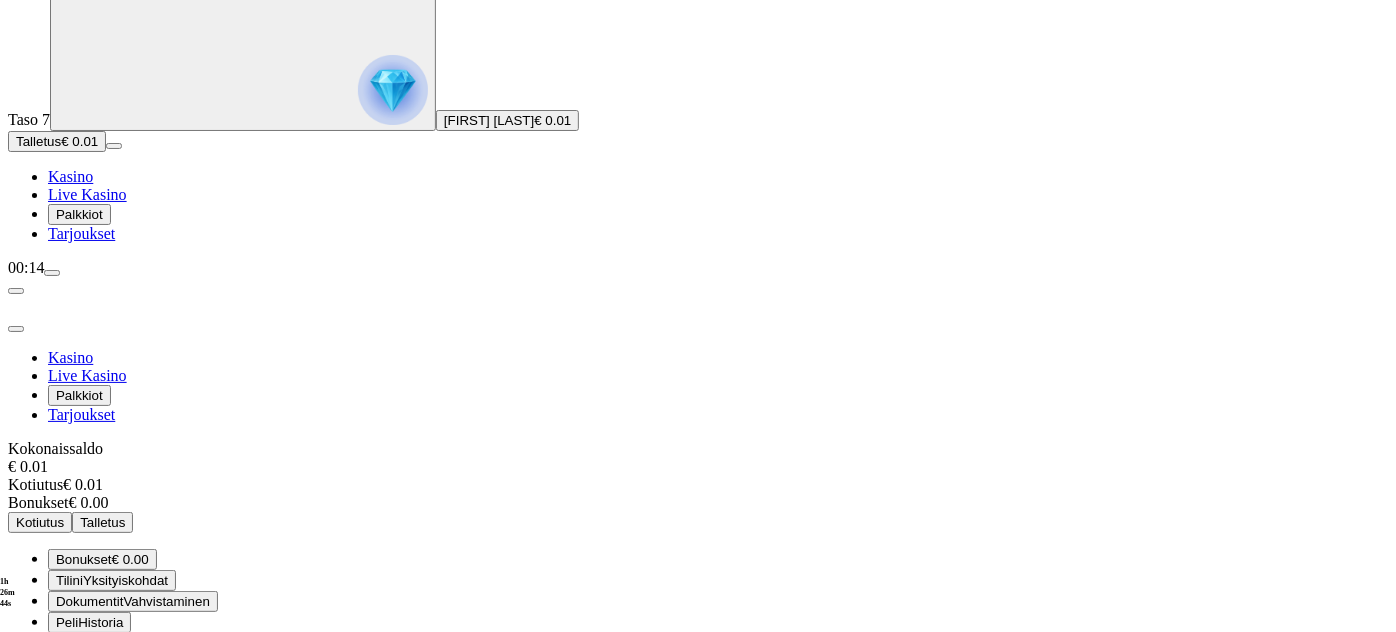 scroll, scrollTop: 0, scrollLeft: 0, axis: both 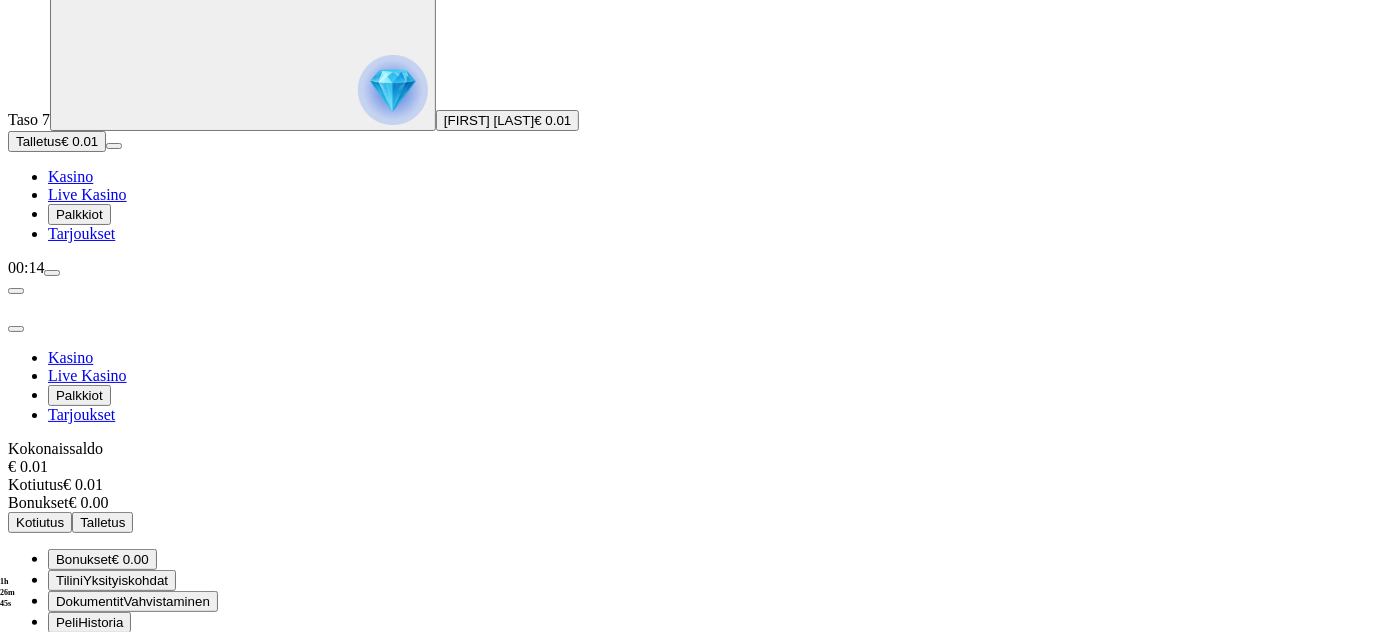 click at bounding box center [52, 273] 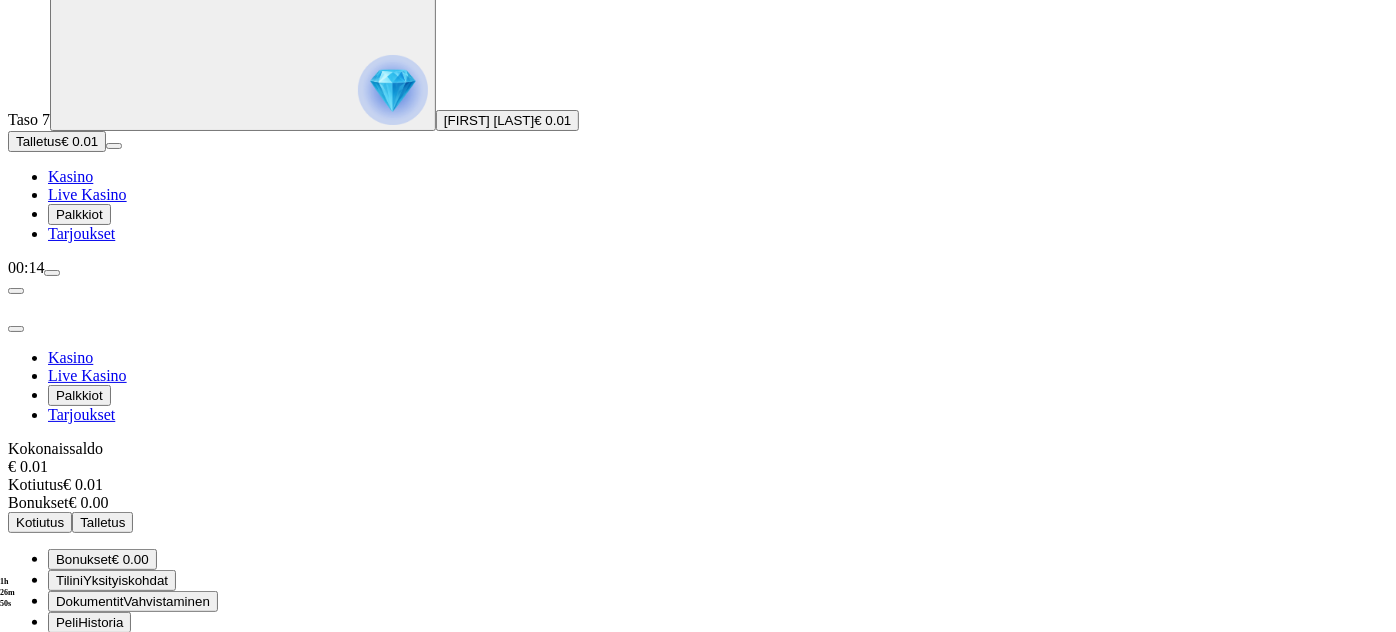 click at bounding box center (16, 329) 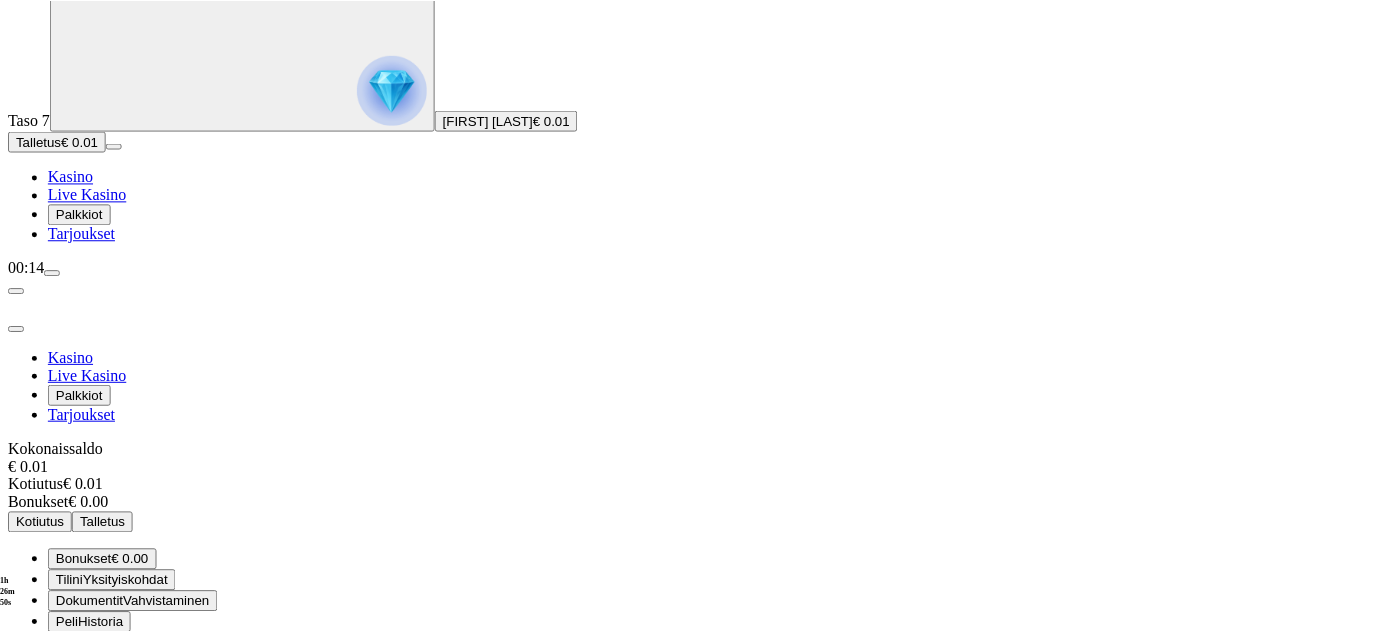 scroll, scrollTop: 0, scrollLeft: 0, axis: both 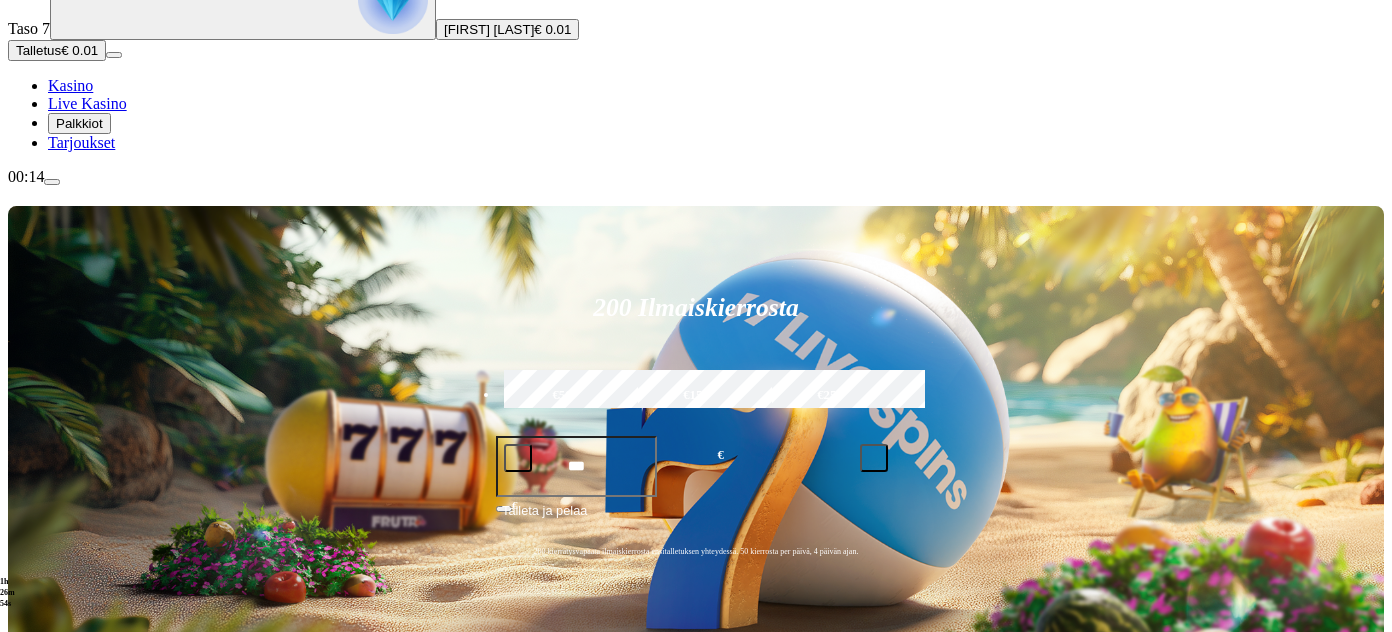 click at bounding box center [52, 182] 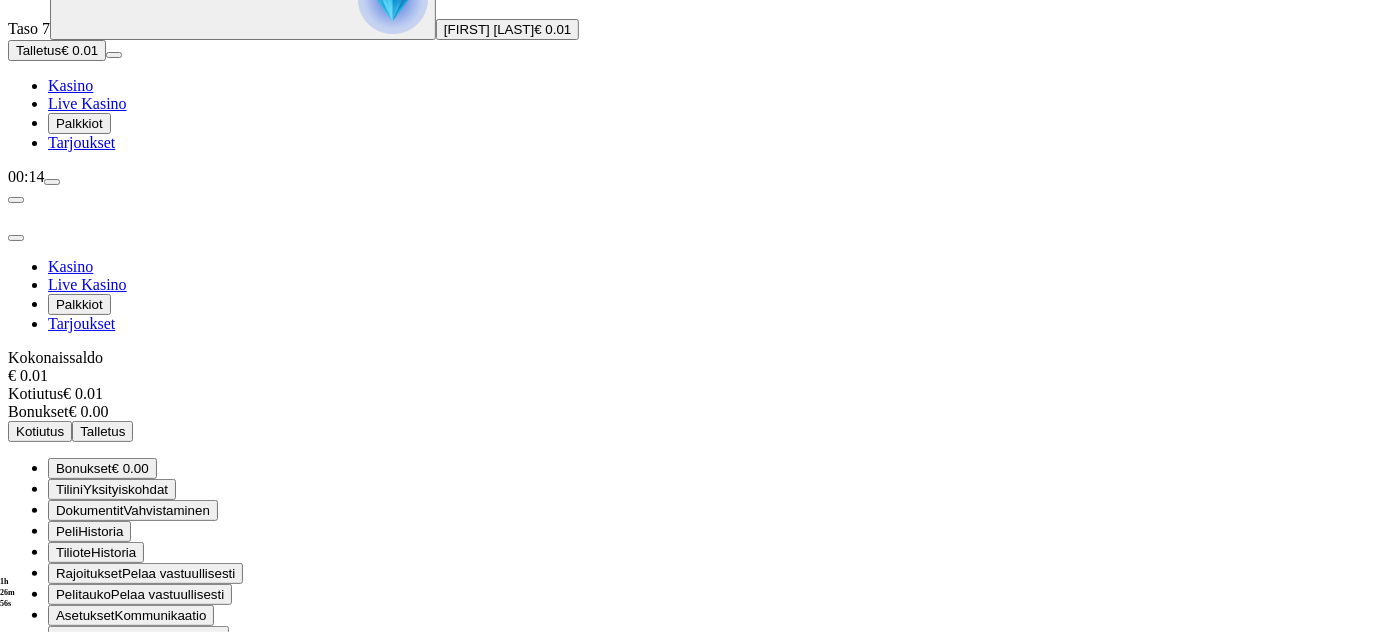 scroll, scrollTop: 77, scrollLeft: 0, axis: vertical 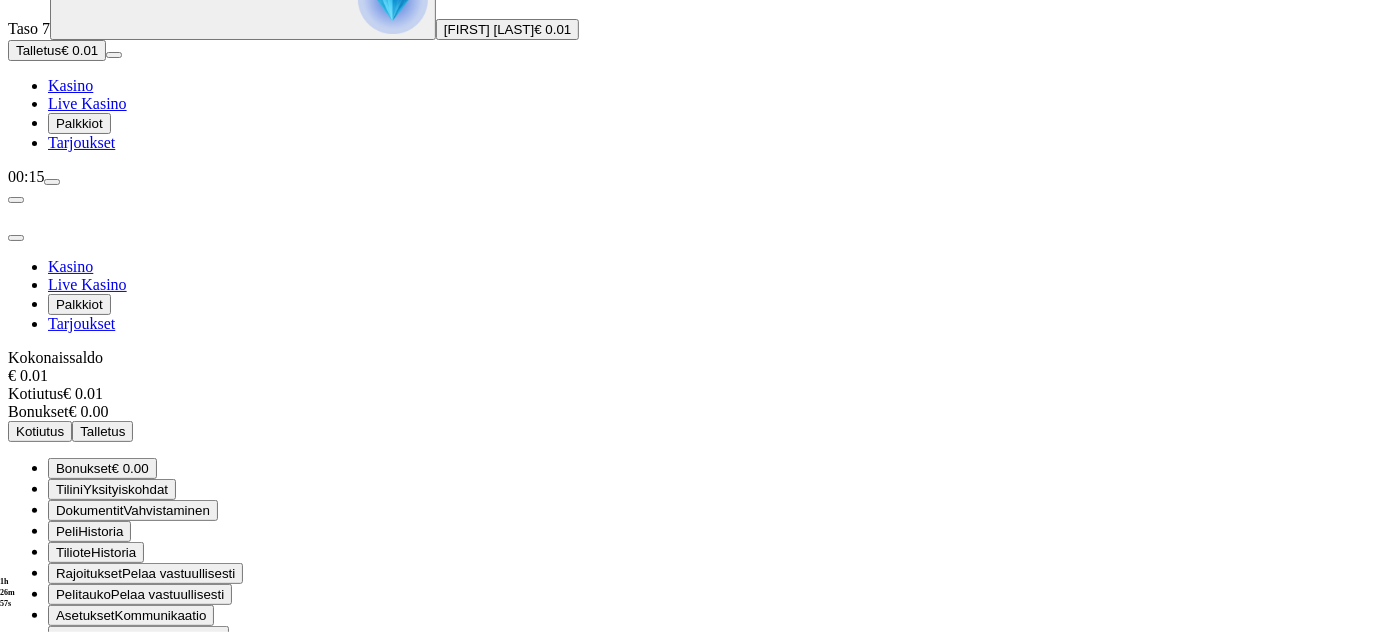 click on "Kirjaudu ulos" at bounding box center (54, 673) 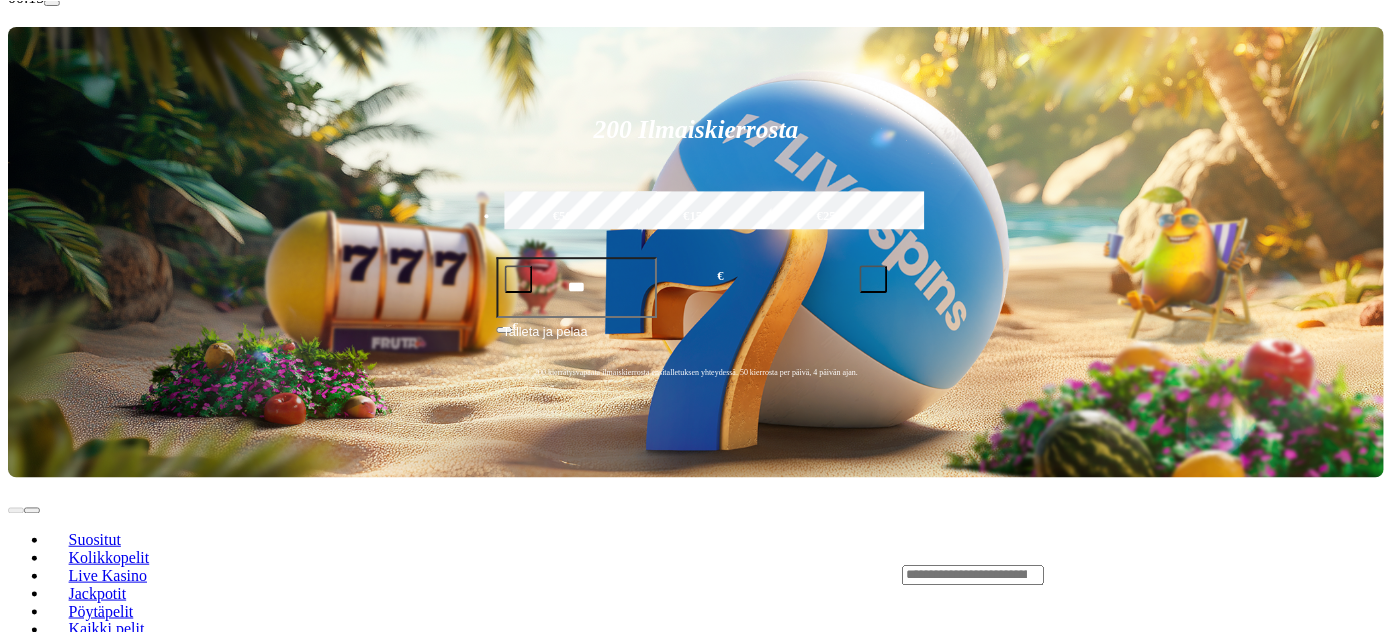 scroll, scrollTop: 0, scrollLeft: 0, axis: both 